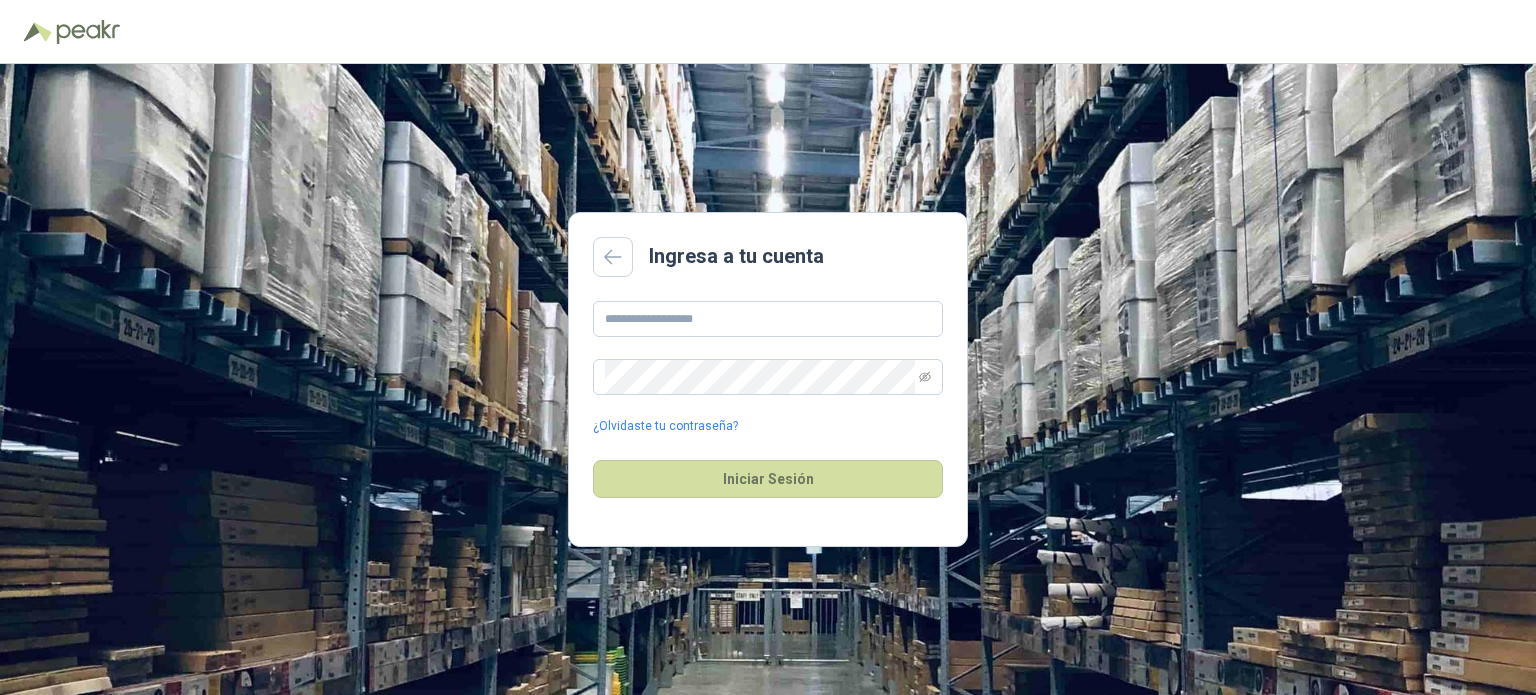 scroll, scrollTop: 0, scrollLeft: 0, axis: both 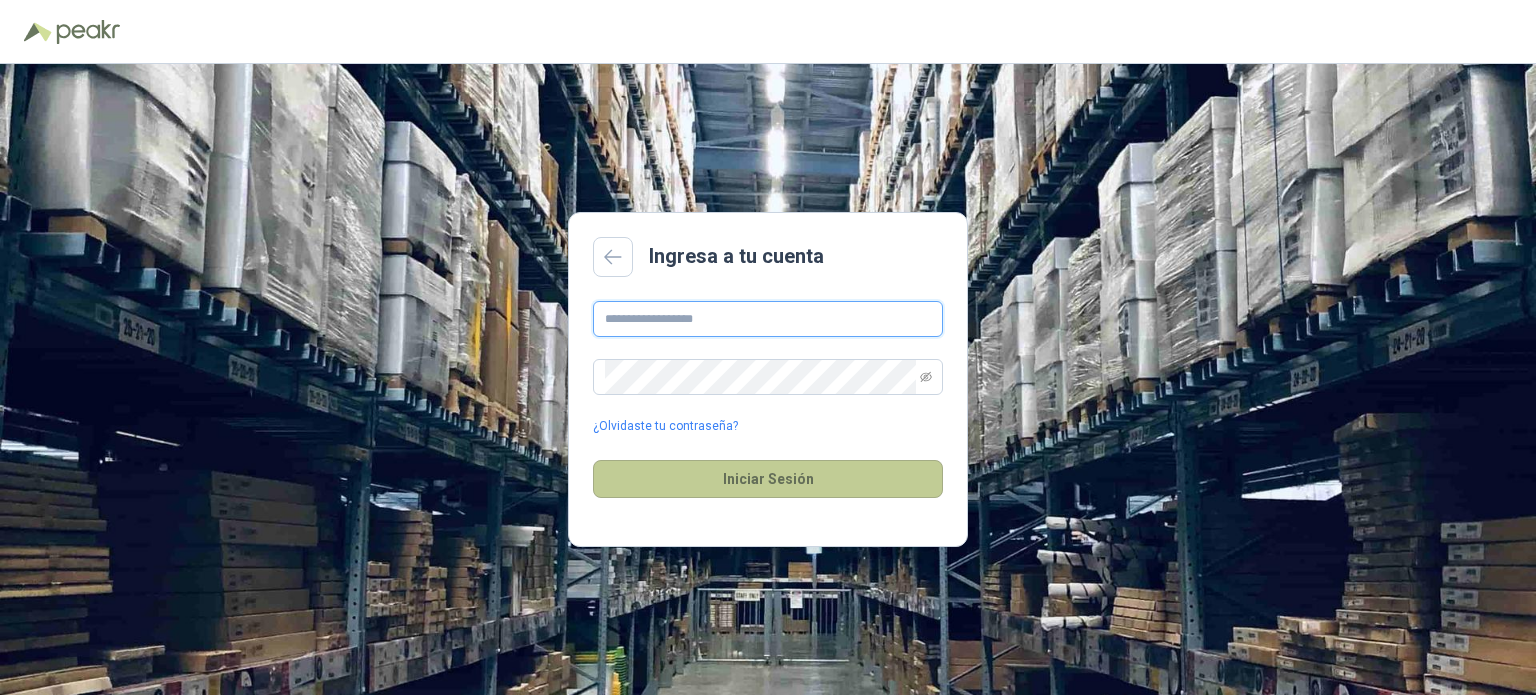 type on "**********" 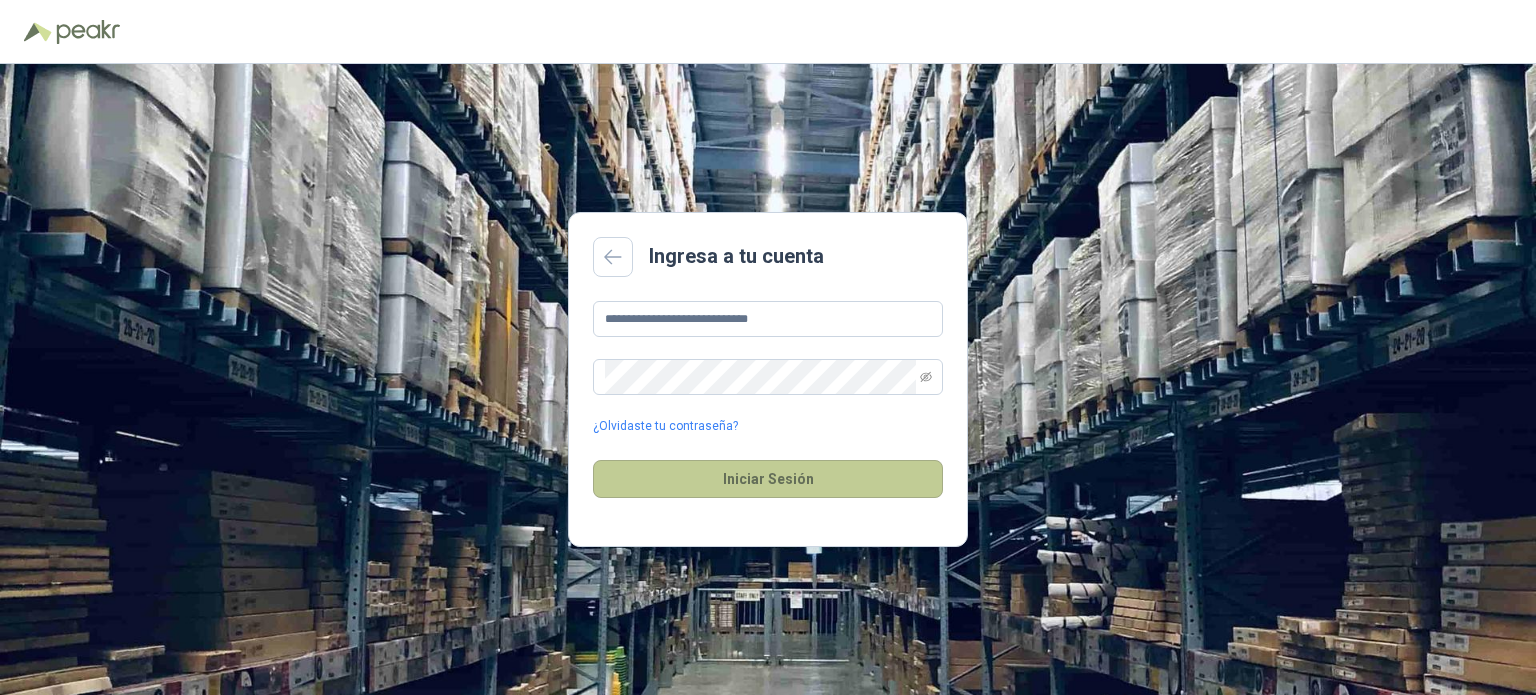 click on "Iniciar Sesión" at bounding box center (768, 479) 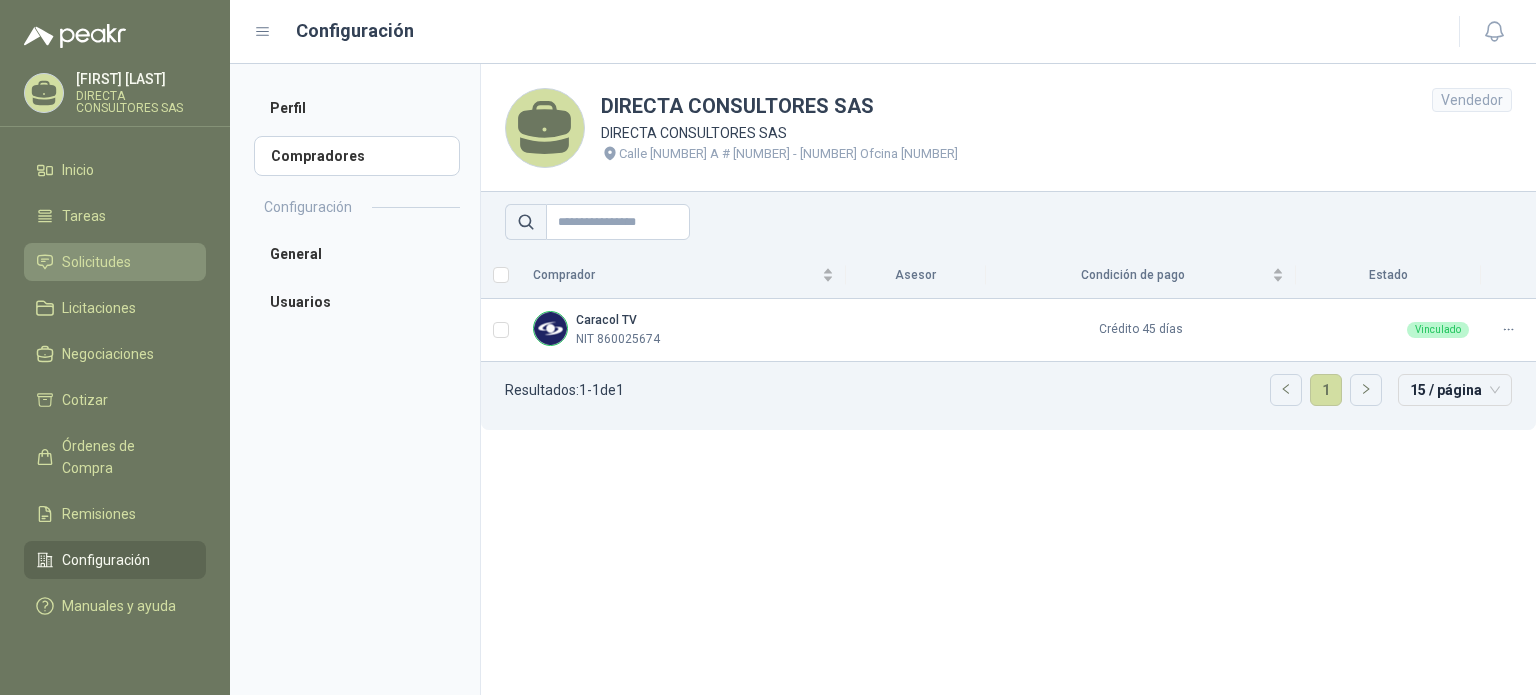 click on "Solicitudes" at bounding box center [96, 262] 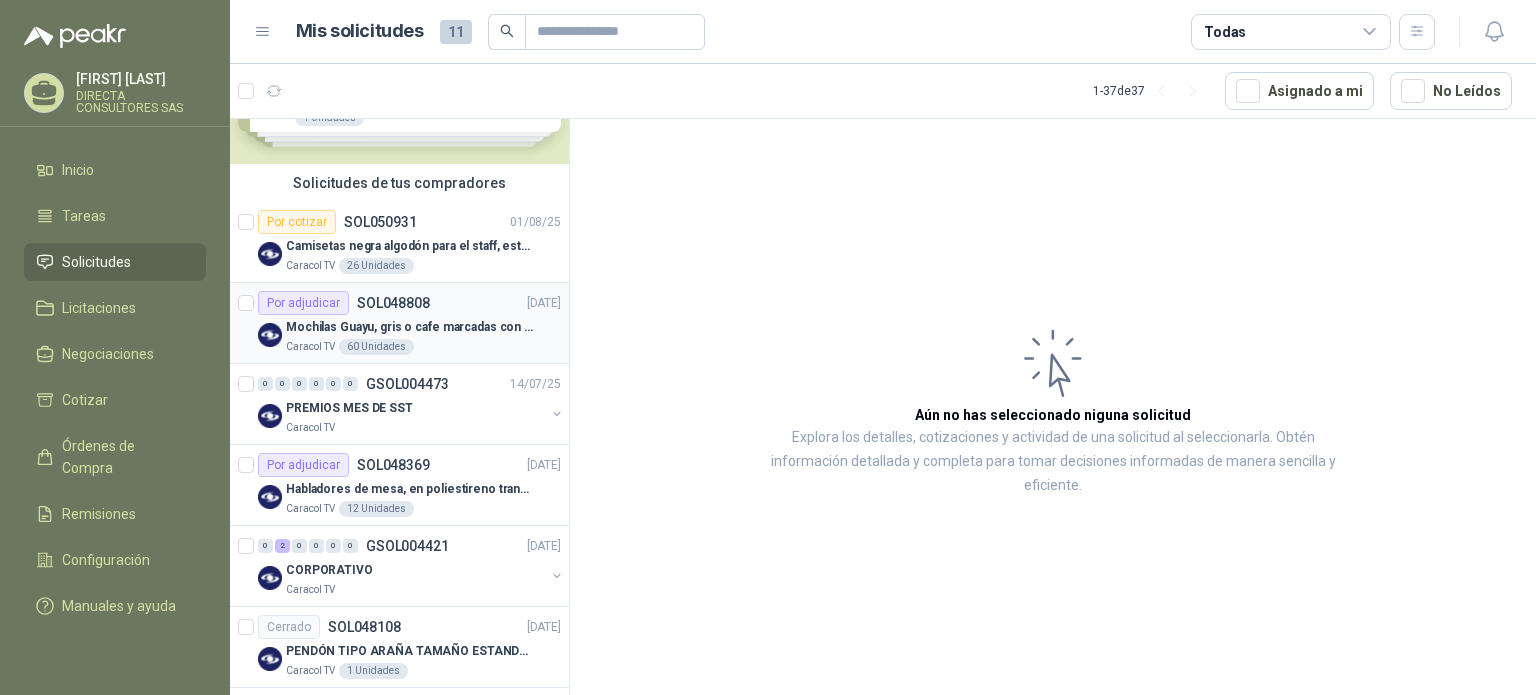 scroll, scrollTop: 0, scrollLeft: 0, axis: both 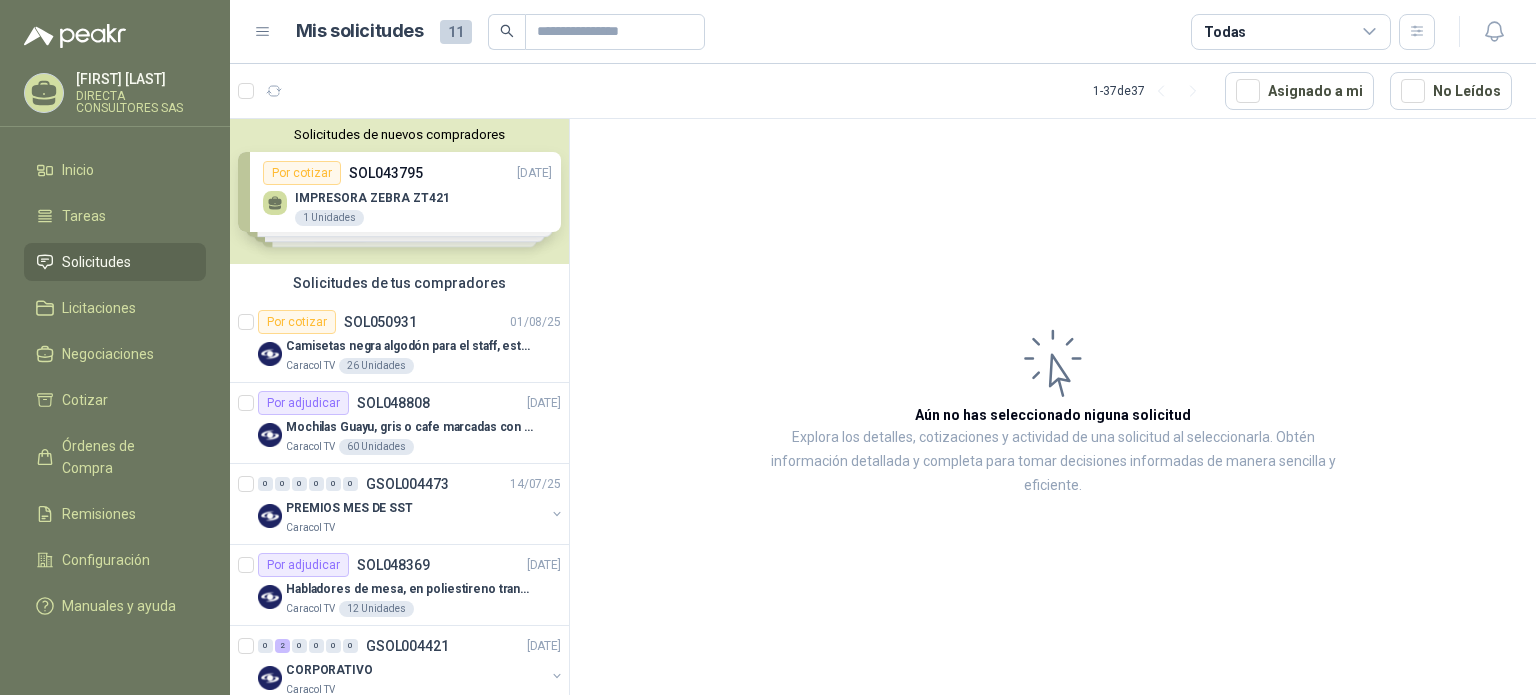 click on "Solicitudes de nuevos compradores Por cotizar [ID] [DATE]   IMPRESORA ZEBRA ZT421 1   Unidades Por cotizar [ID] [DATE]   Cartuchos 4   kits Por cotizar [ID] [DATE]   Impresora Kyocera ECOSYS M2735dw 1   Unidades Por cotizar [ID] [DATE]   IMPRESORA KYOCERA M2640idw/L 1   Unidades ¿Quieres recibir  cientos de solicitudes de compra  como estas todos los días? Agenda una reunión" at bounding box center (399, 191) 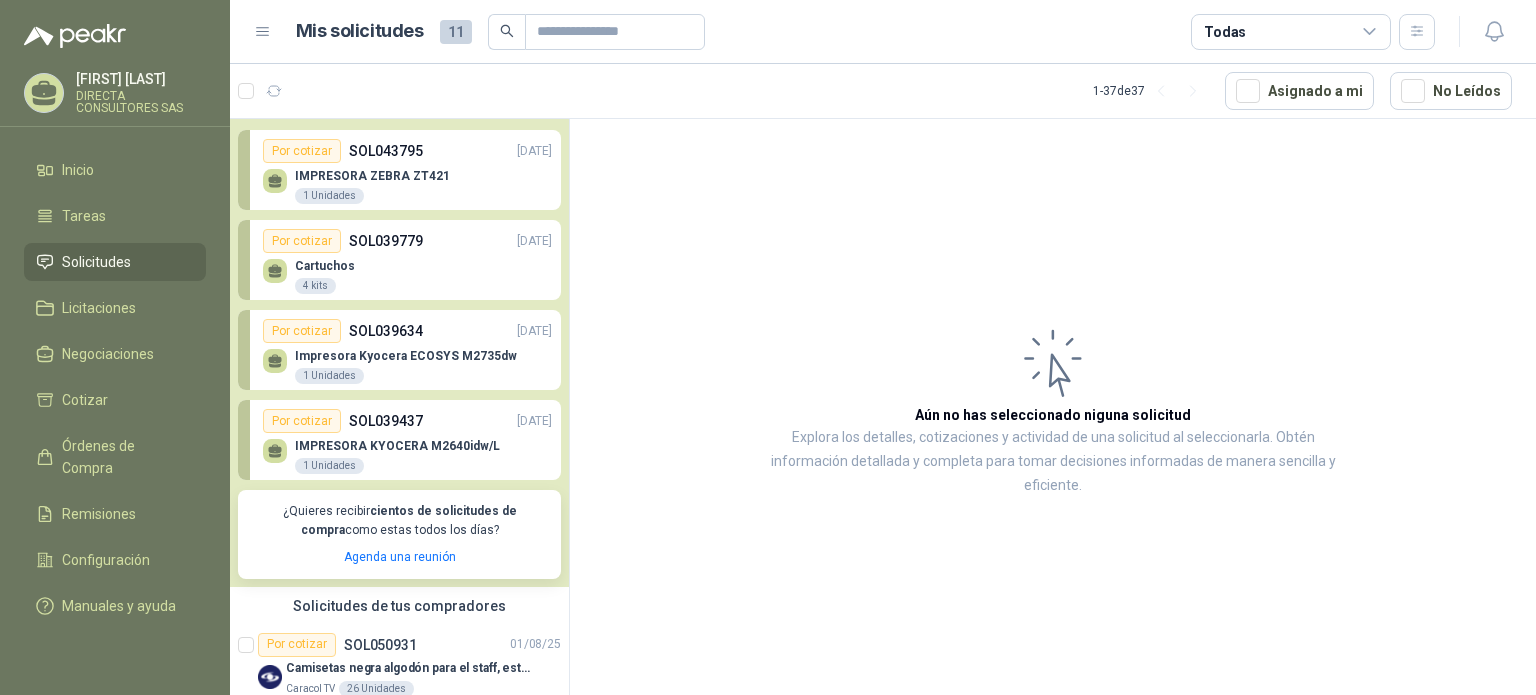 scroll, scrollTop: 0, scrollLeft: 0, axis: both 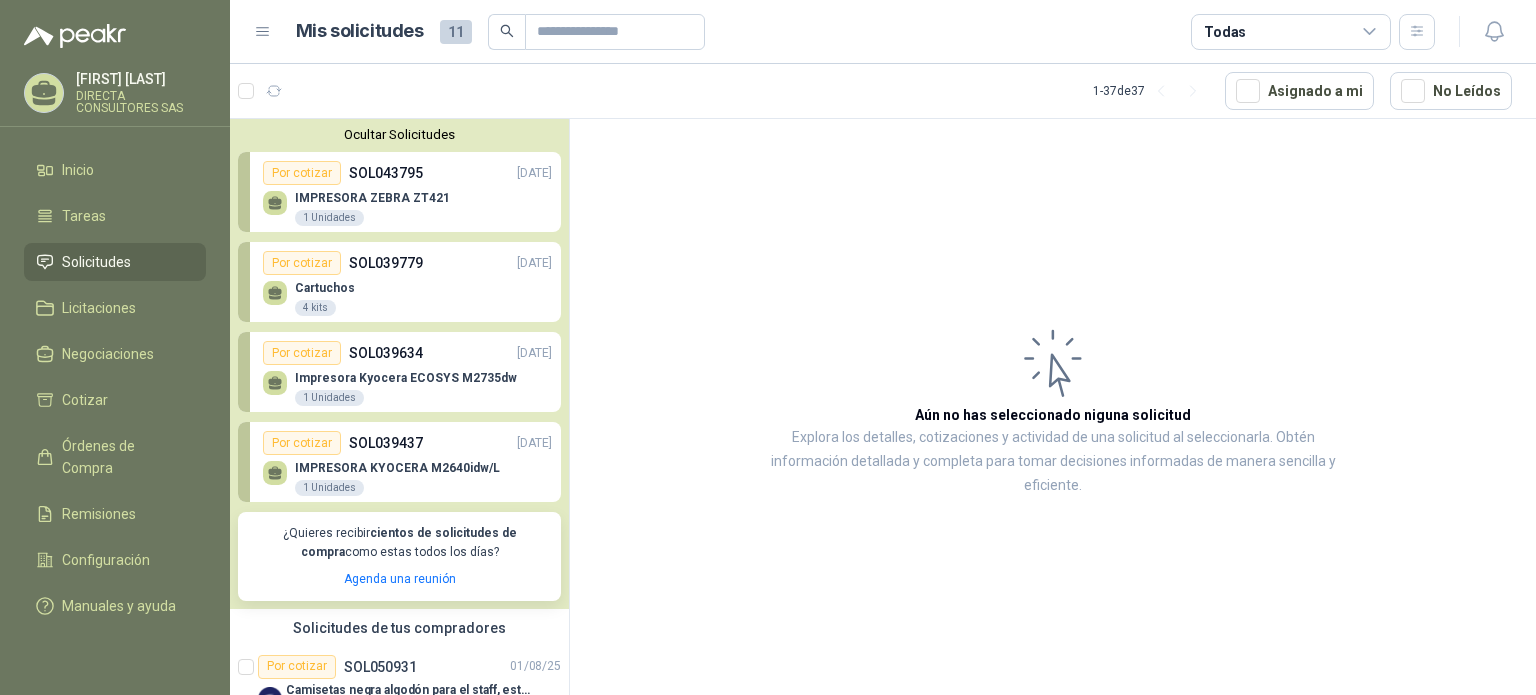 click on "Solicitudes" at bounding box center (96, 262) 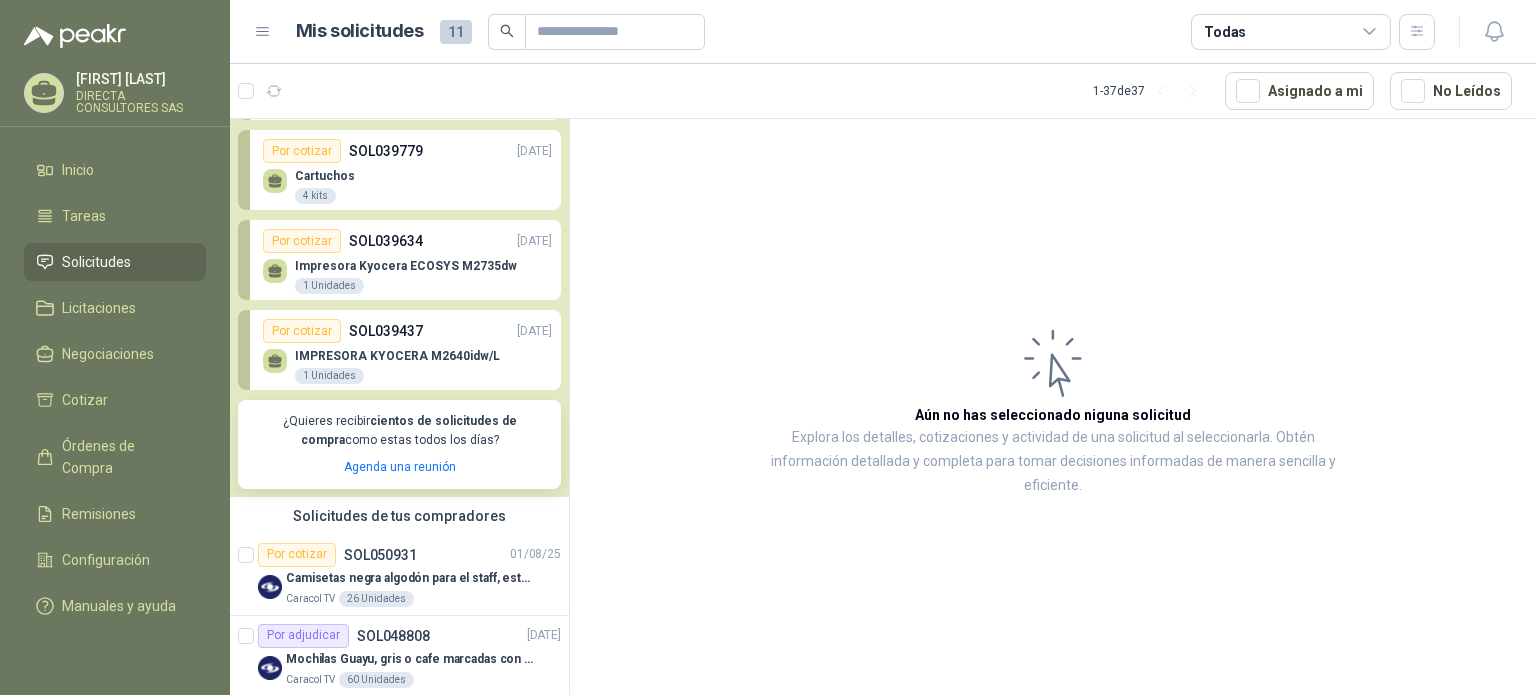 scroll, scrollTop: 200, scrollLeft: 0, axis: vertical 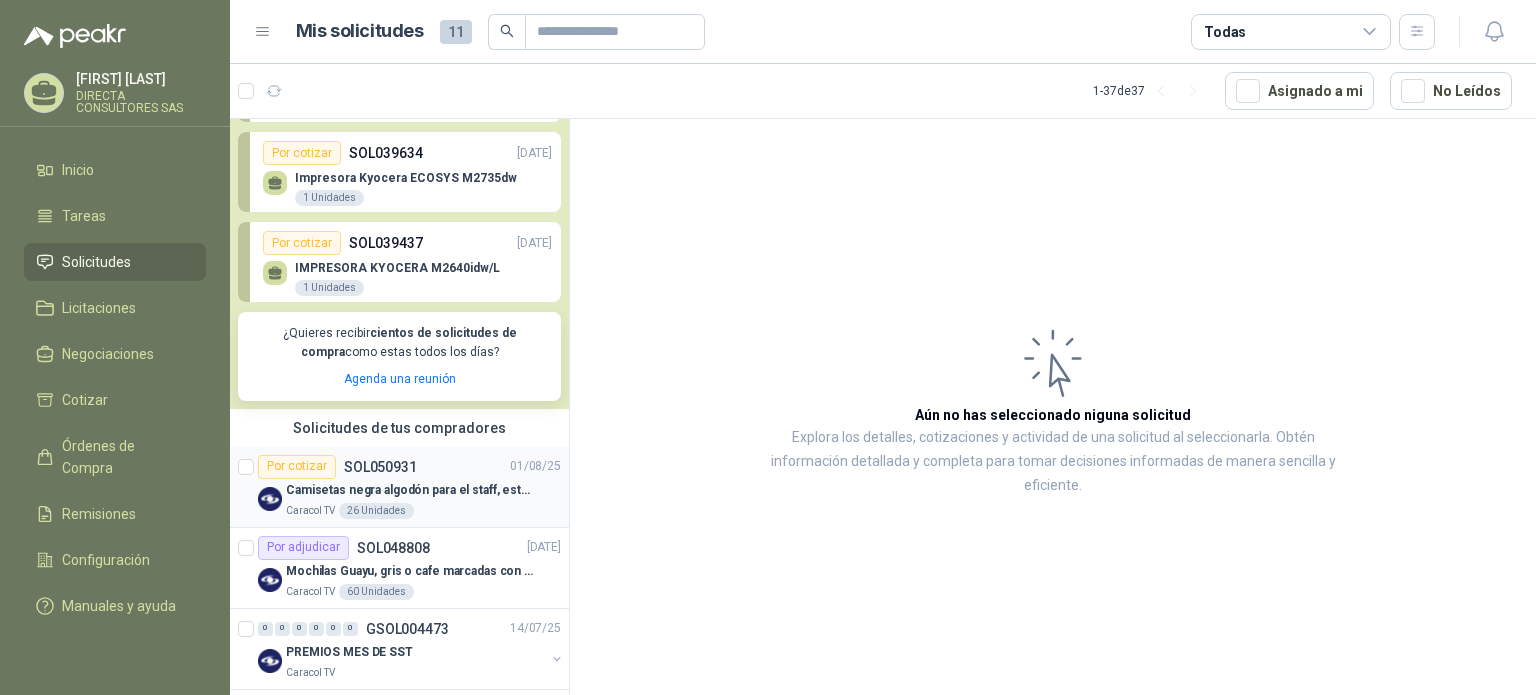 click on "SOL050931" at bounding box center (380, 467) 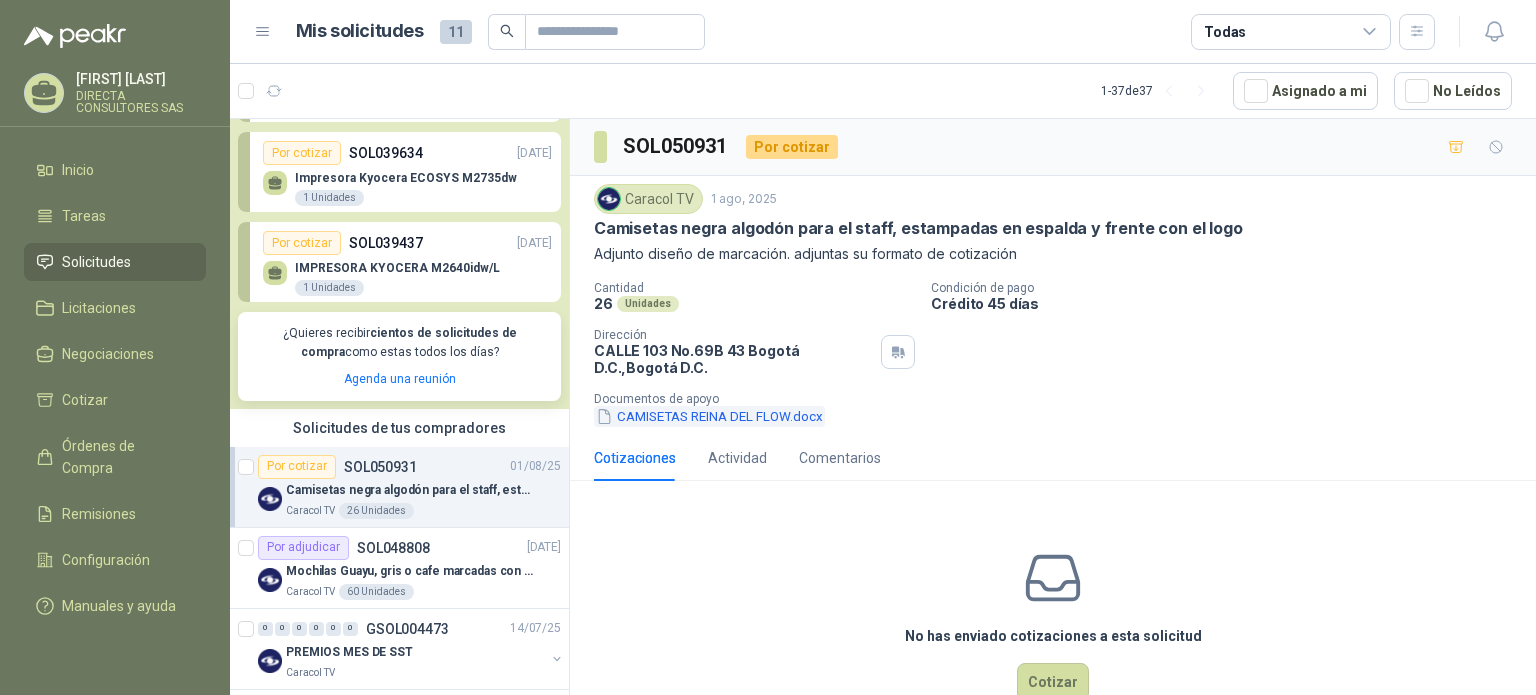 click on "CAMISETAS REINA DEL FLOW.docx" at bounding box center (709, 416) 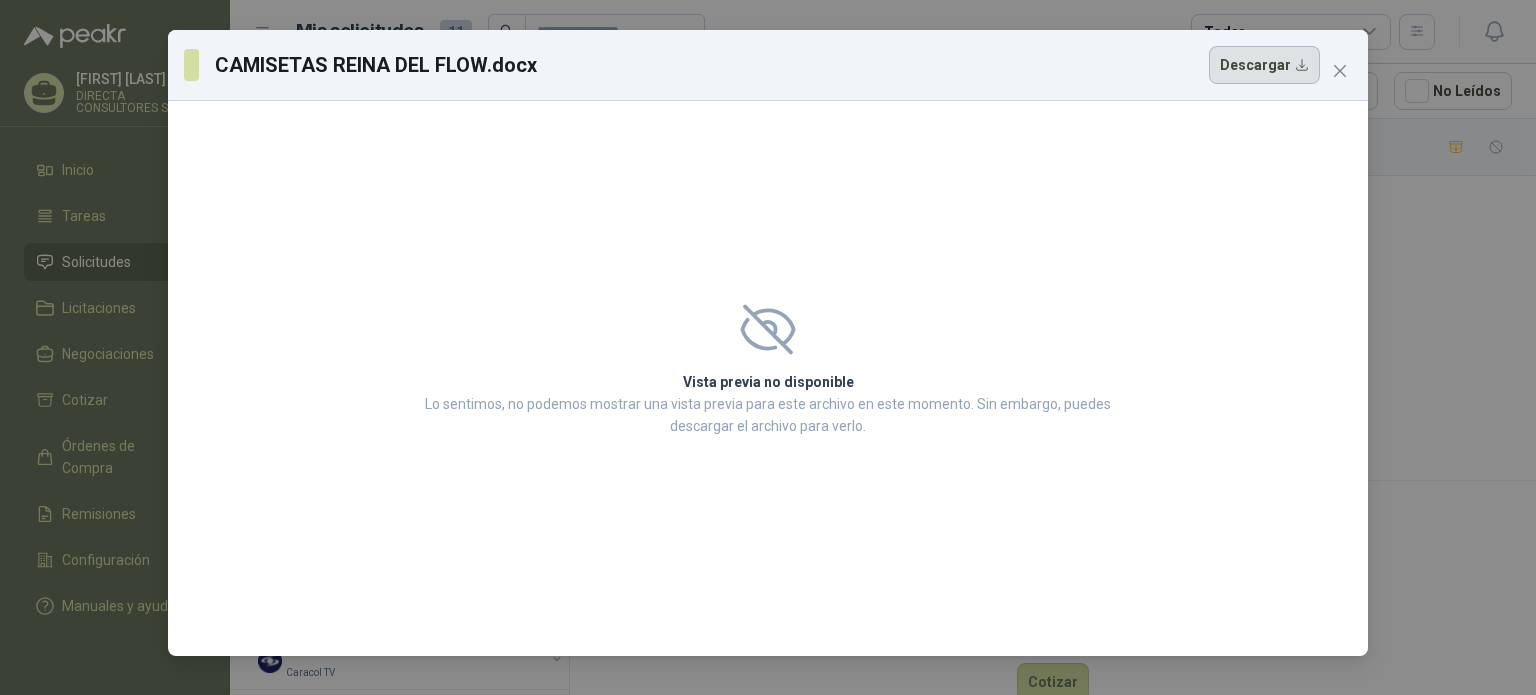 click on "Descargar" at bounding box center [1264, 65] 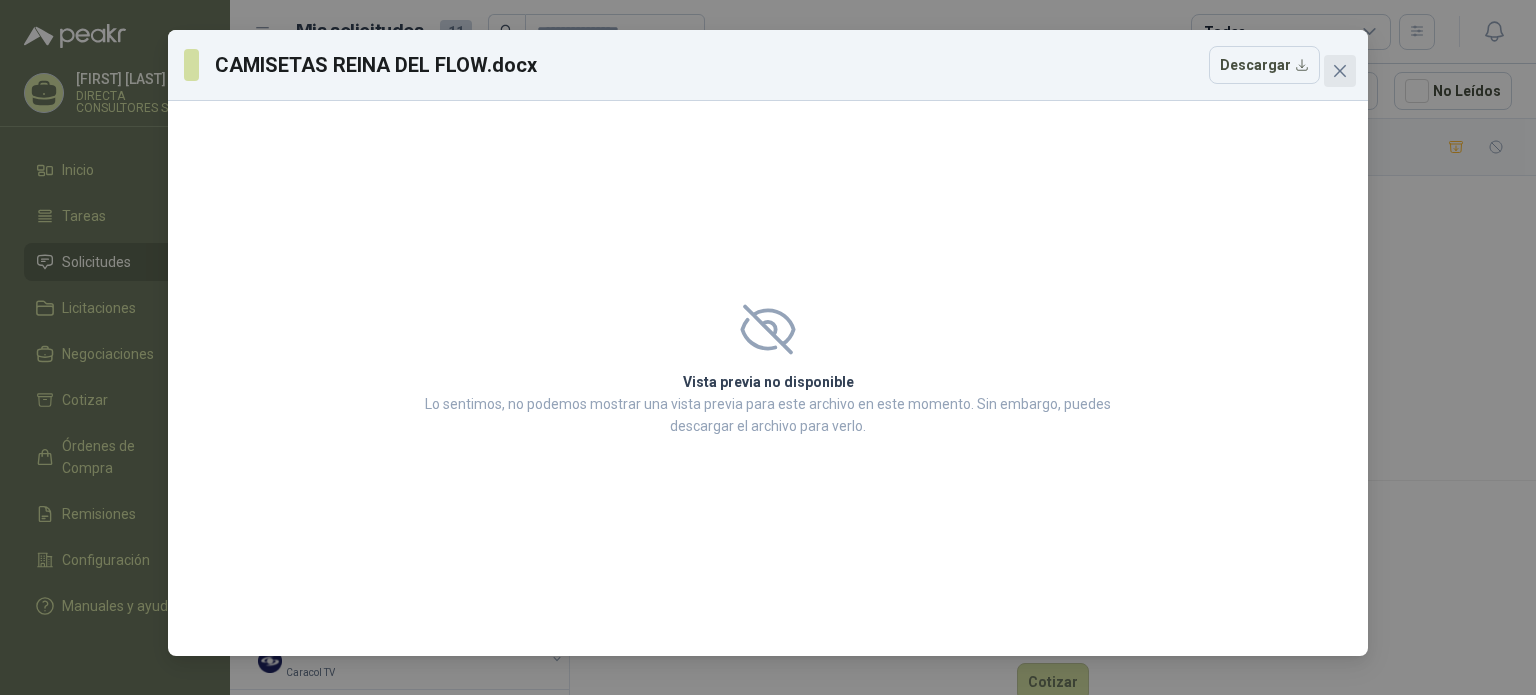 click at bounding box center [1340, 71] 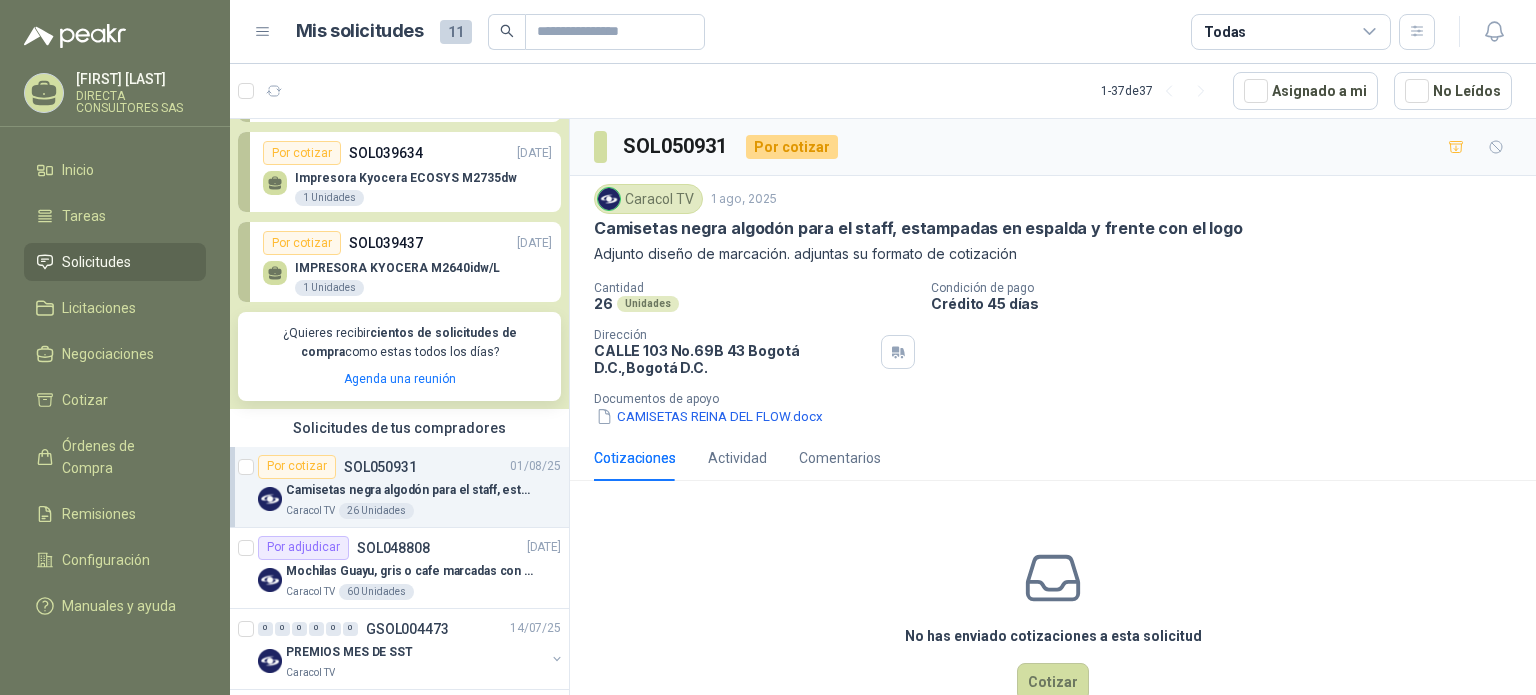 scroll, scrollTop: 49, scrollLeft: 0, axis: vertical 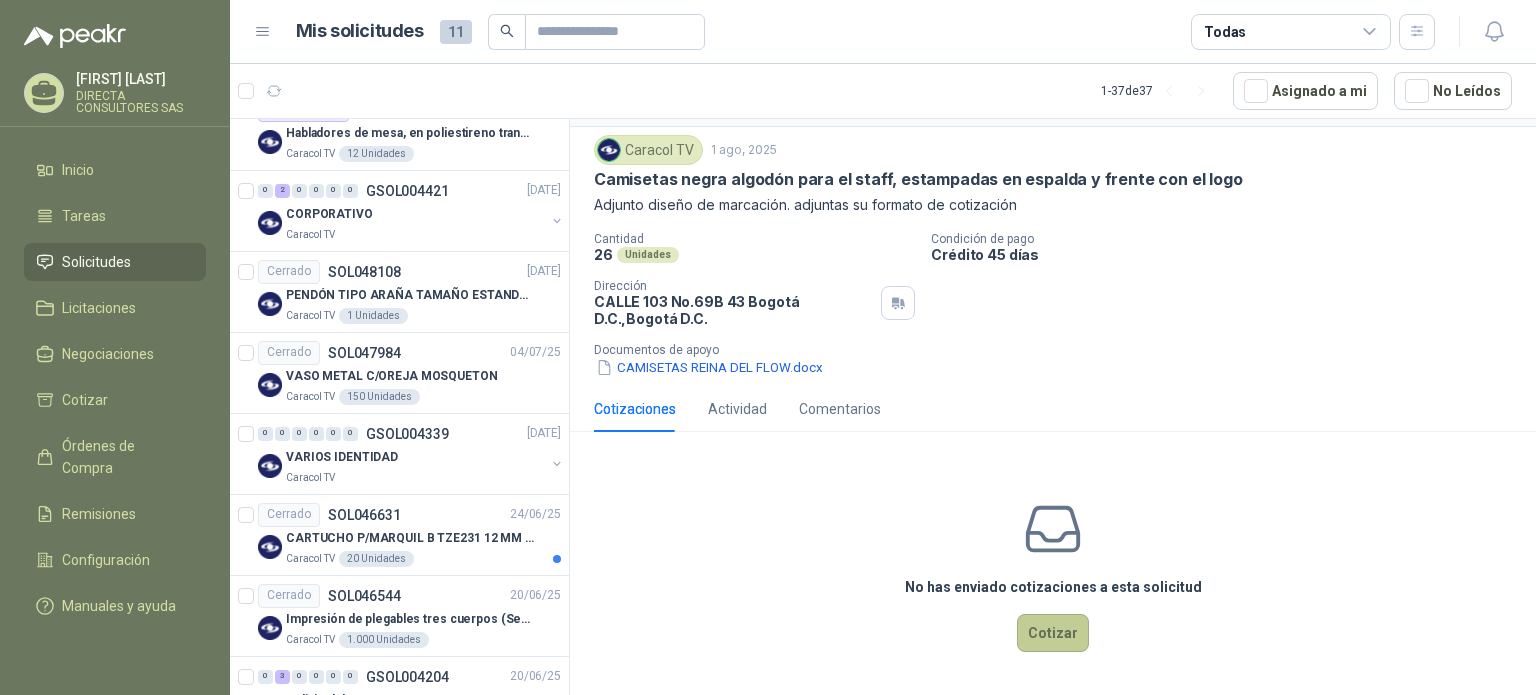 click on "Cotizar" at bounding box center (1053, 633) 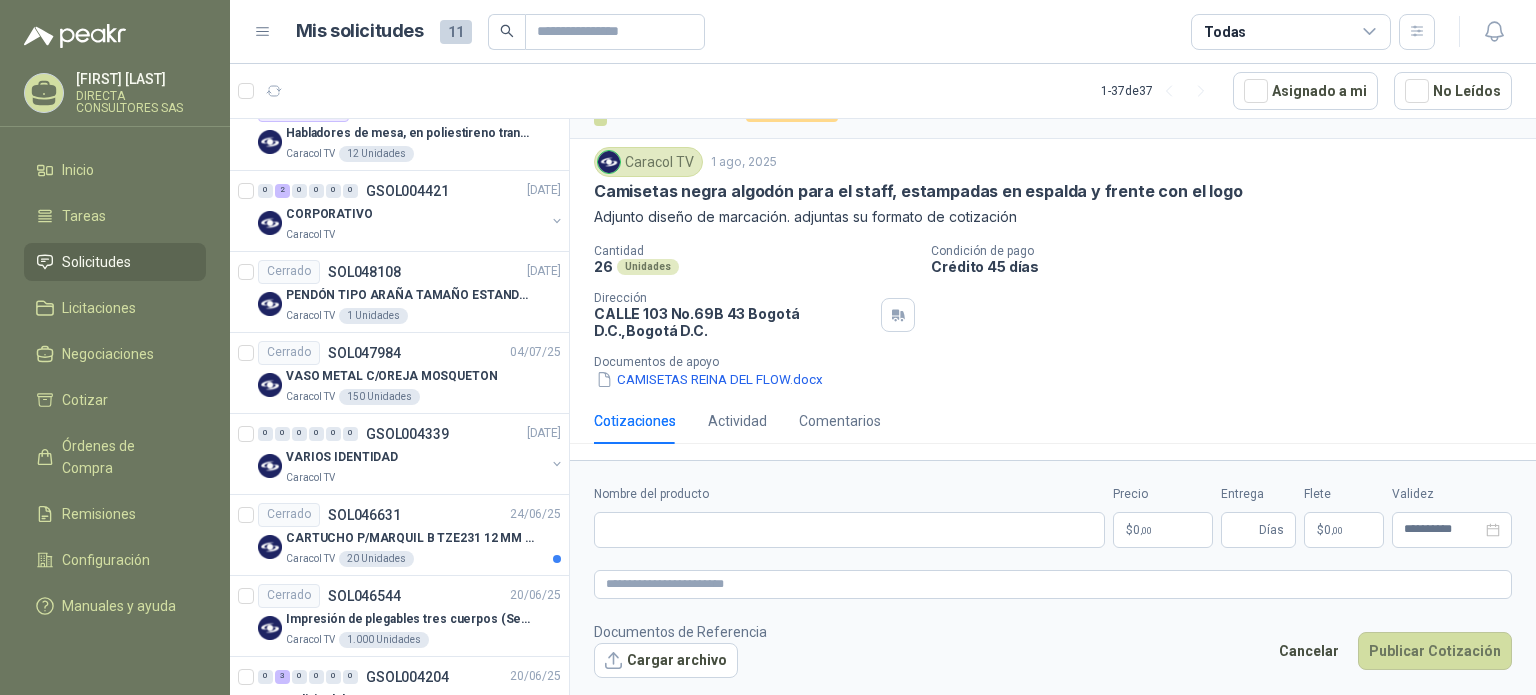 scroll, scrollTop: 36, scrollLeft: 0, axis: vertical 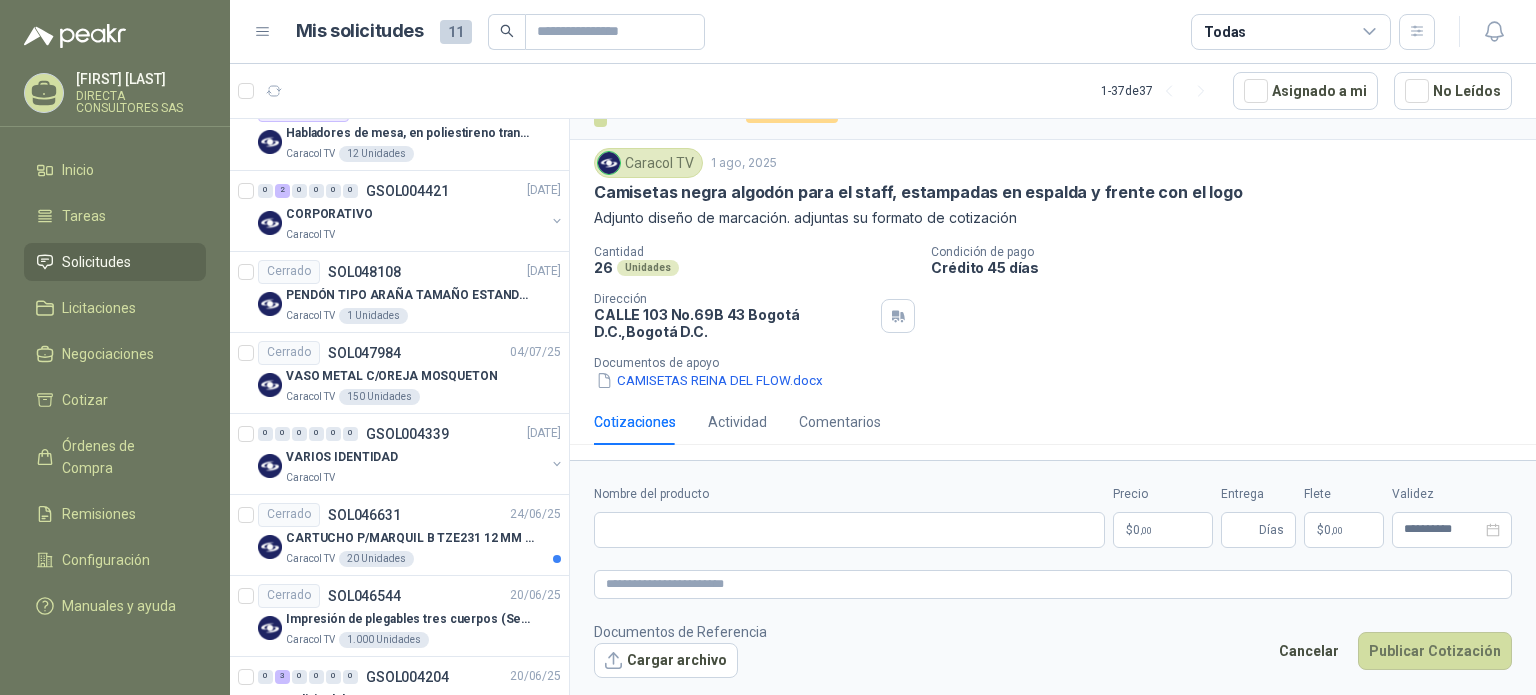 type 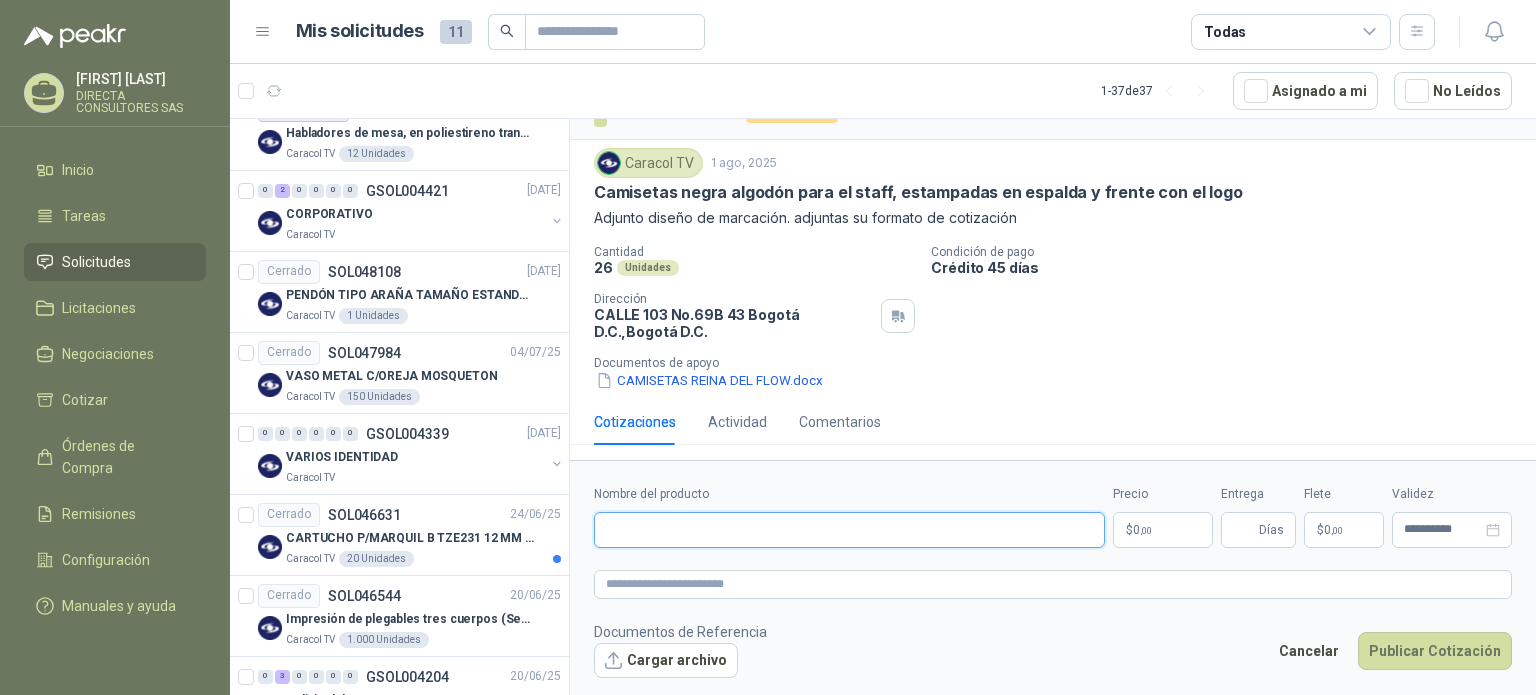click on "Nombre del producto" at bounding box center (849, 530) 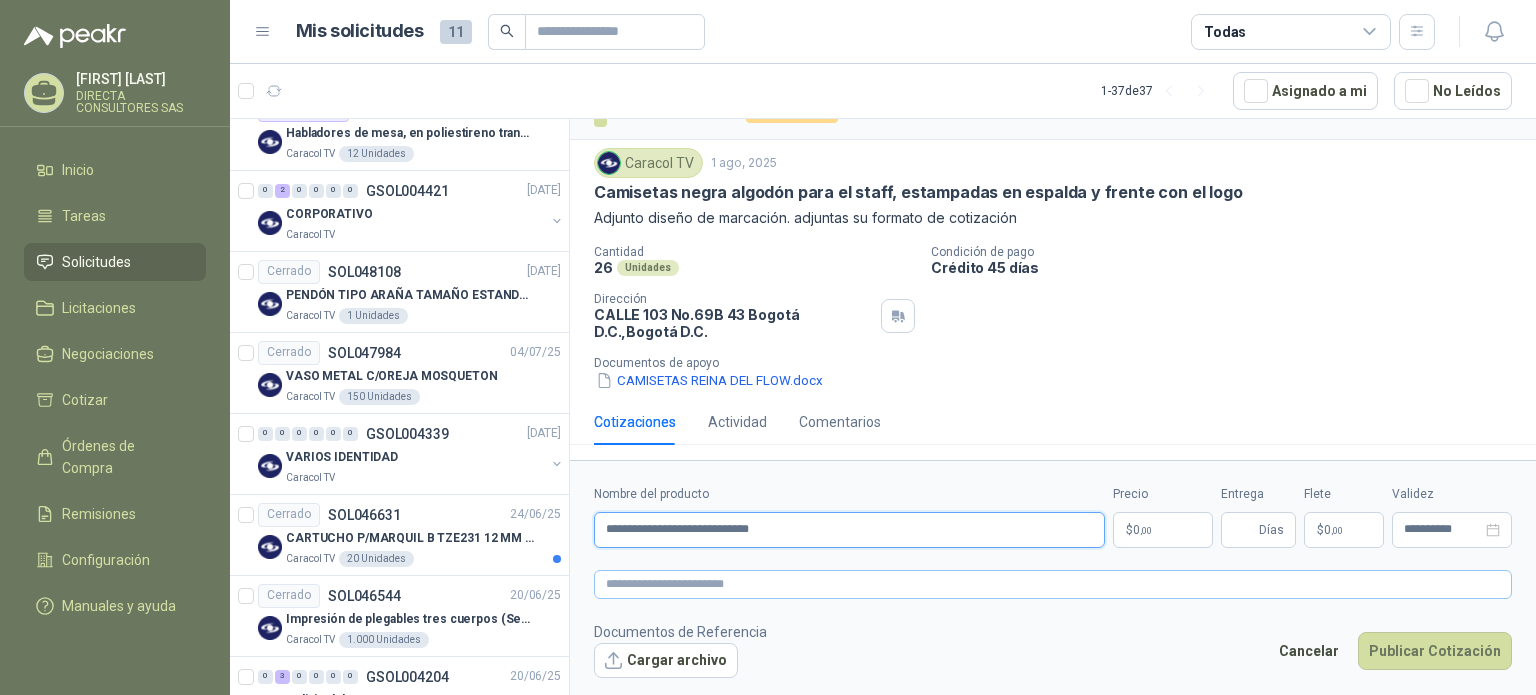 type on "**********" 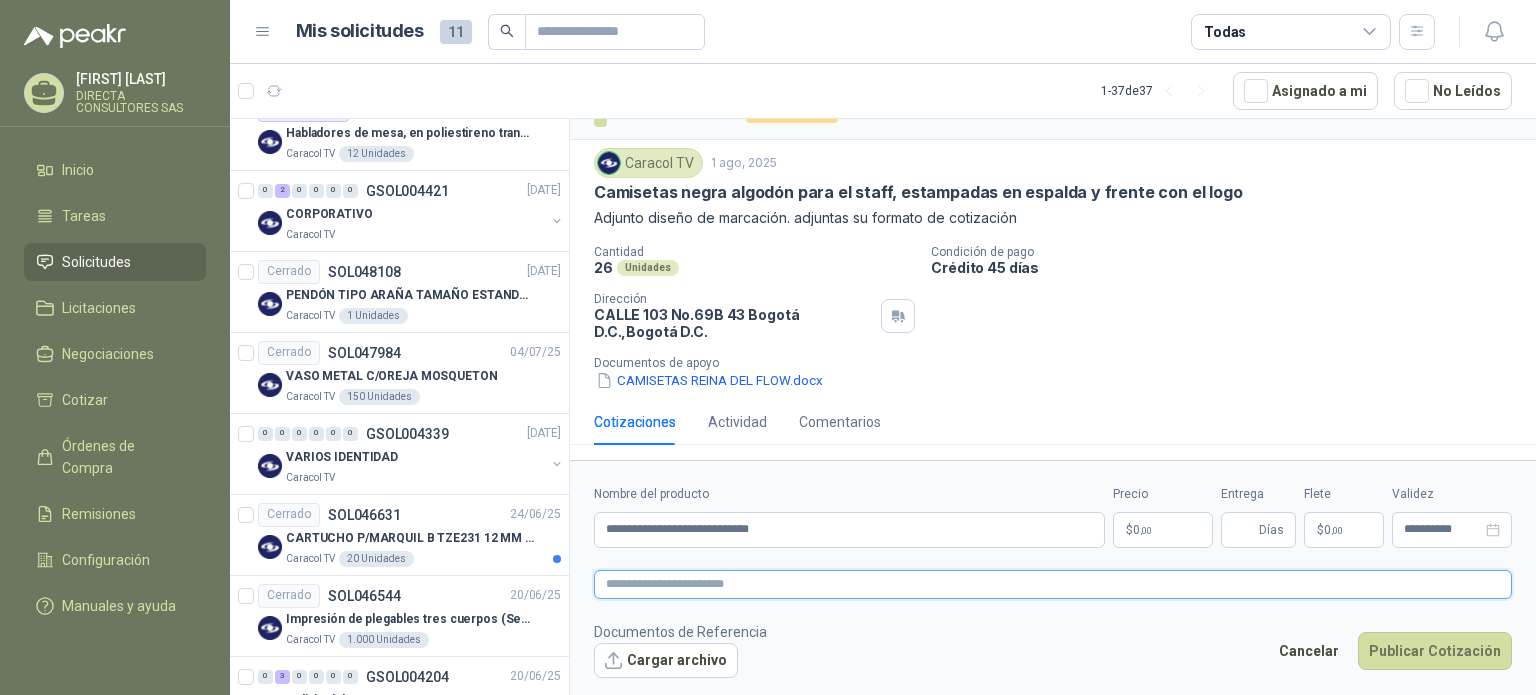 click at bounding box center (1053, 584) 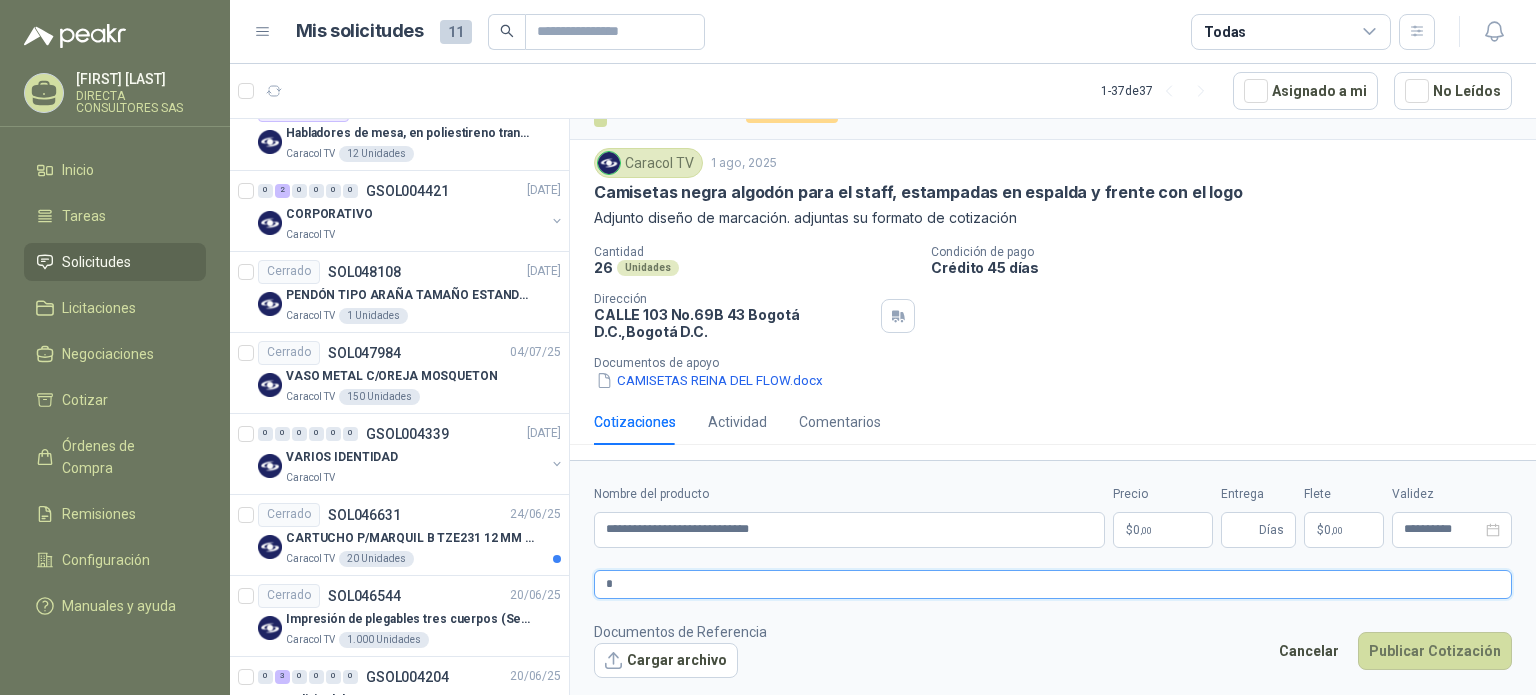 type 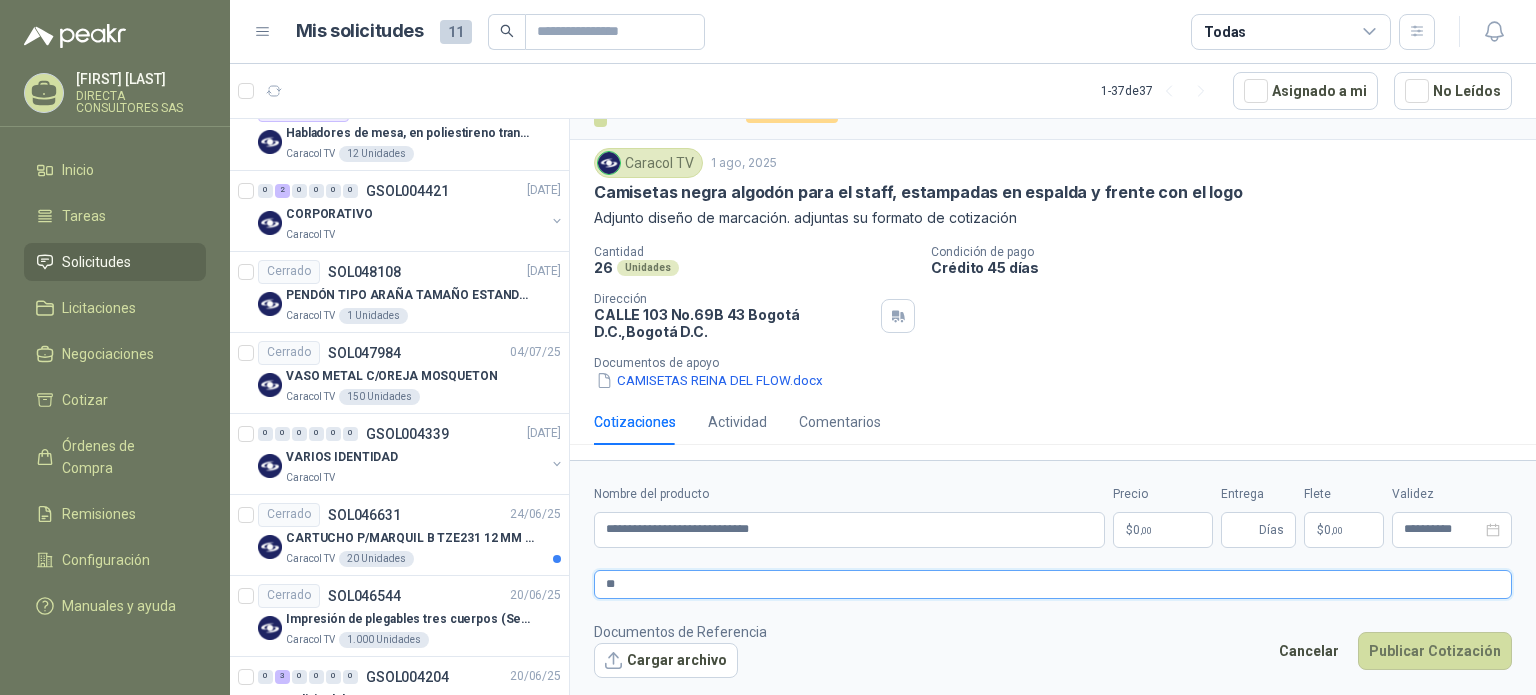 type 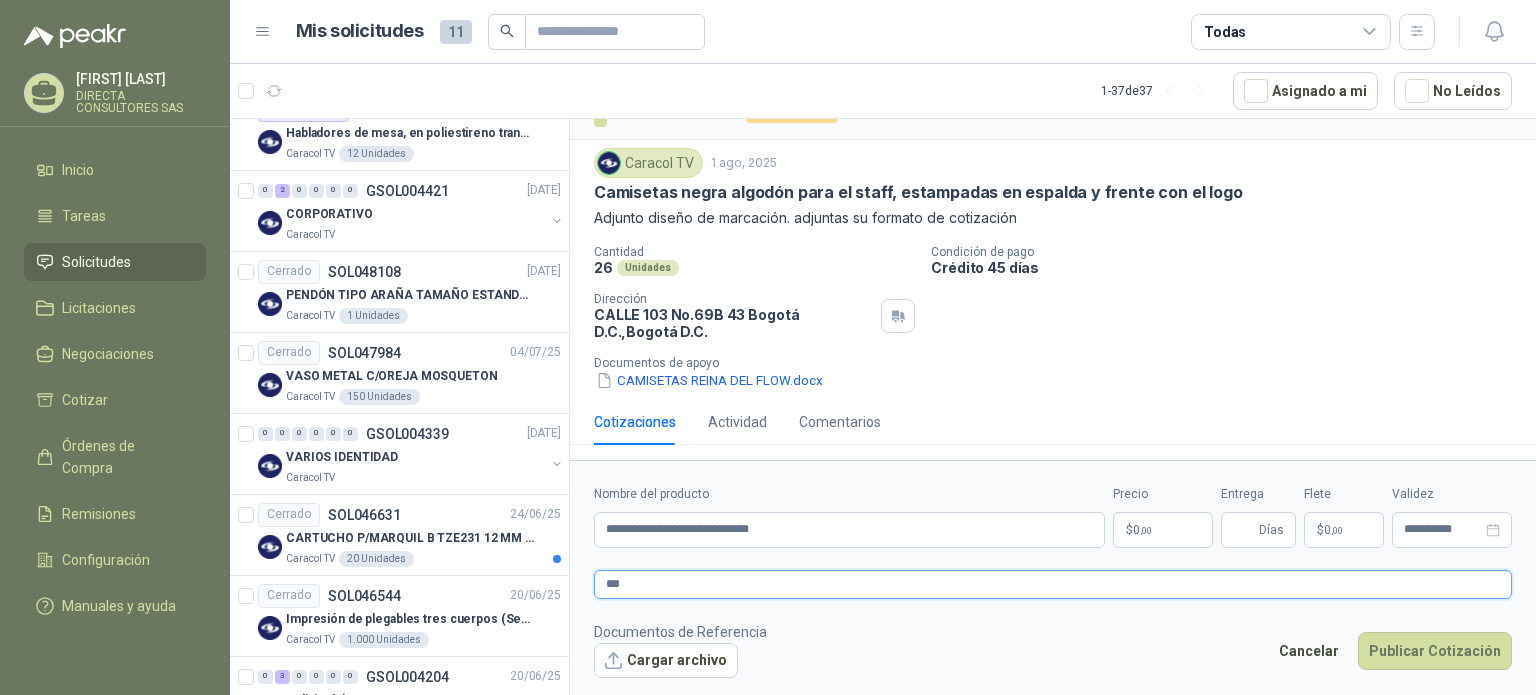 type 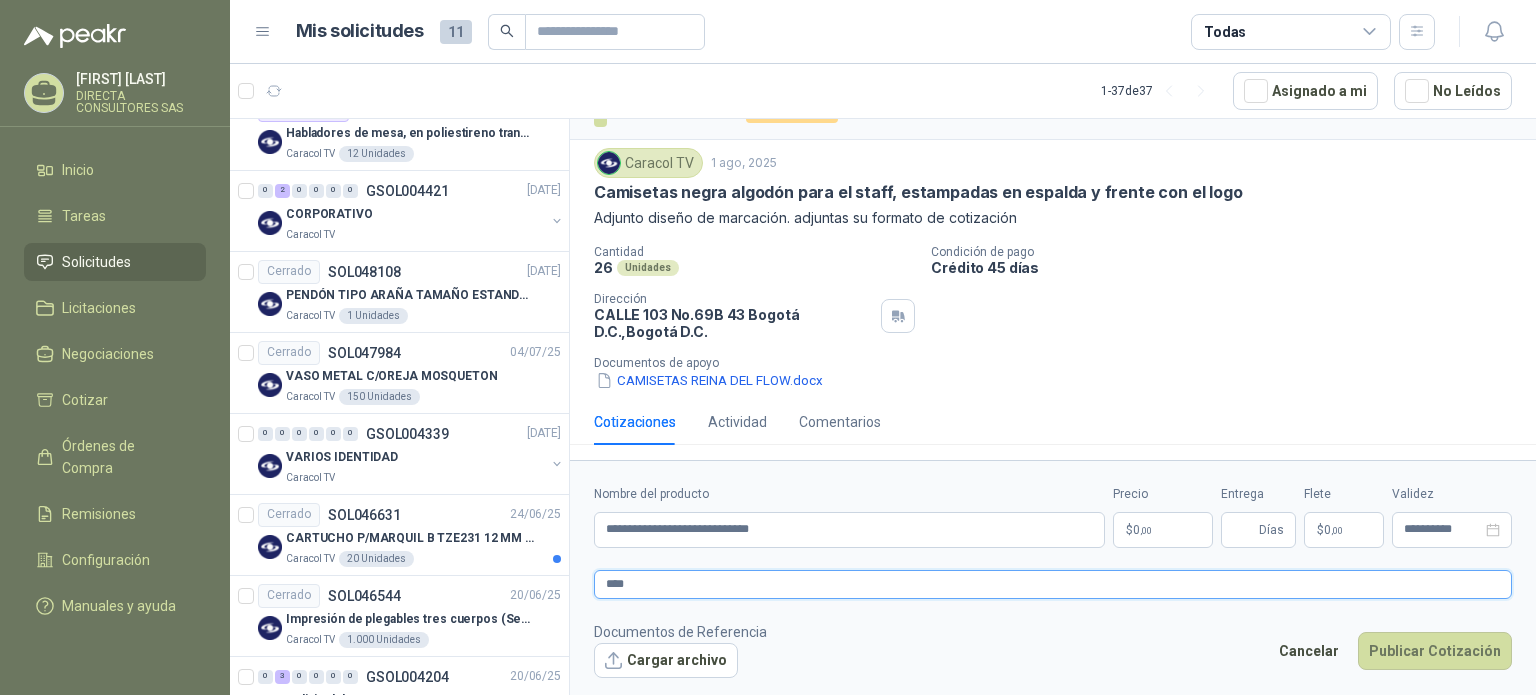 type on "*****" 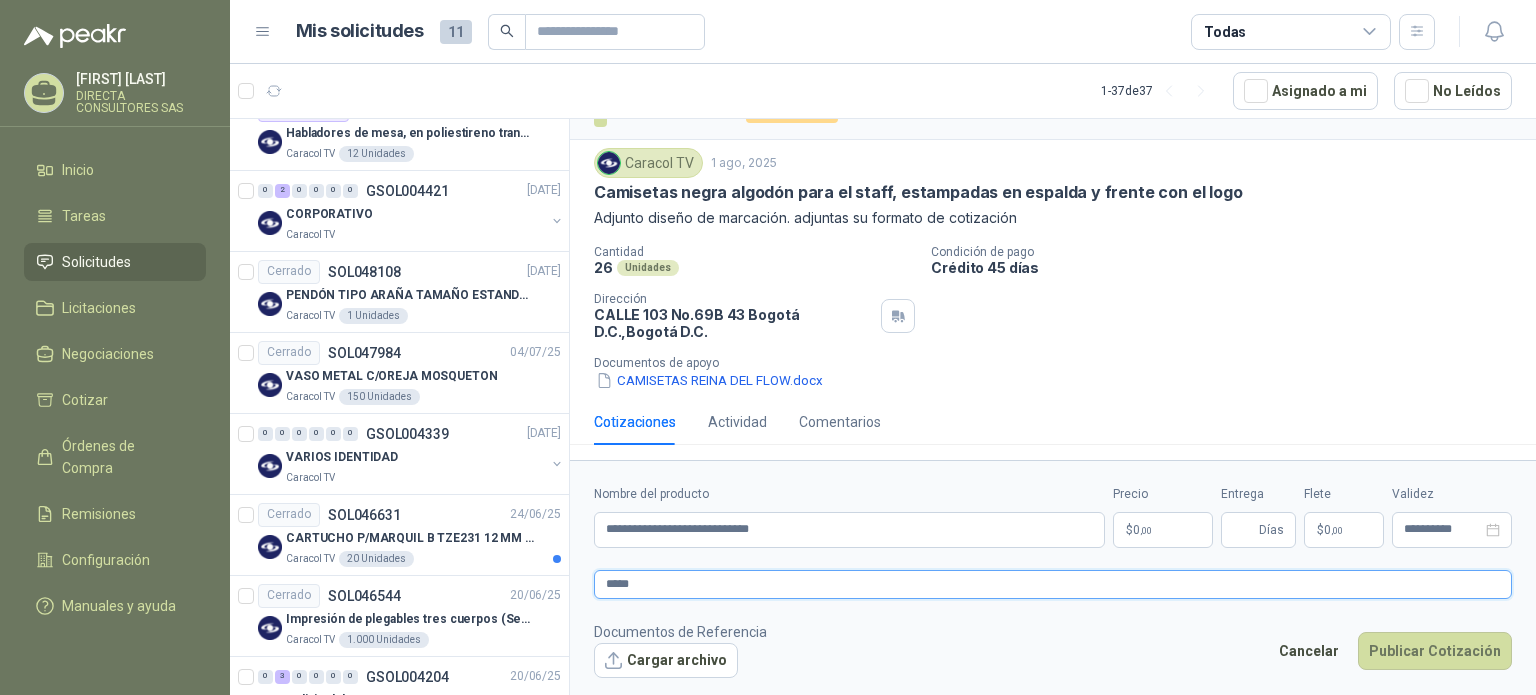 type 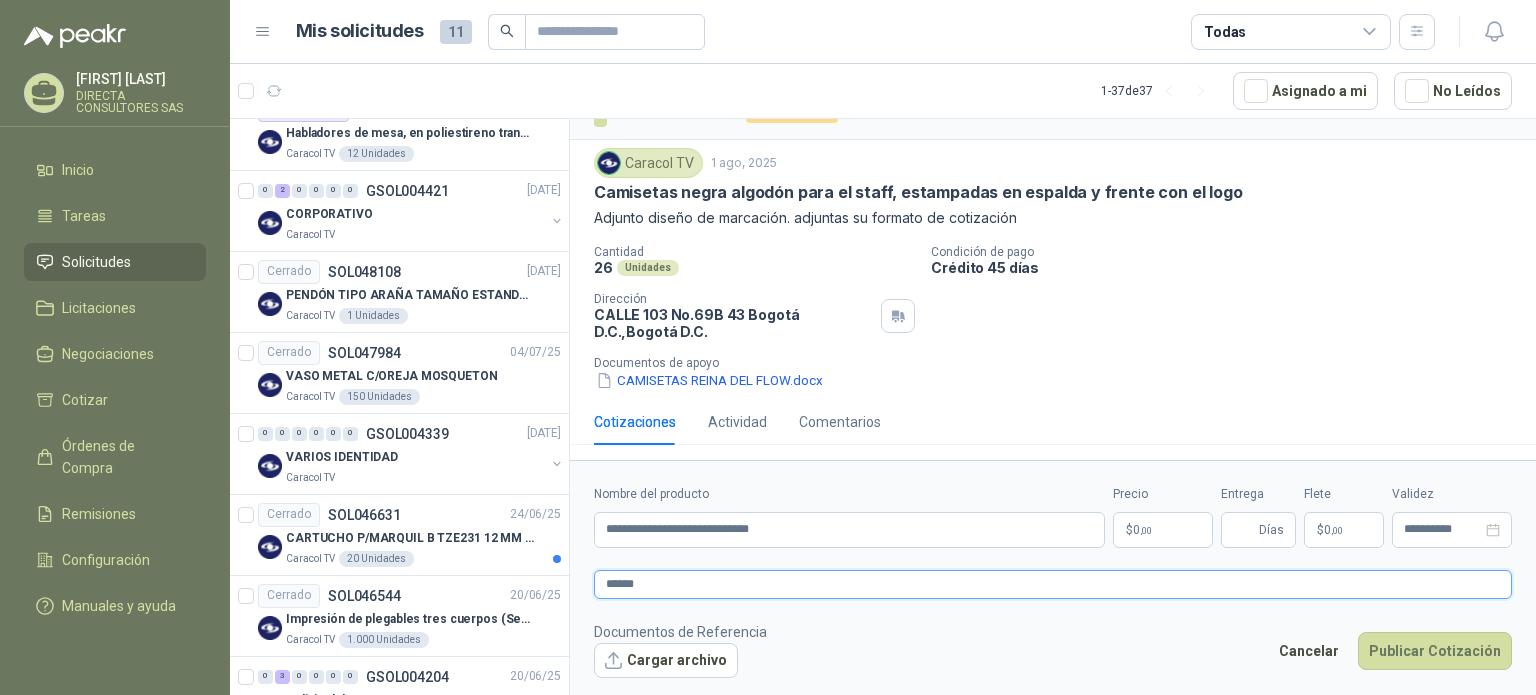 type 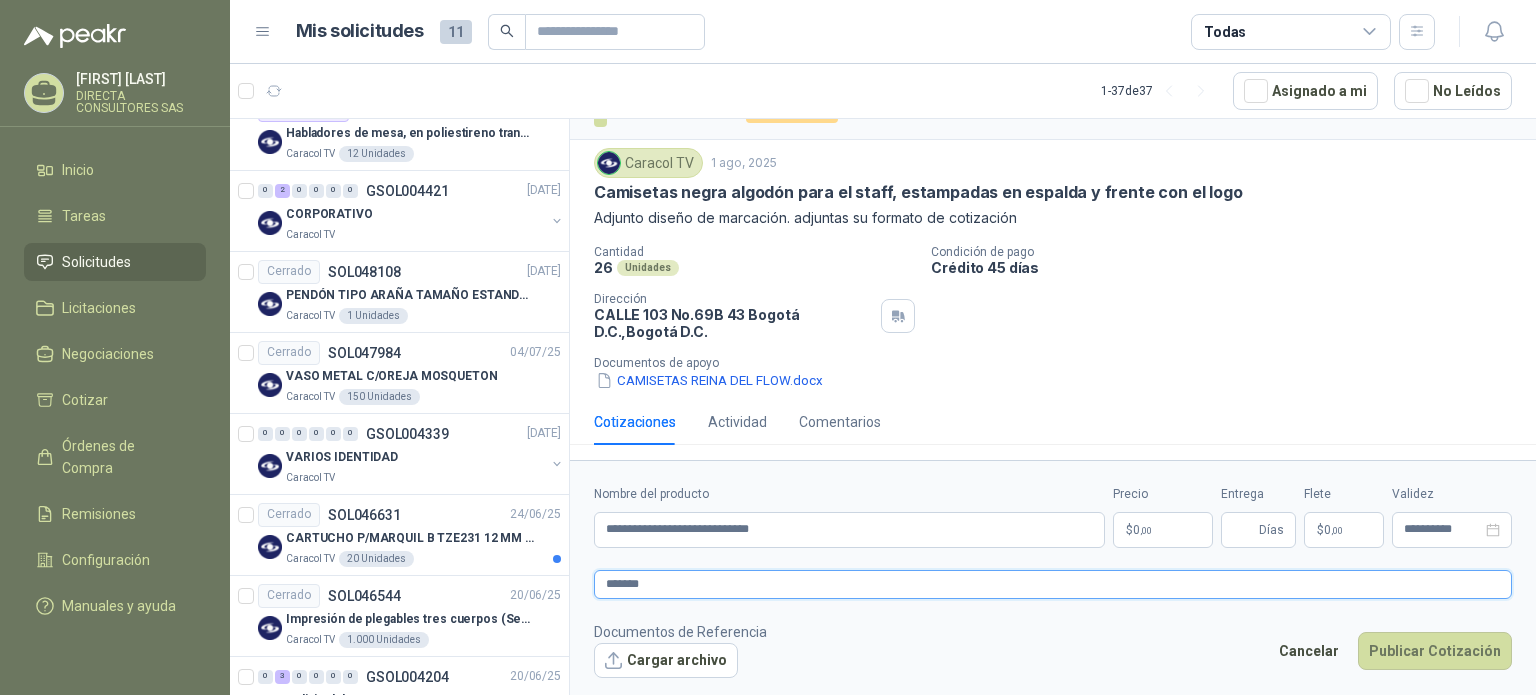 type on "********" 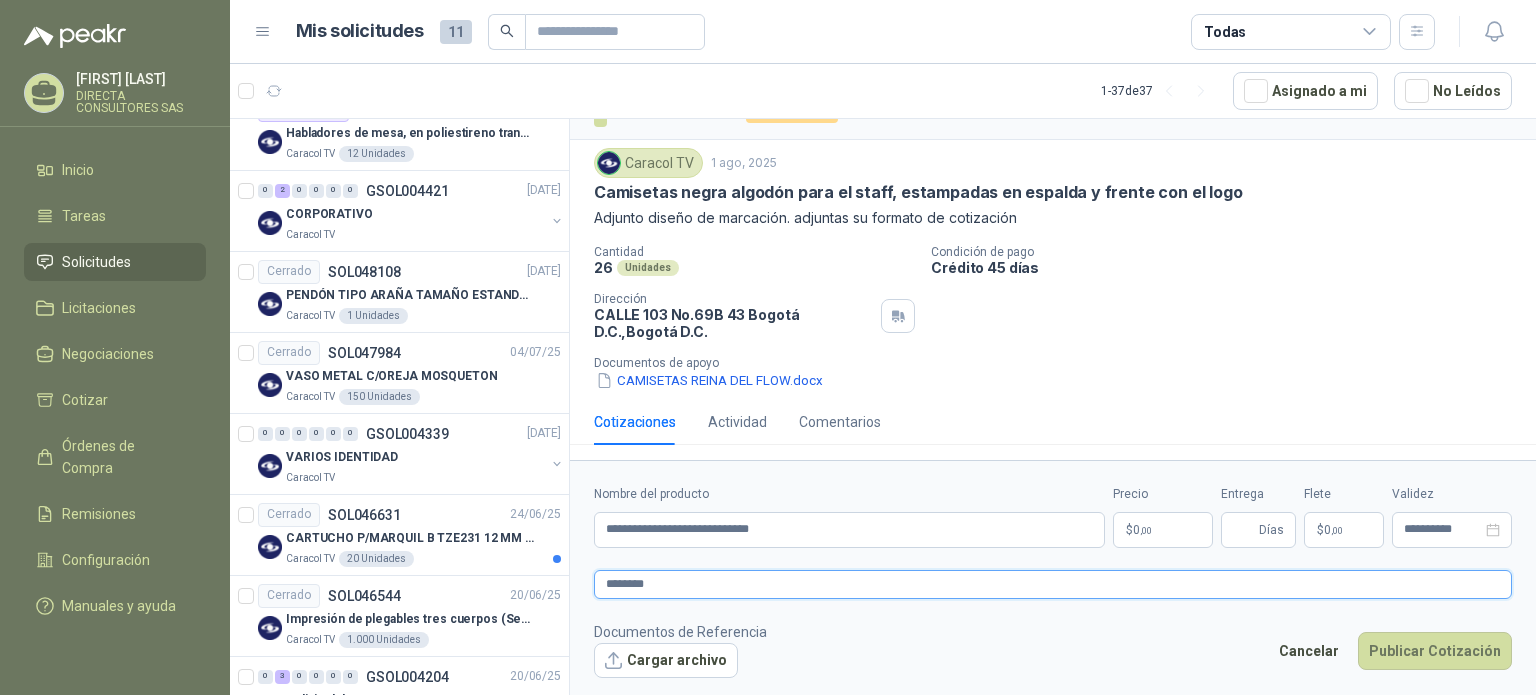 type 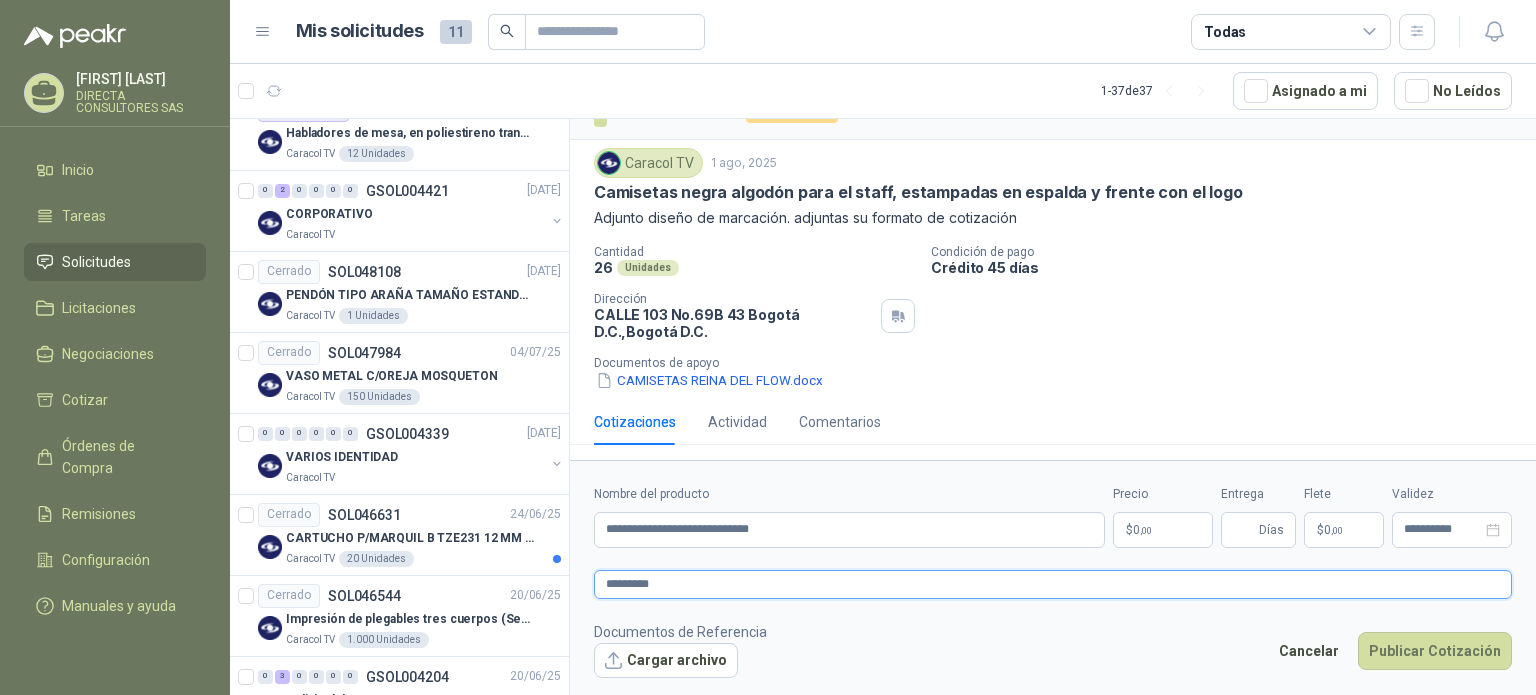 type 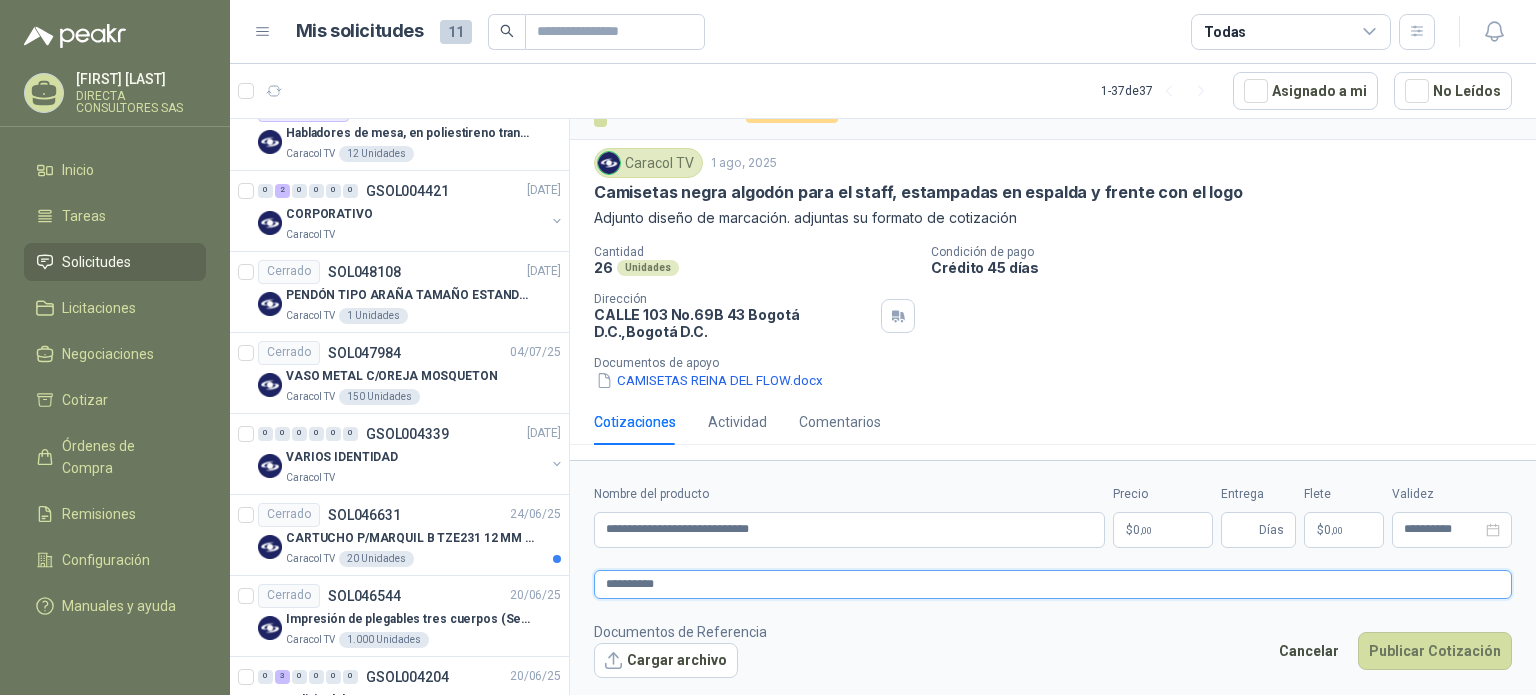 type 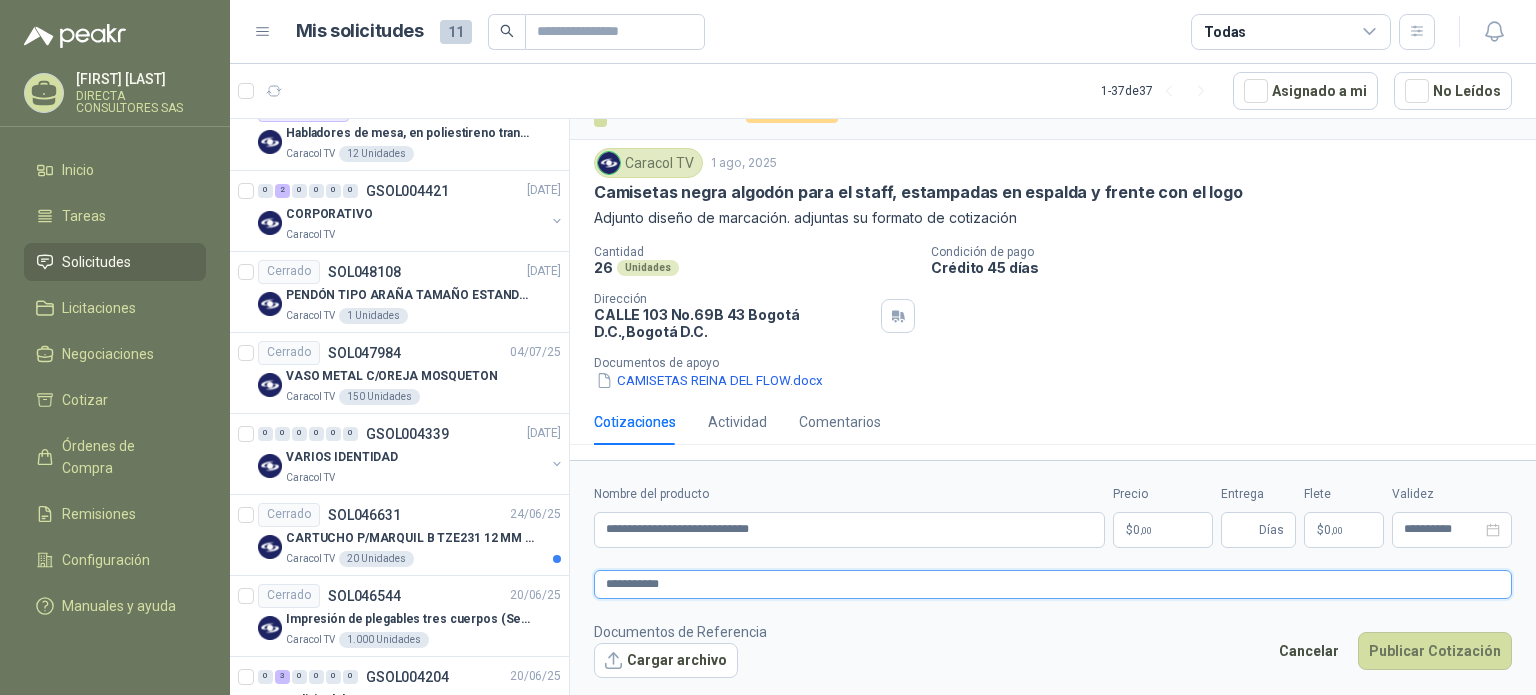 type 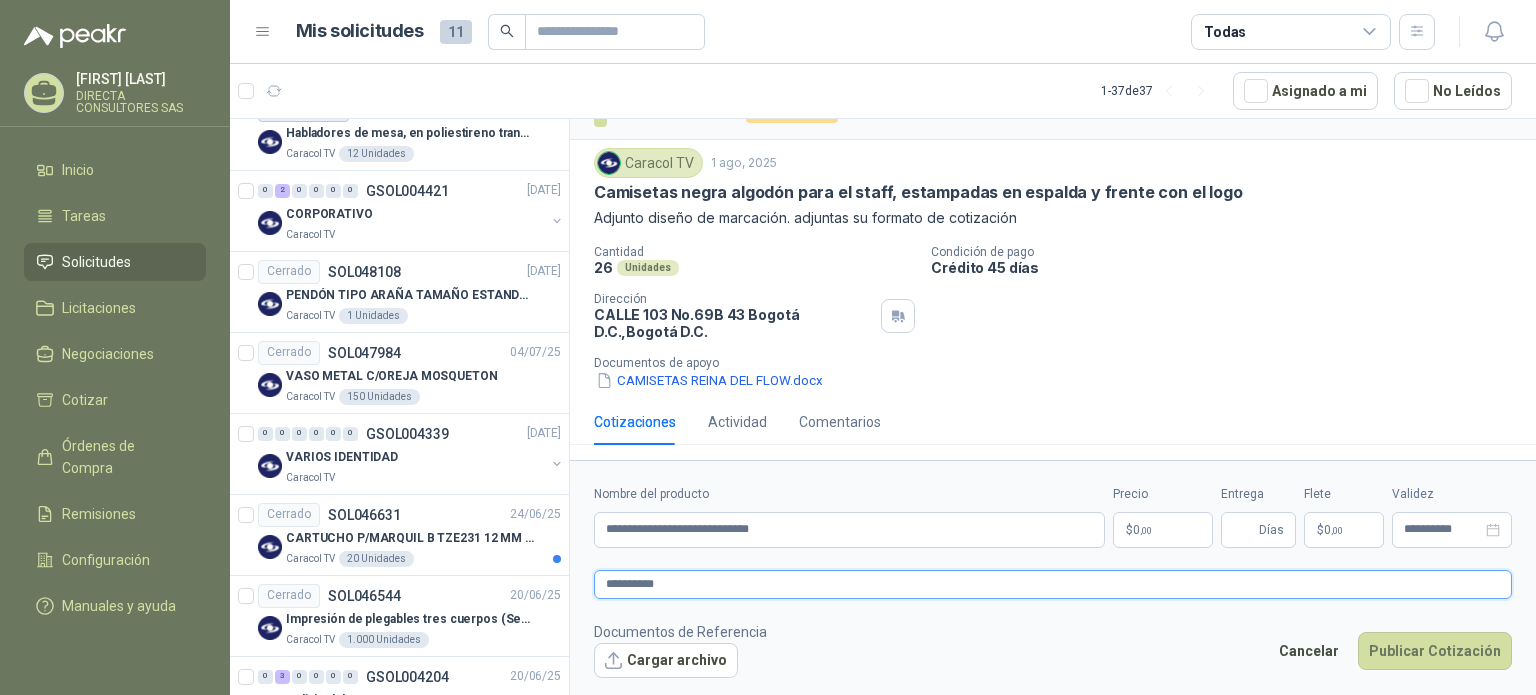 type 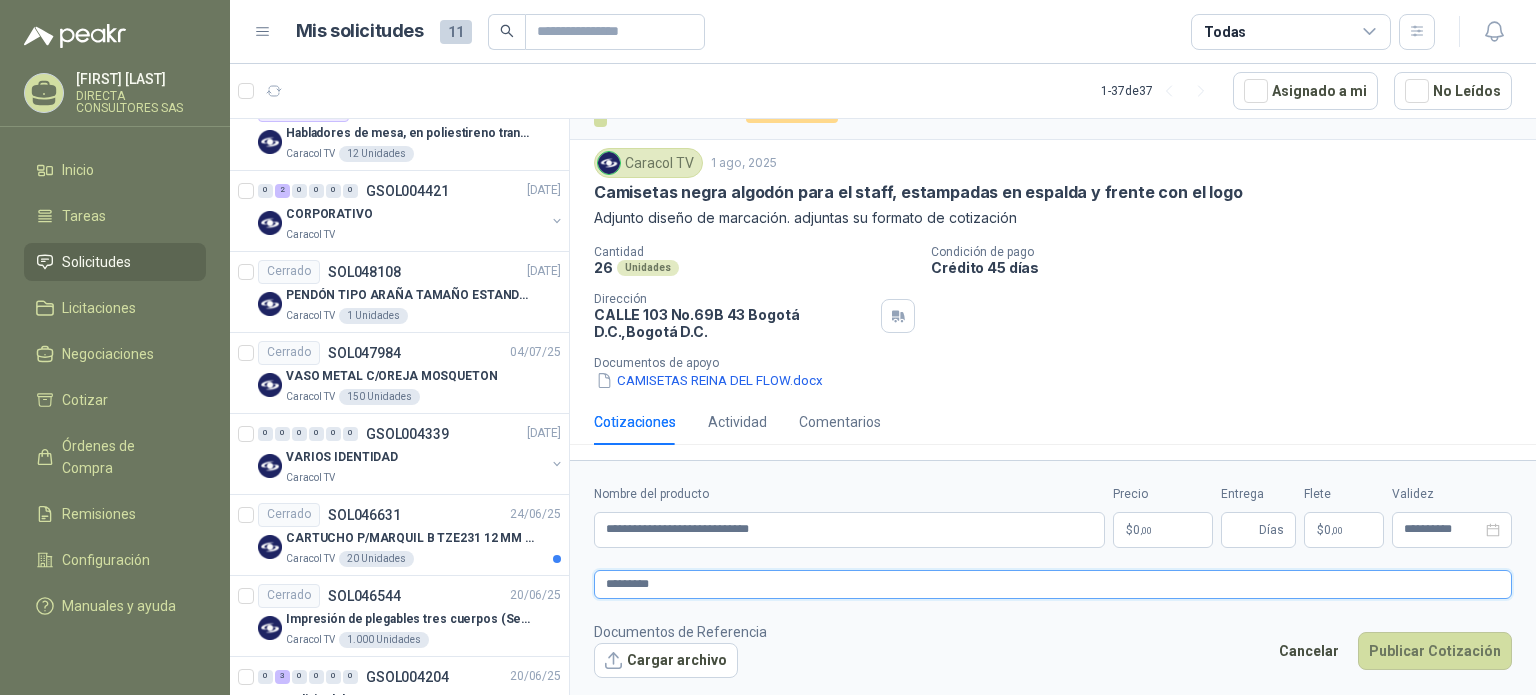 type 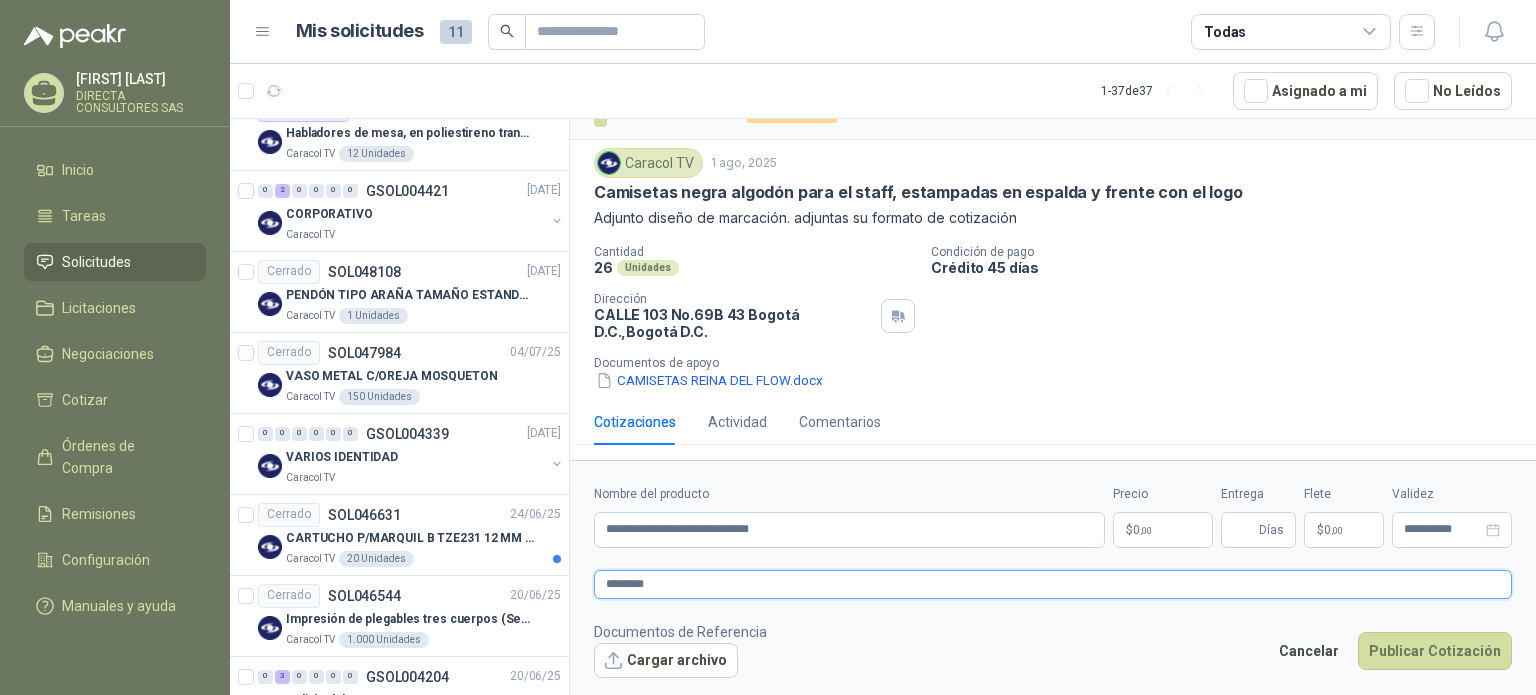 type 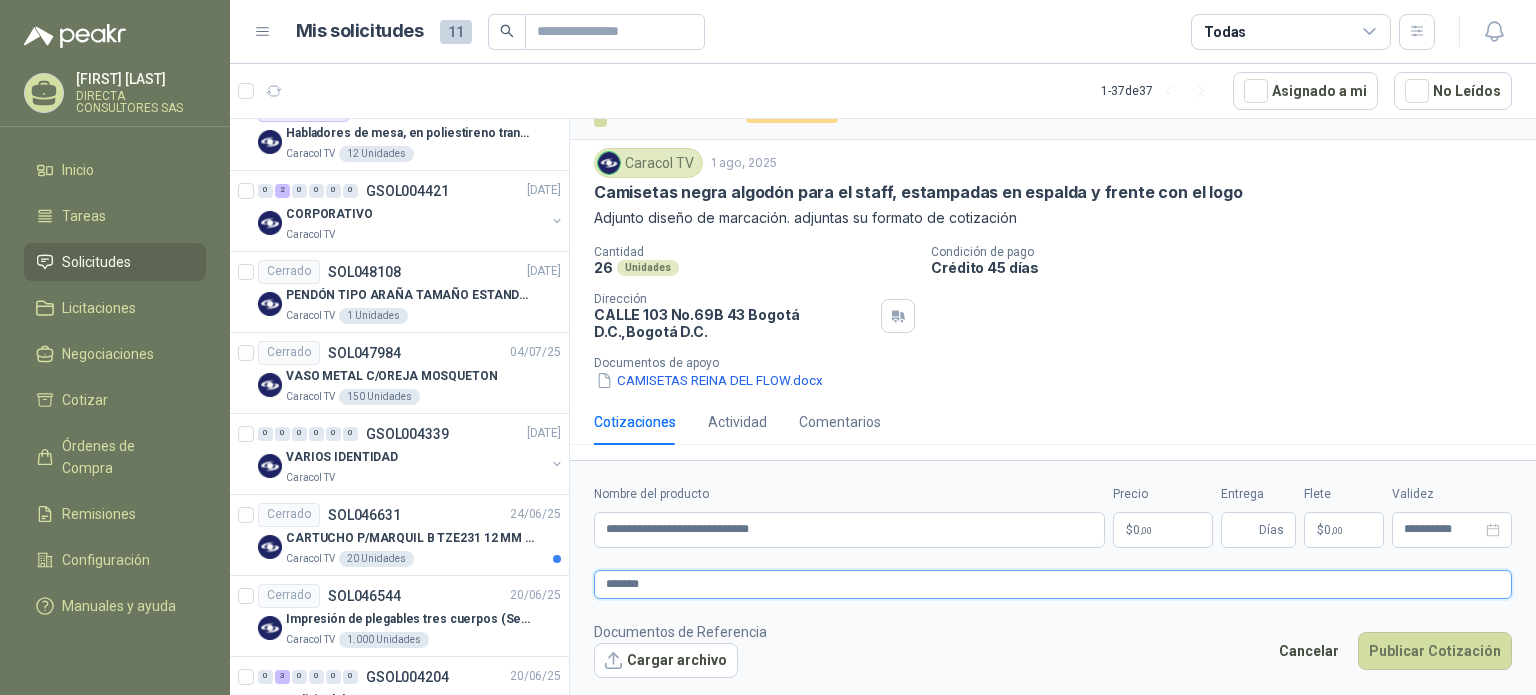 type 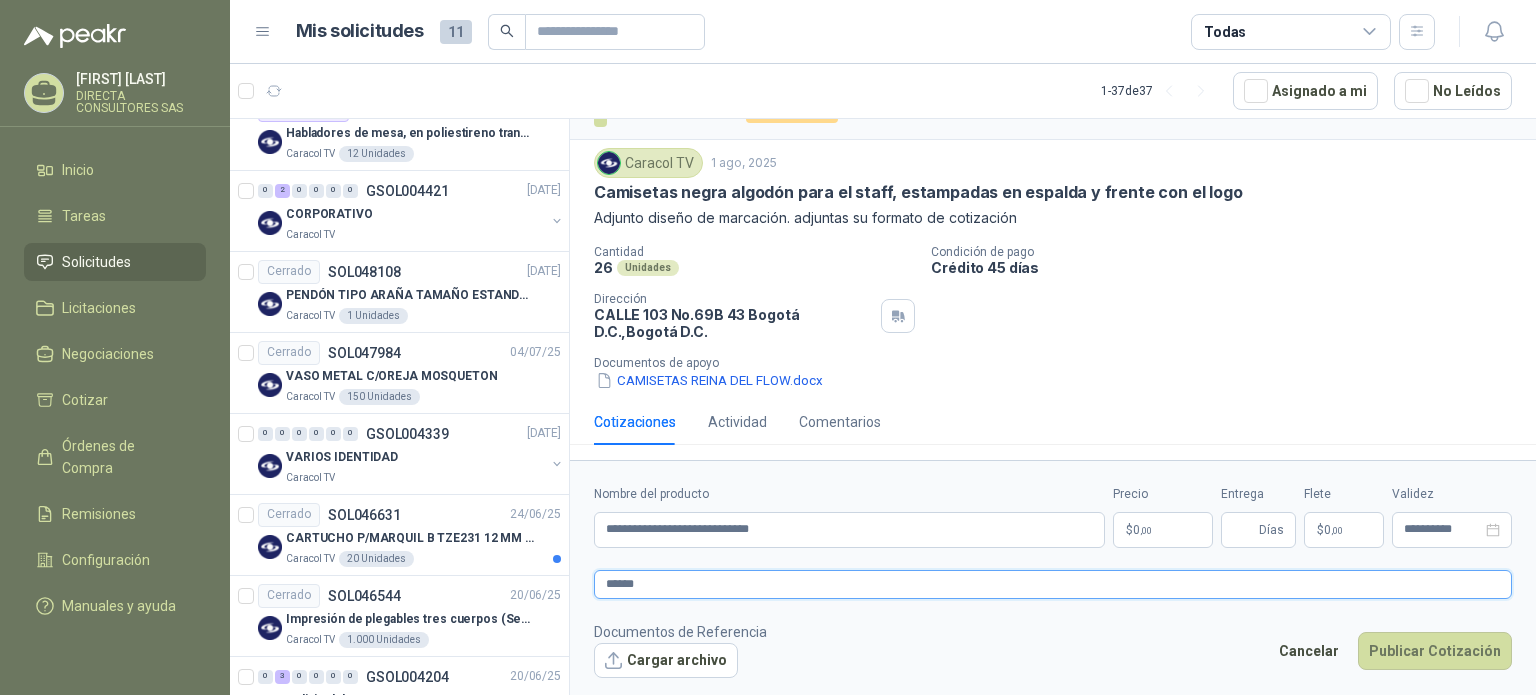type 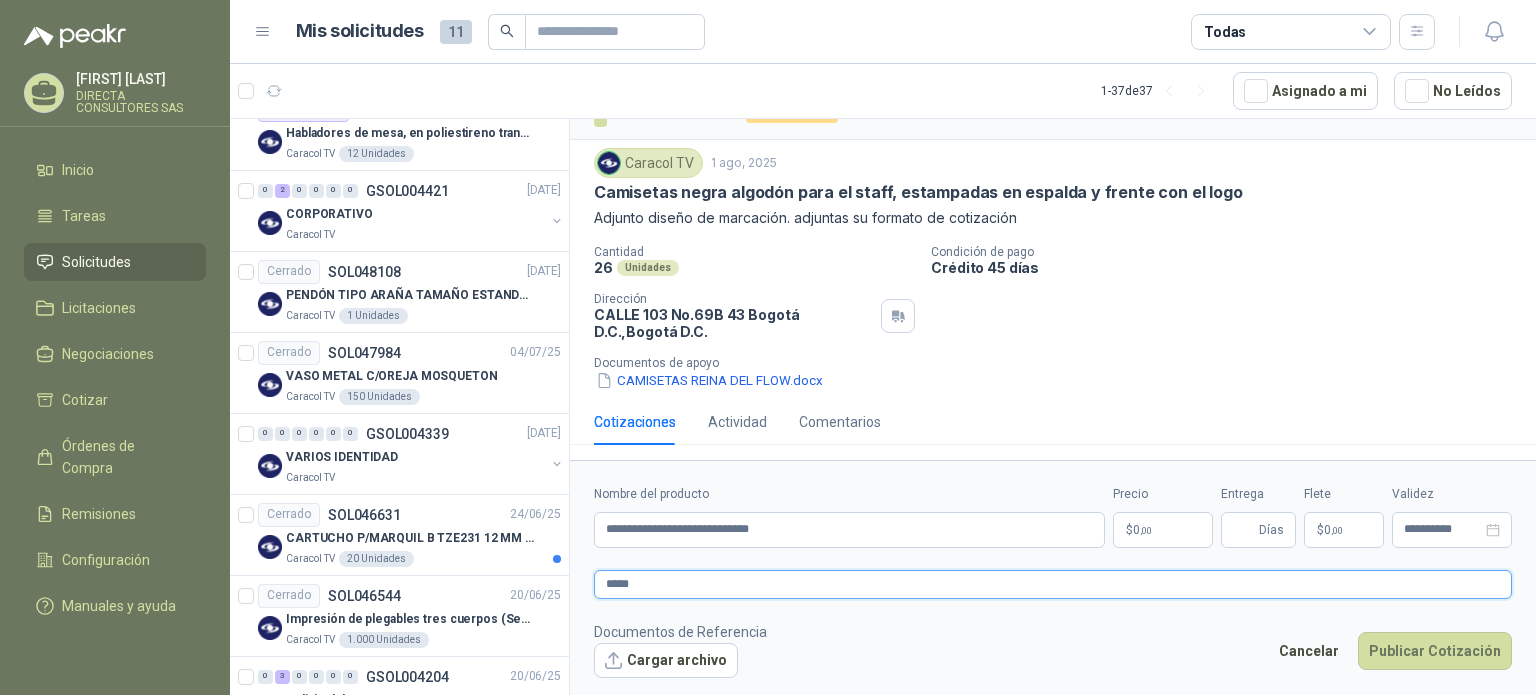 type 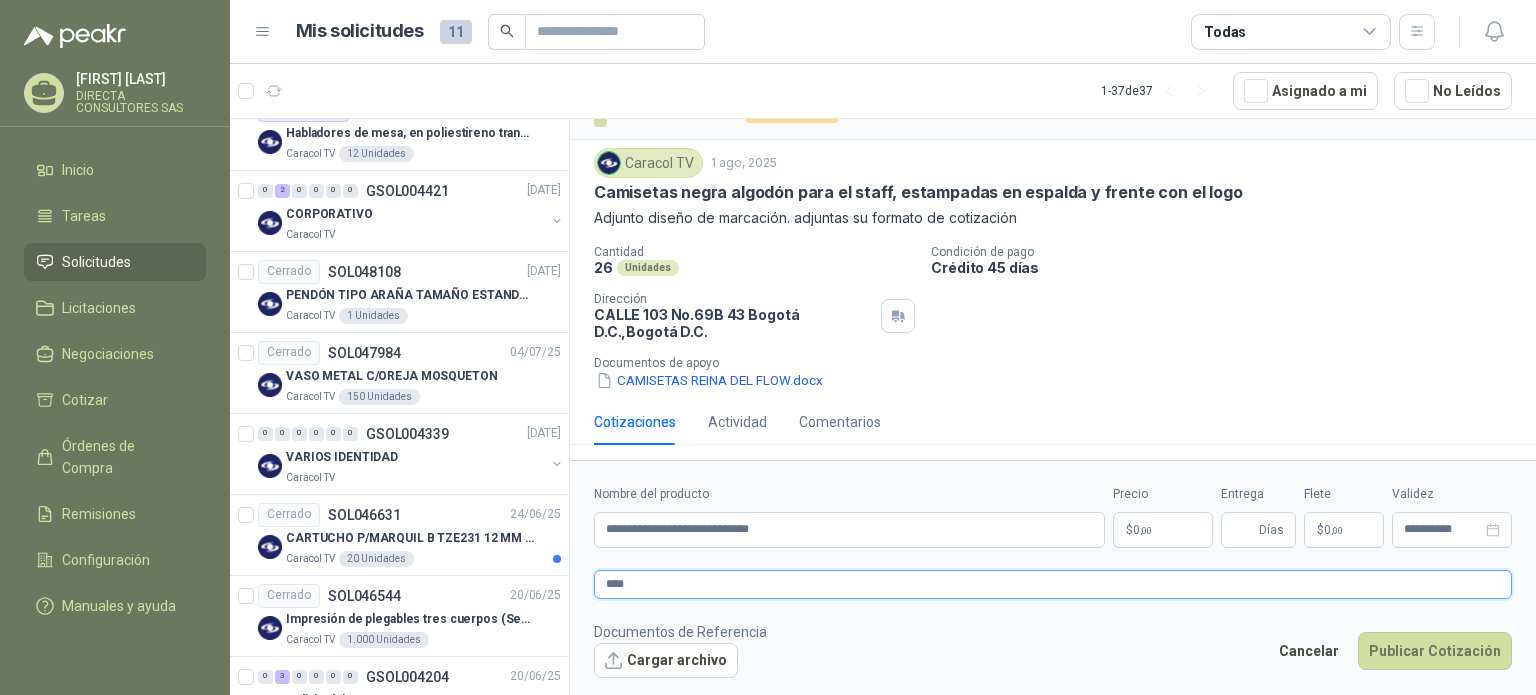 type 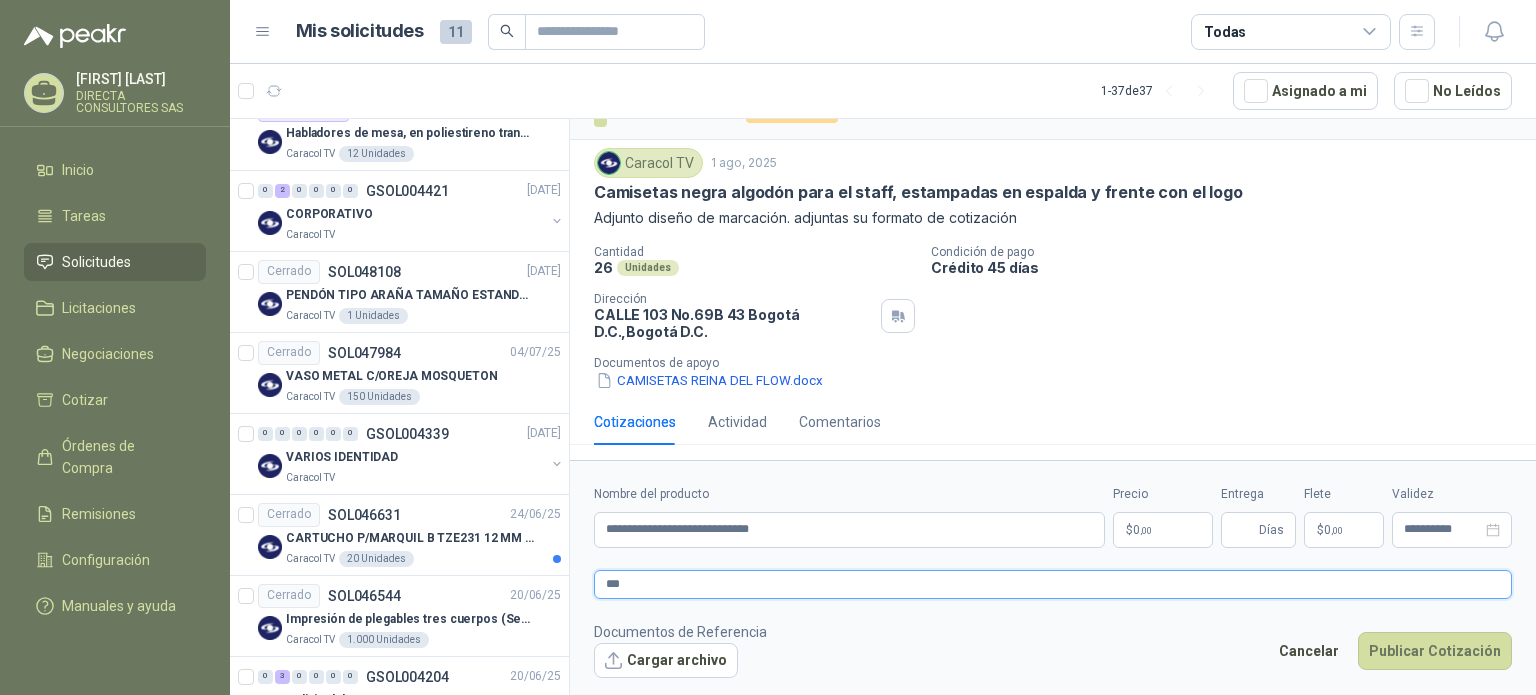 type 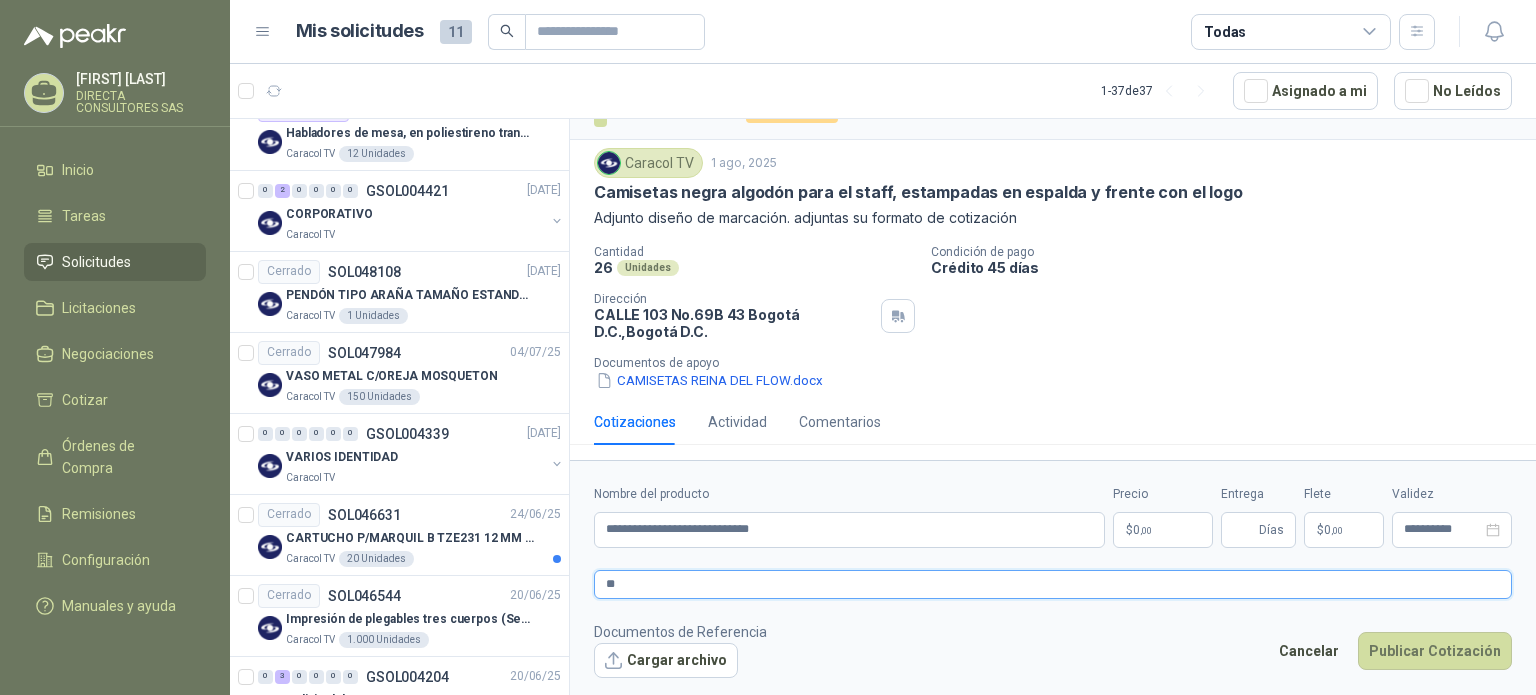 type 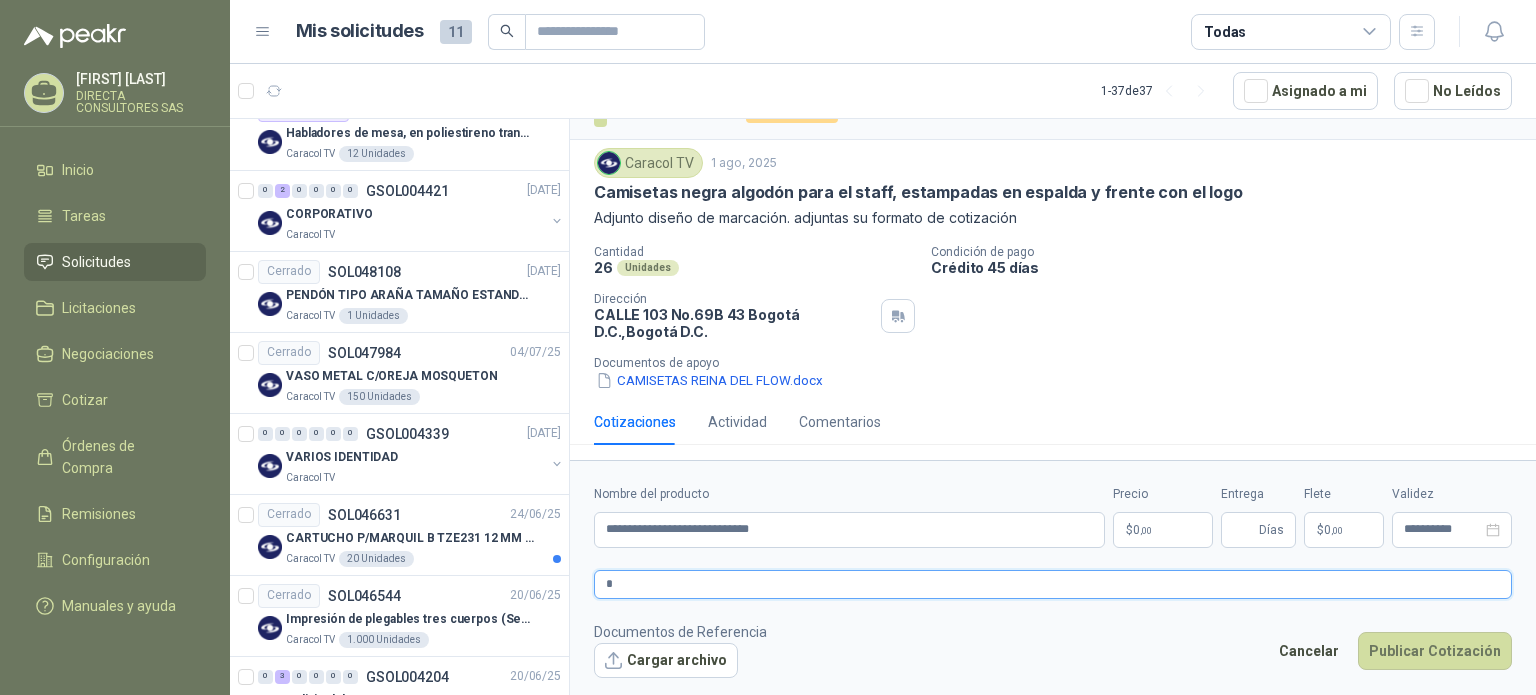 type 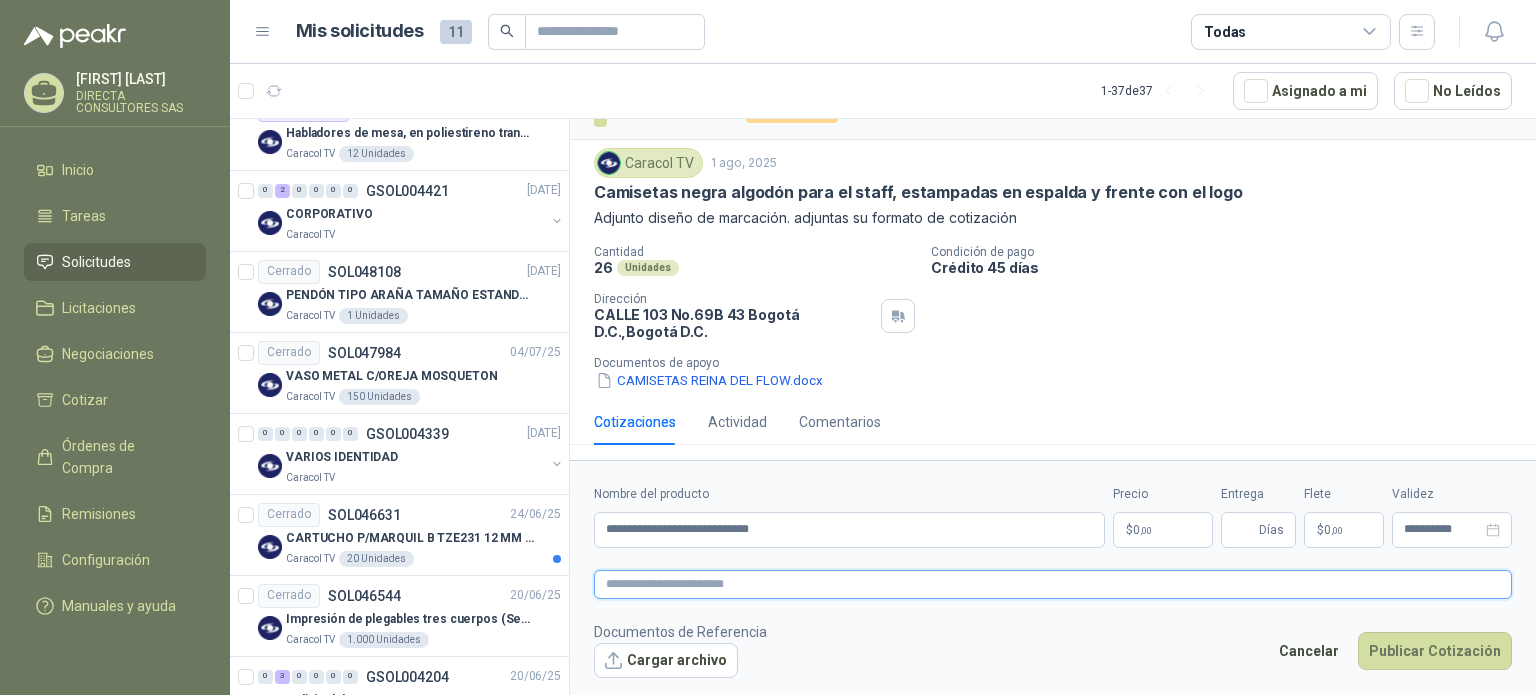 type 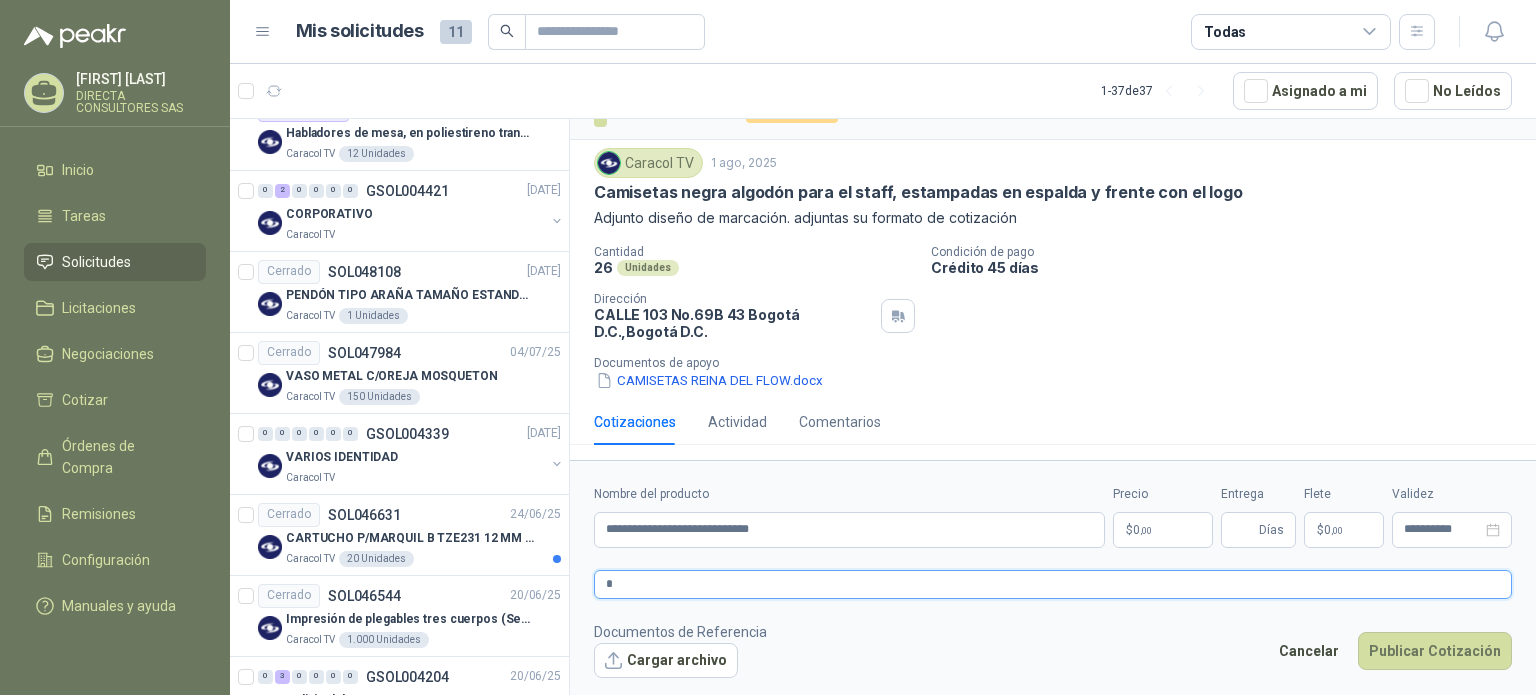 type 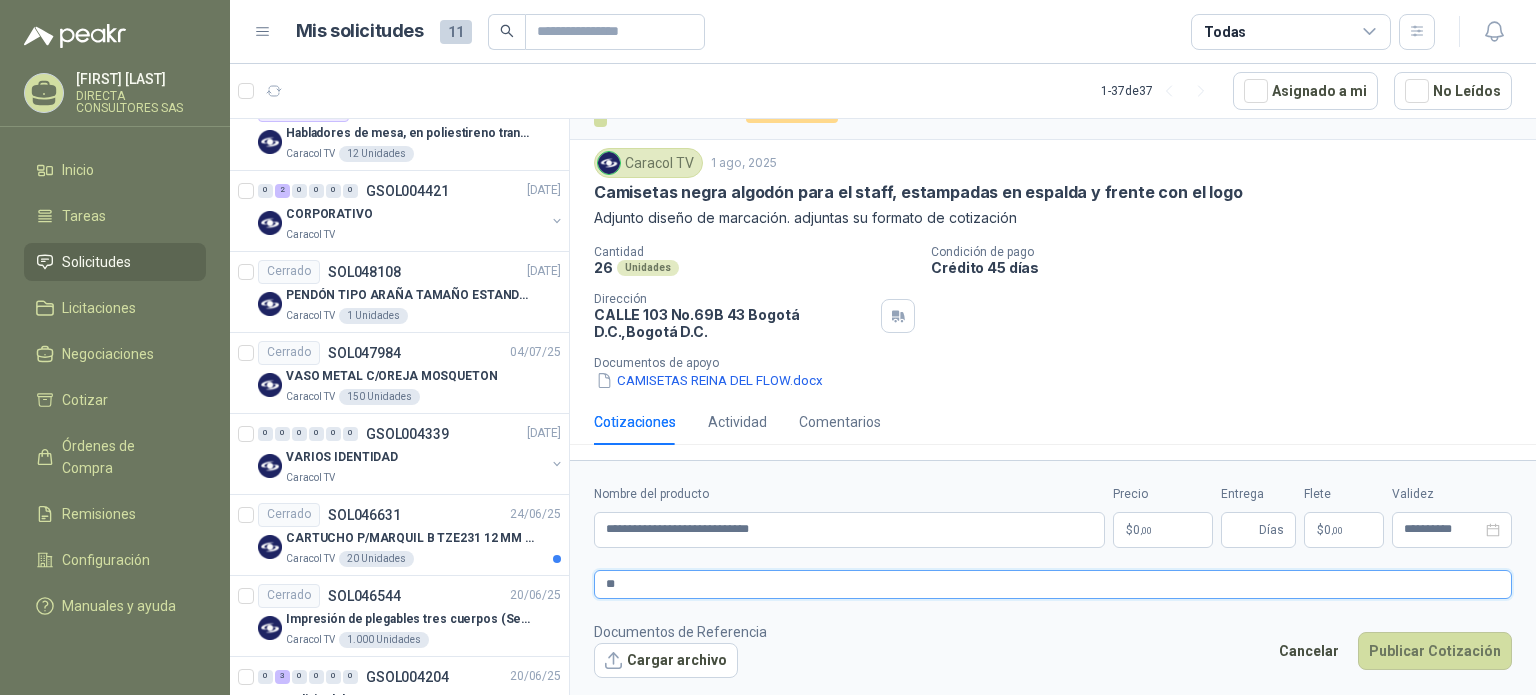 type 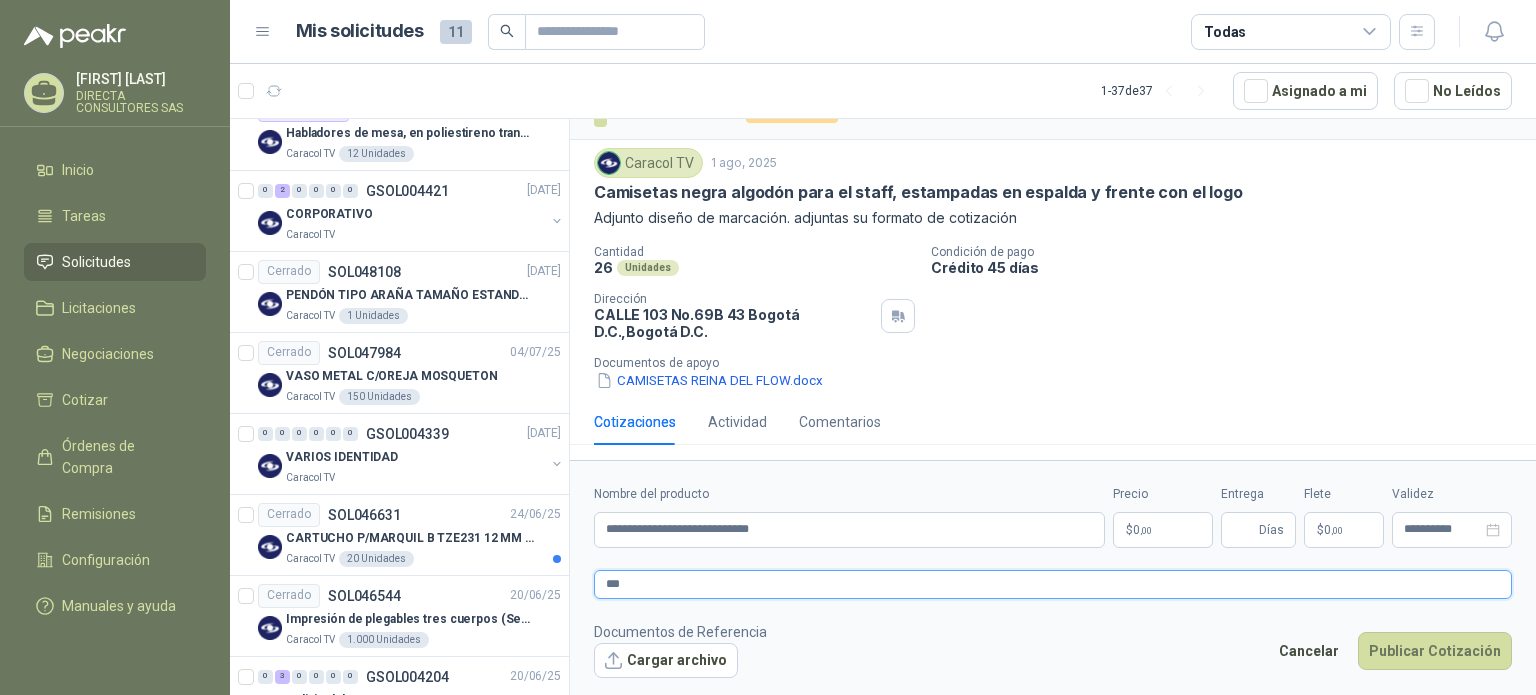 type 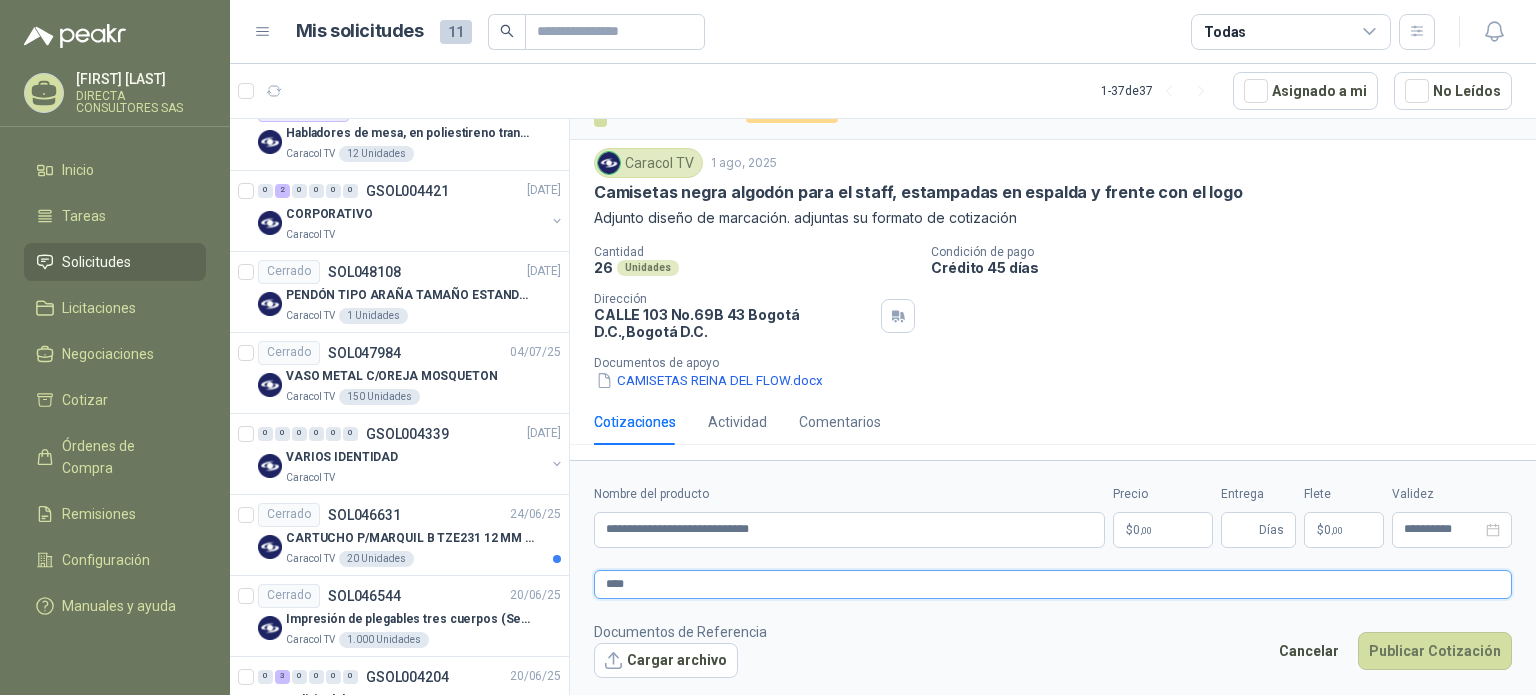 type 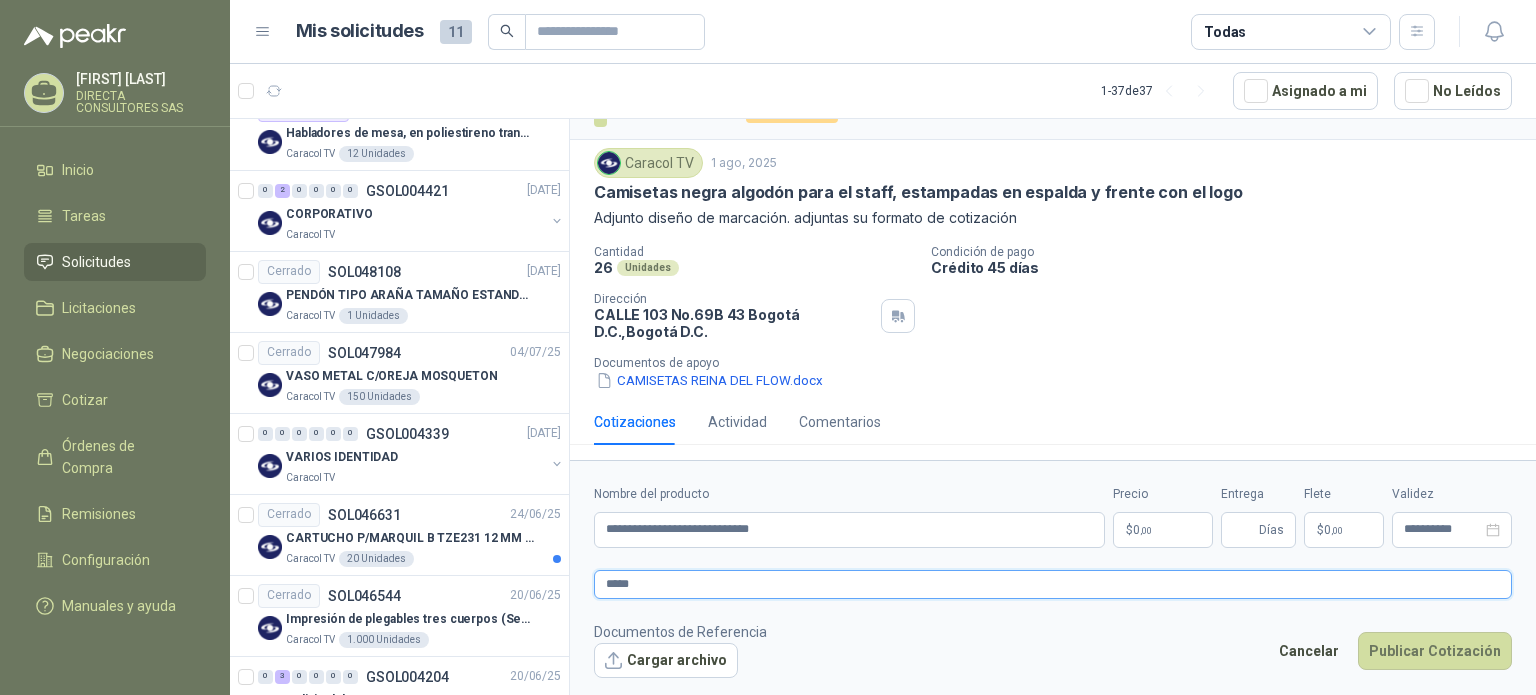 type 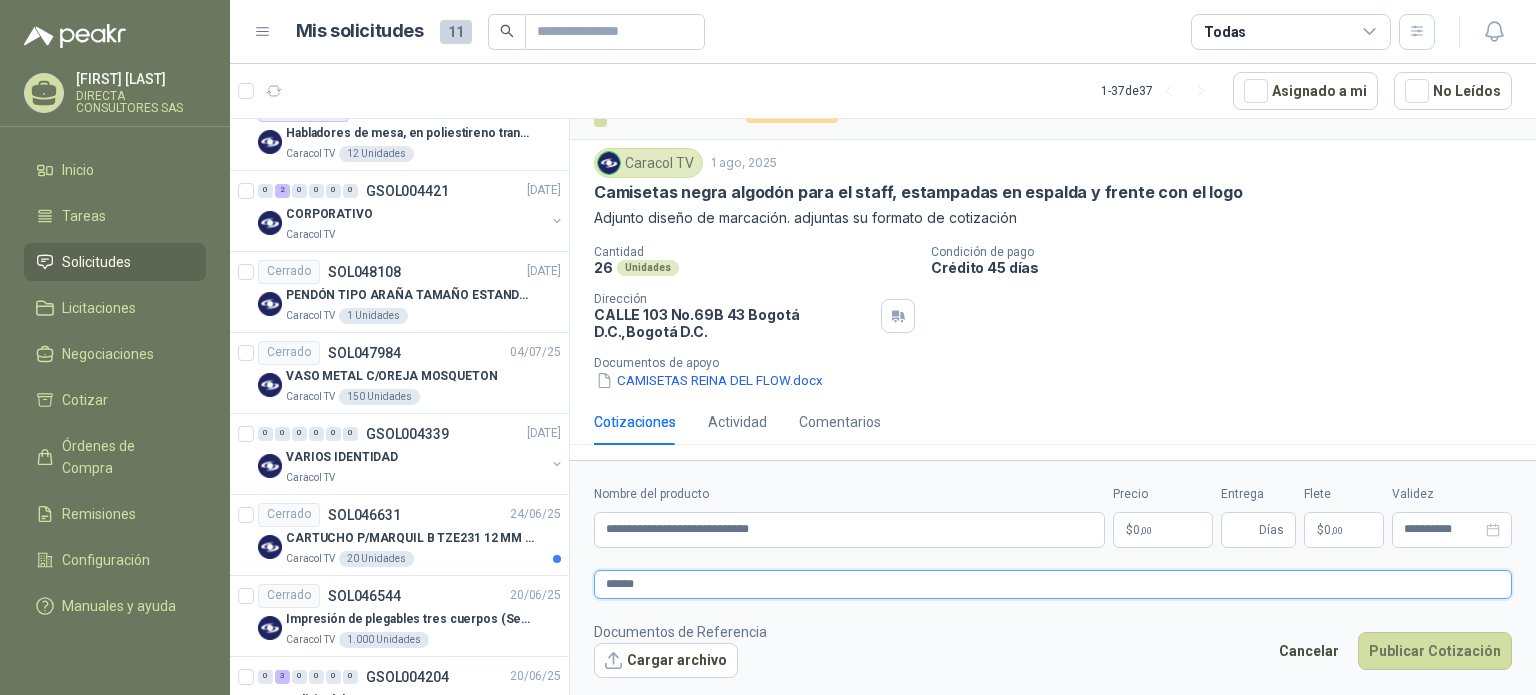 type 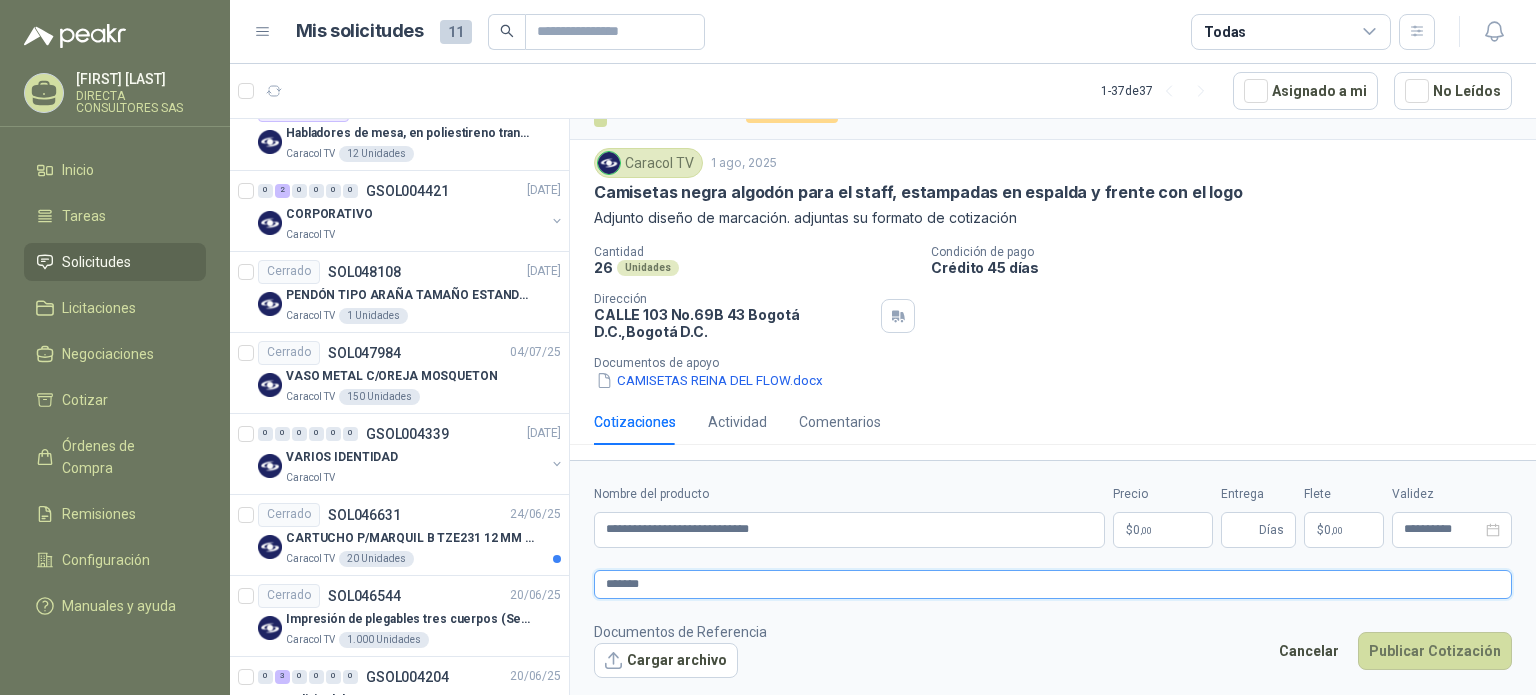 type 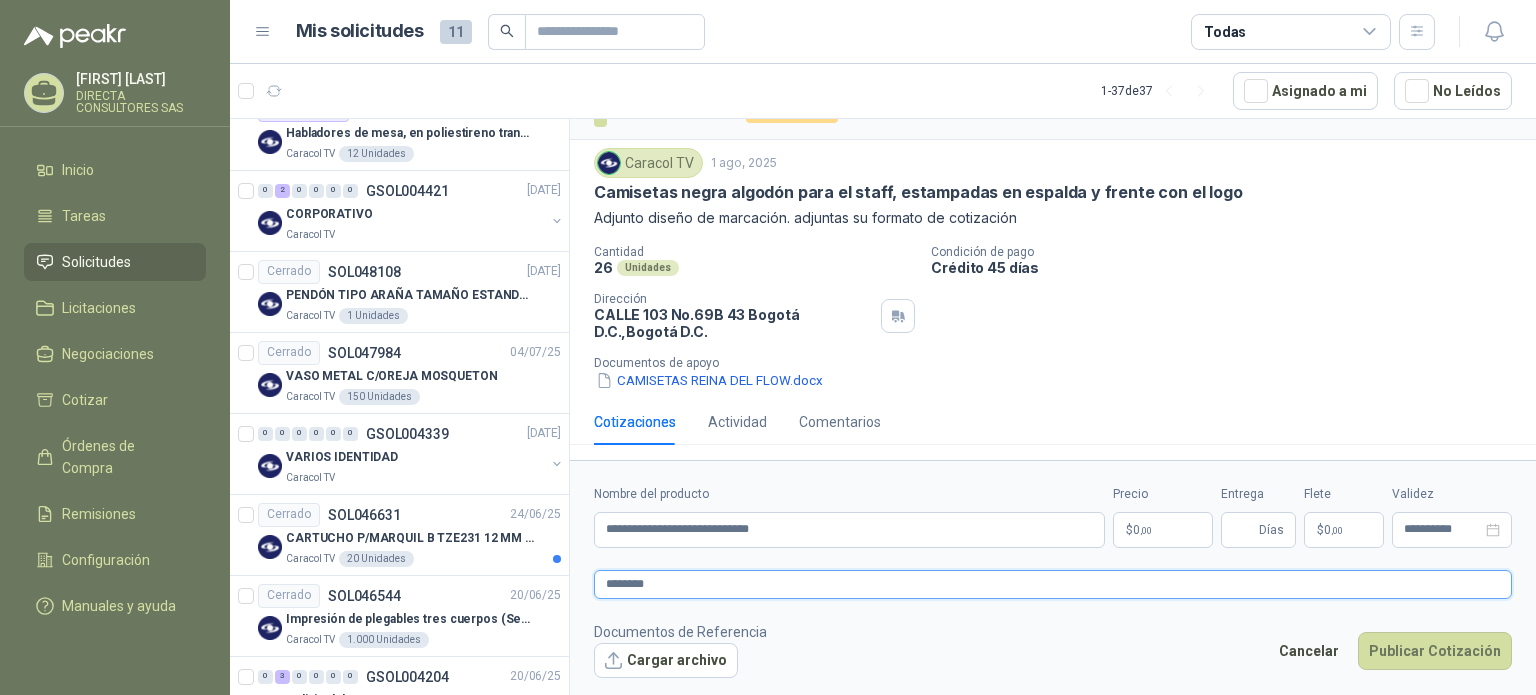 type 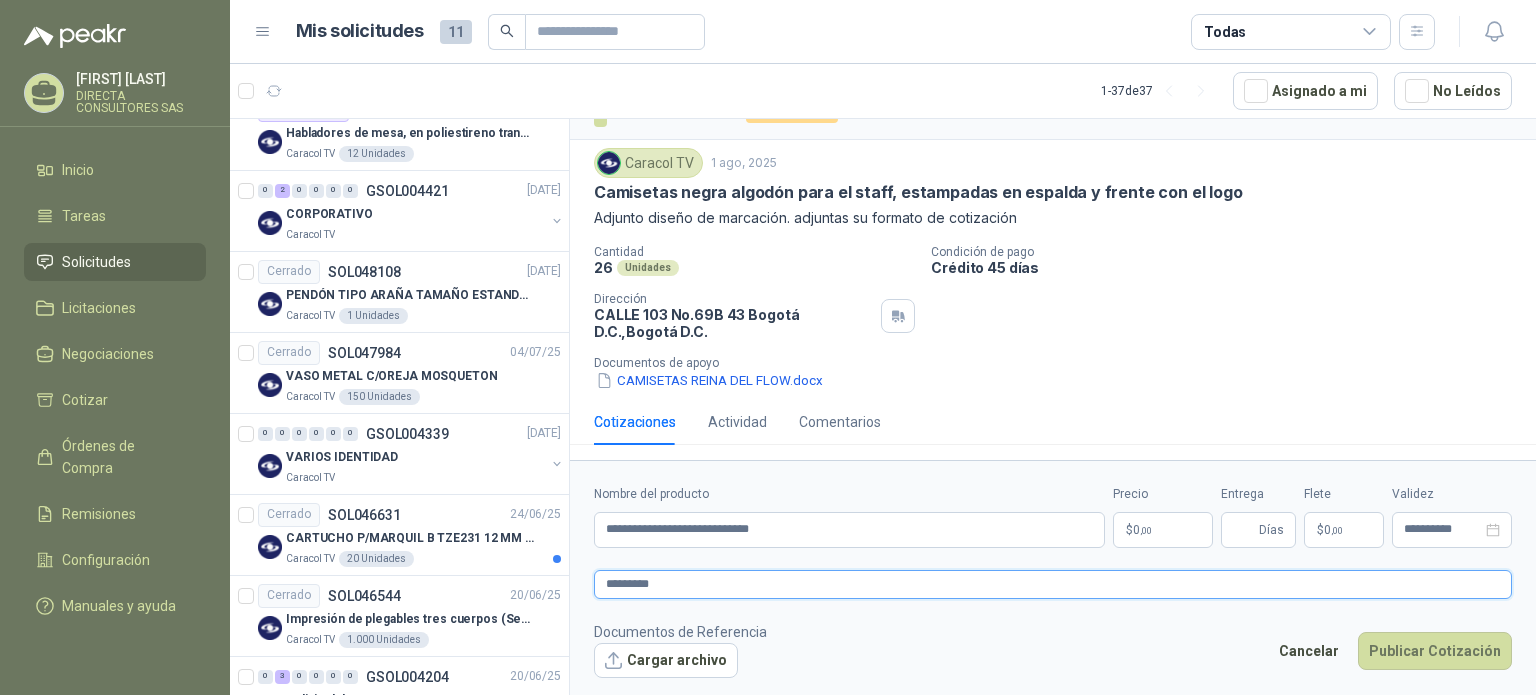 type 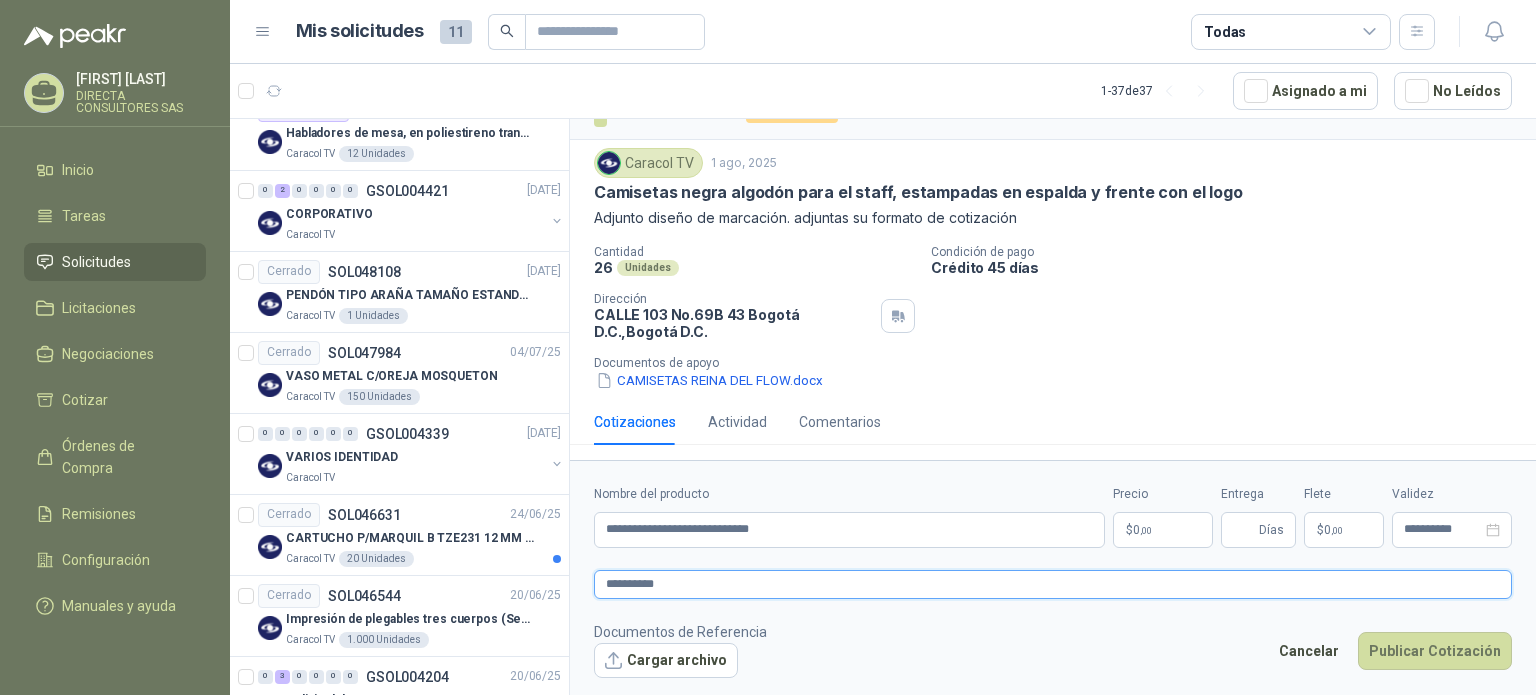 type on "**********" 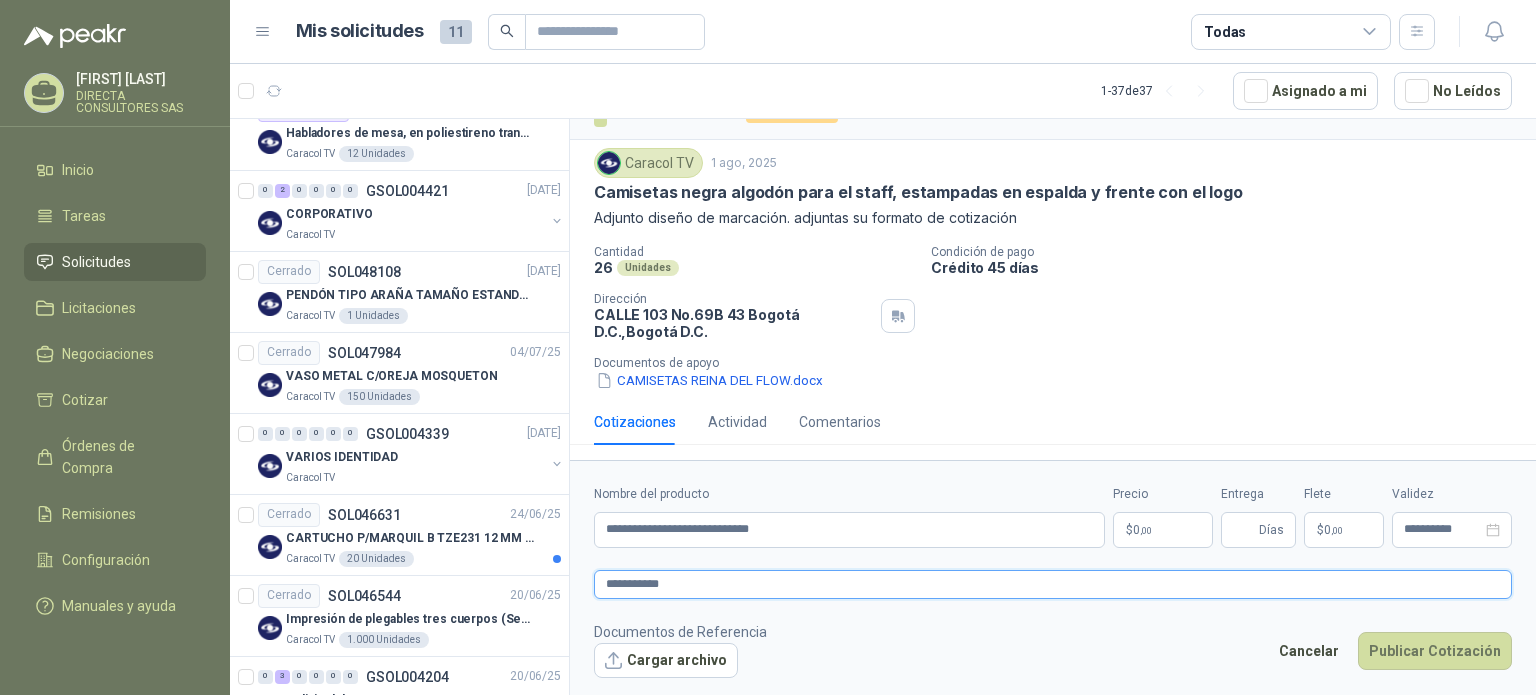 type 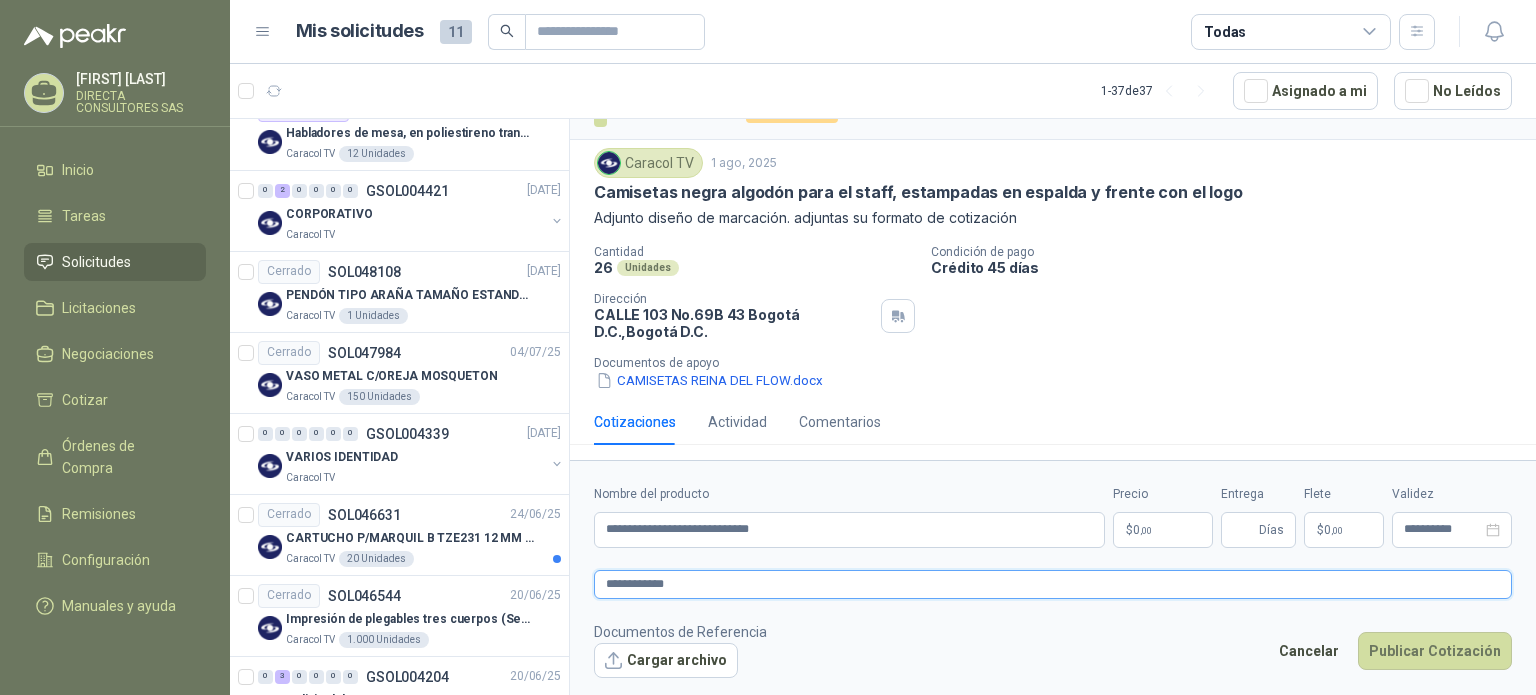 type 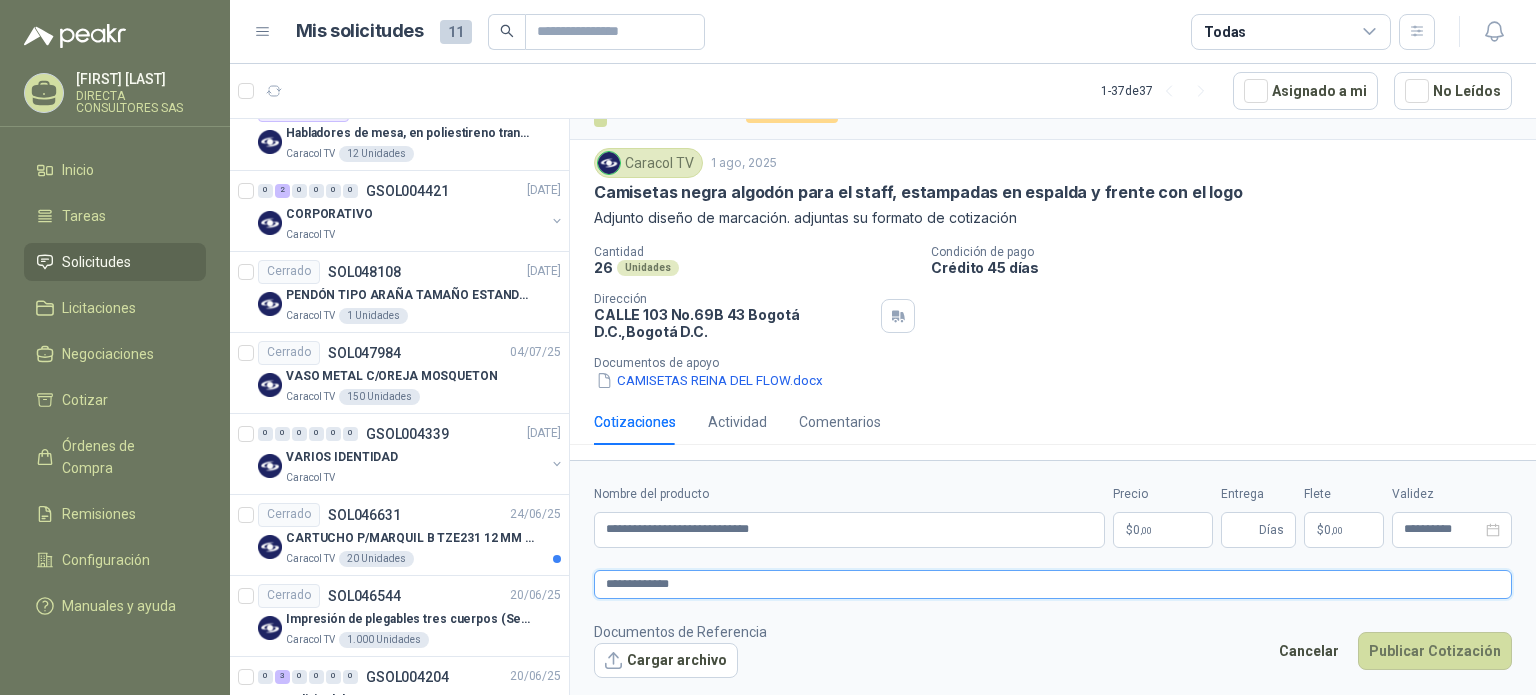 type 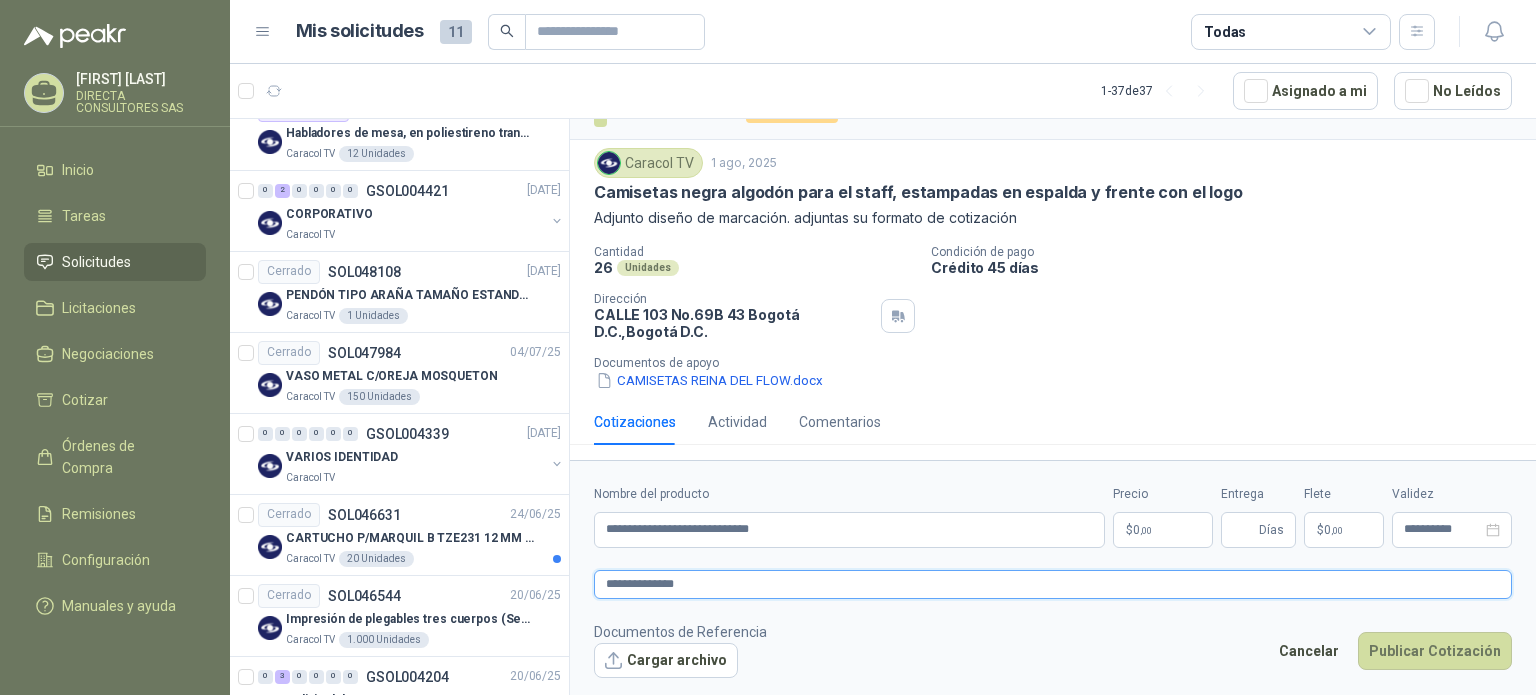 type 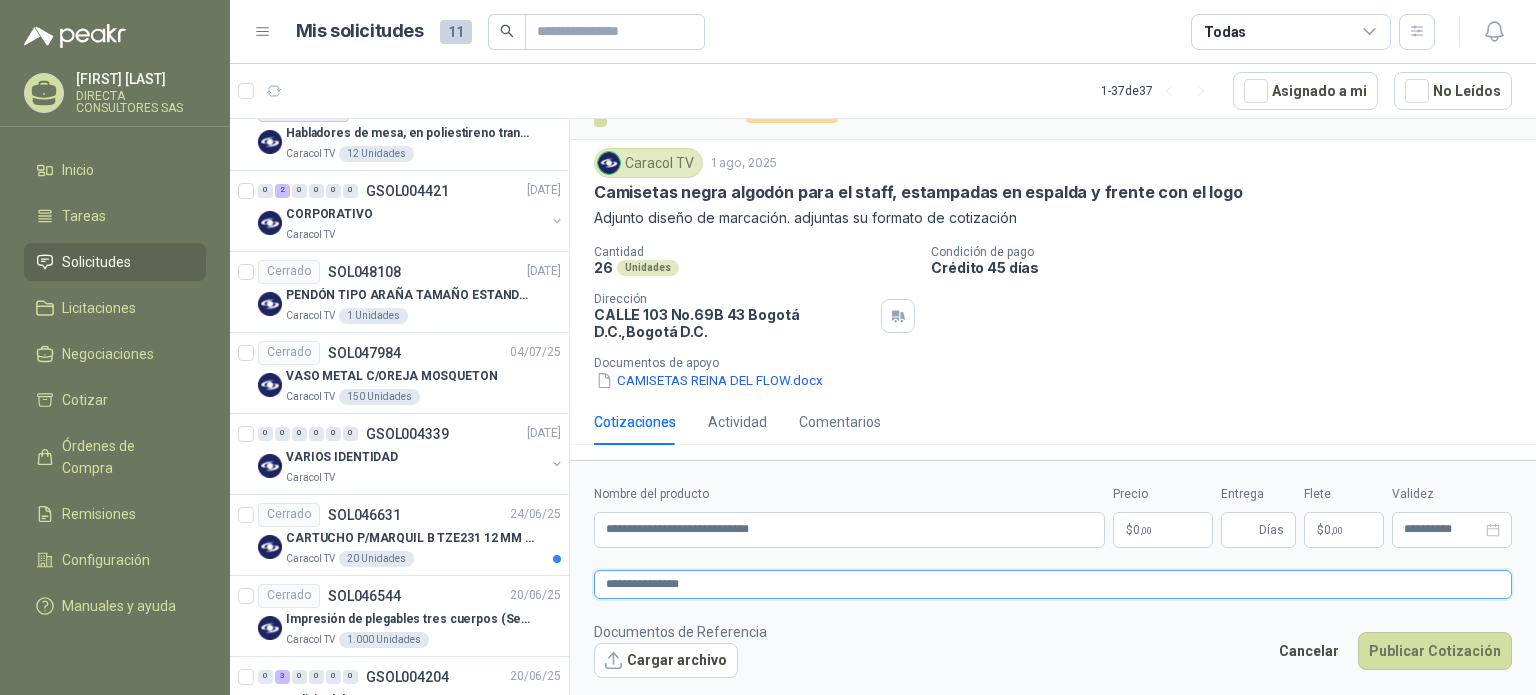 type 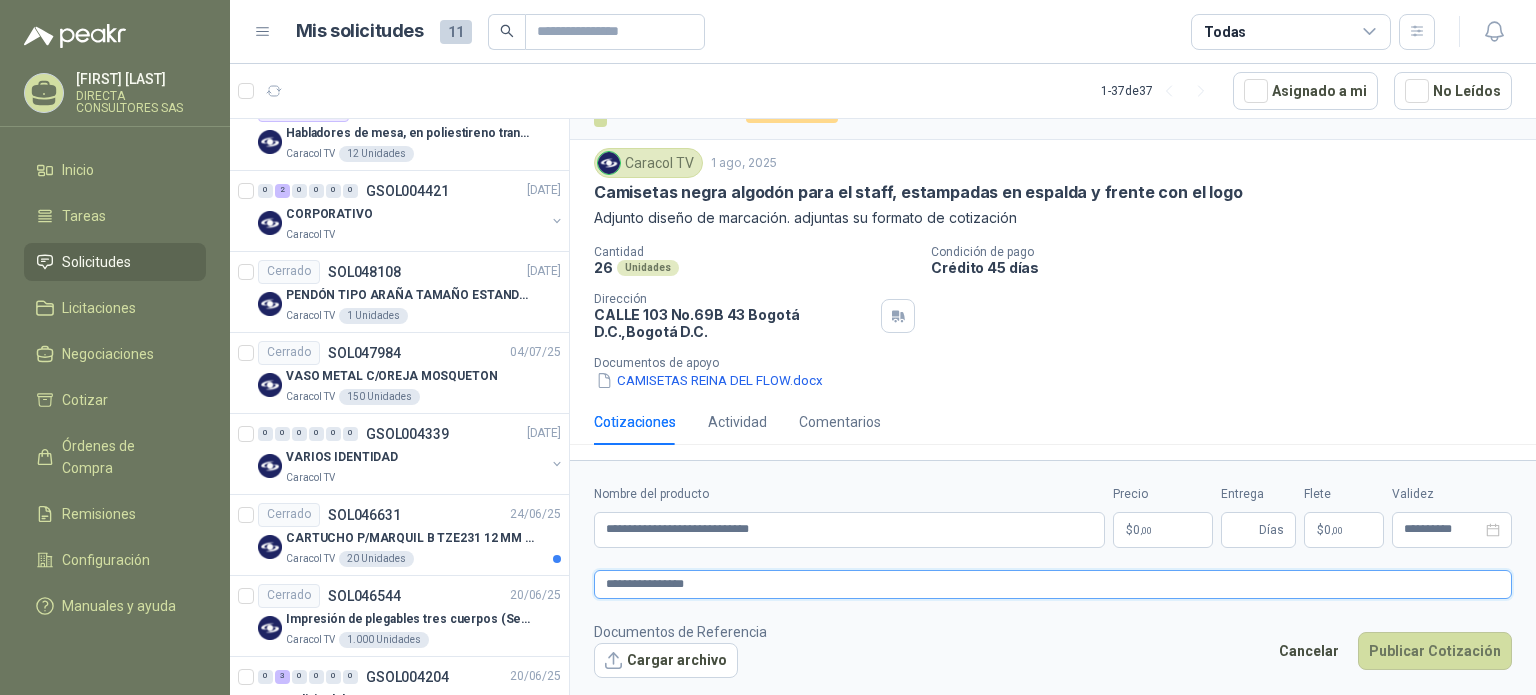type 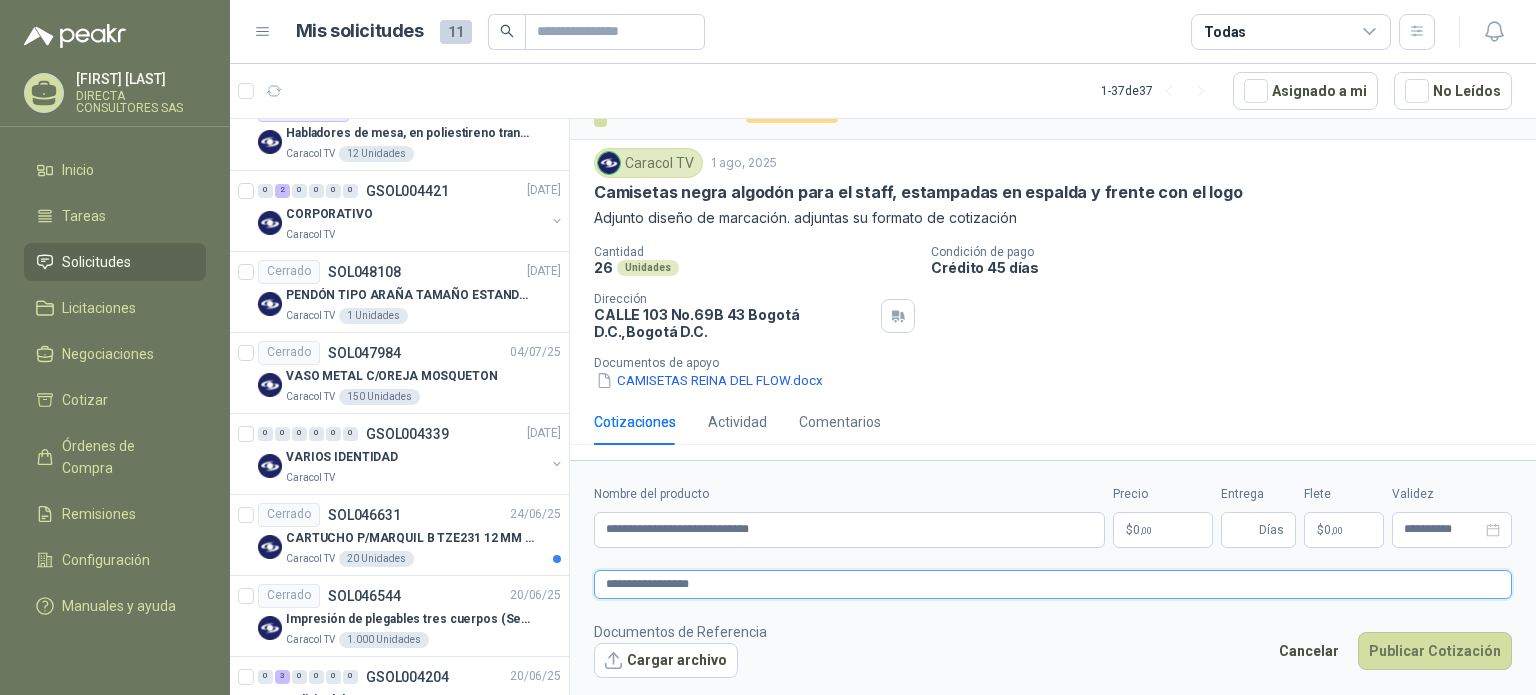 type 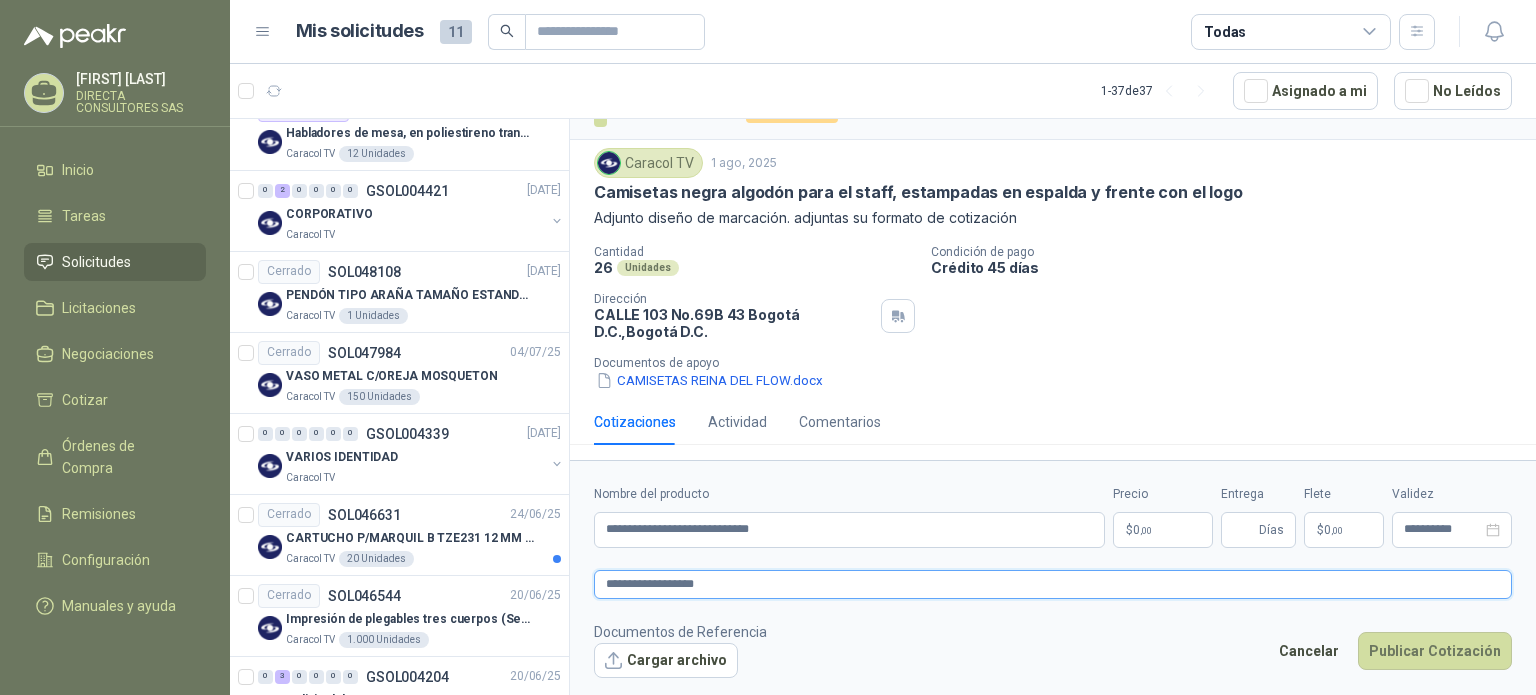 type 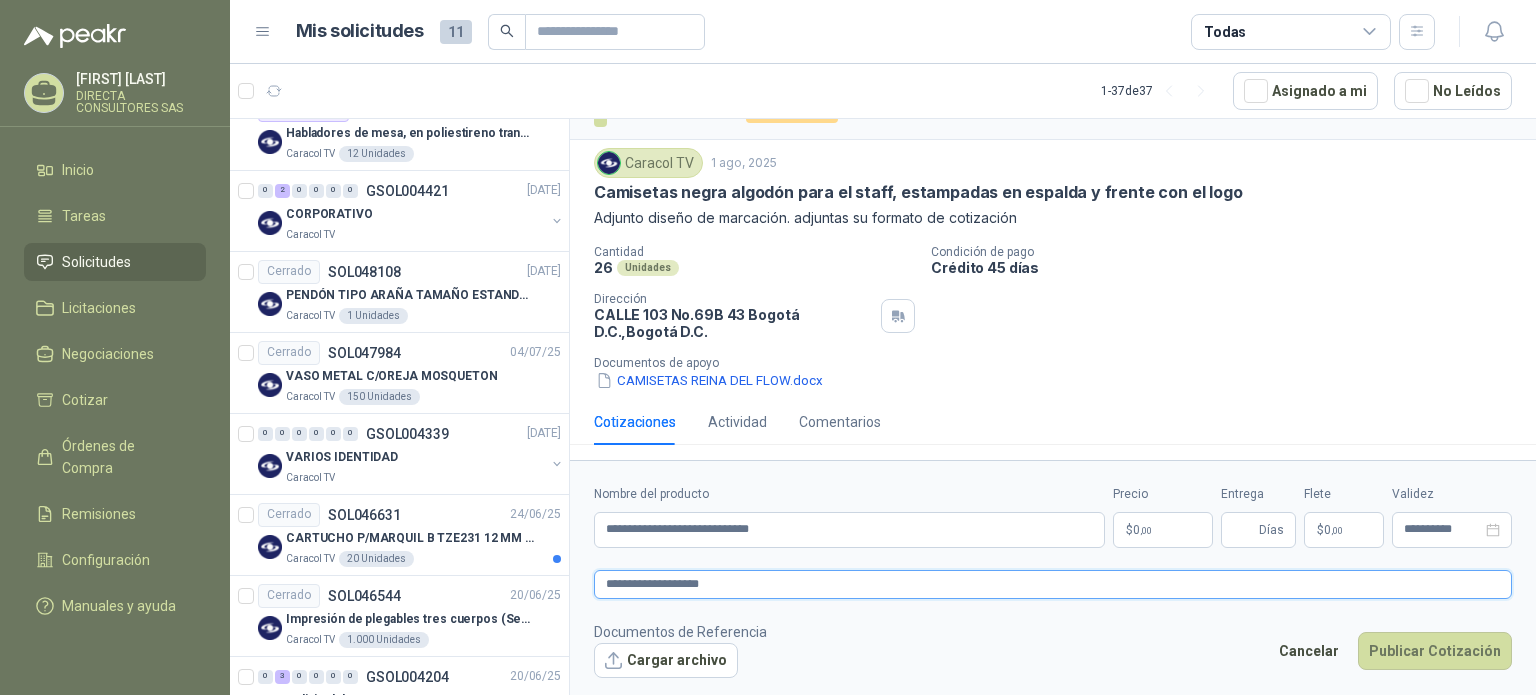 type 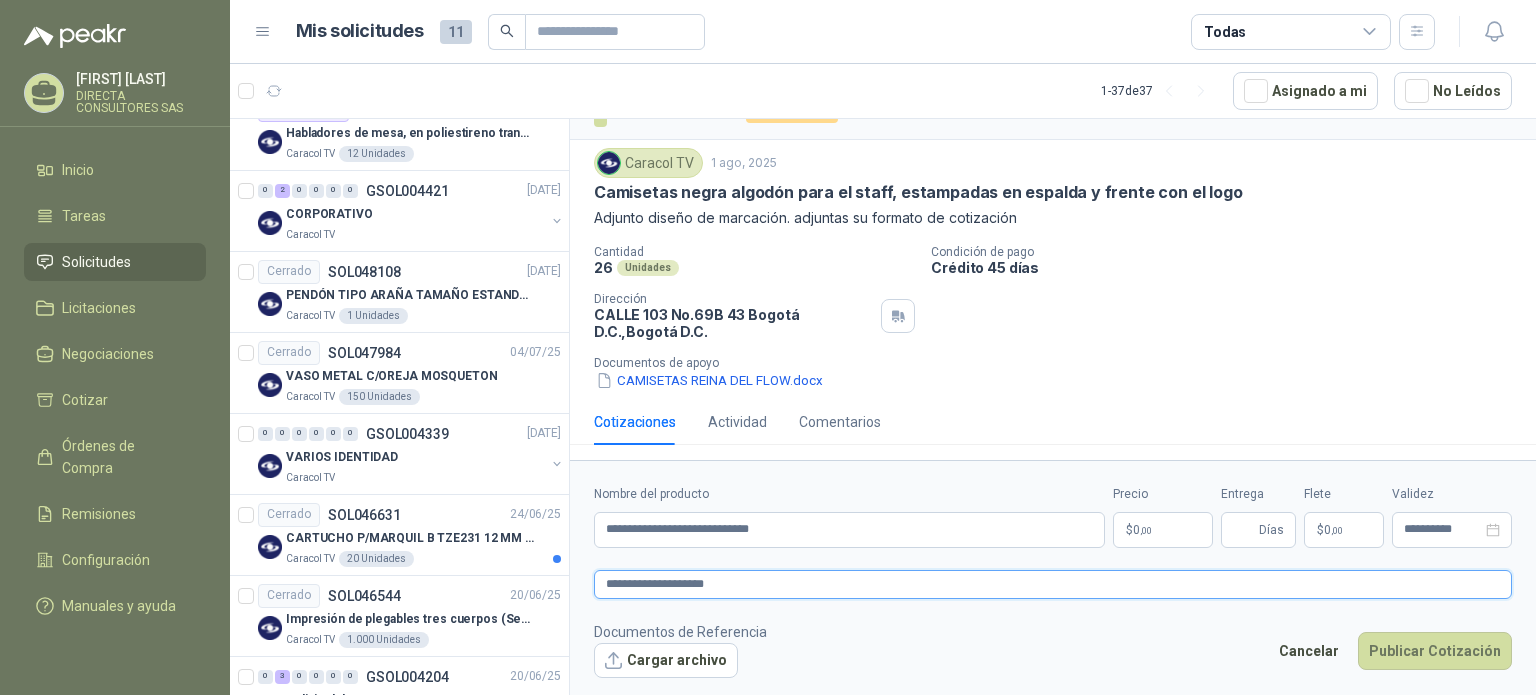 type 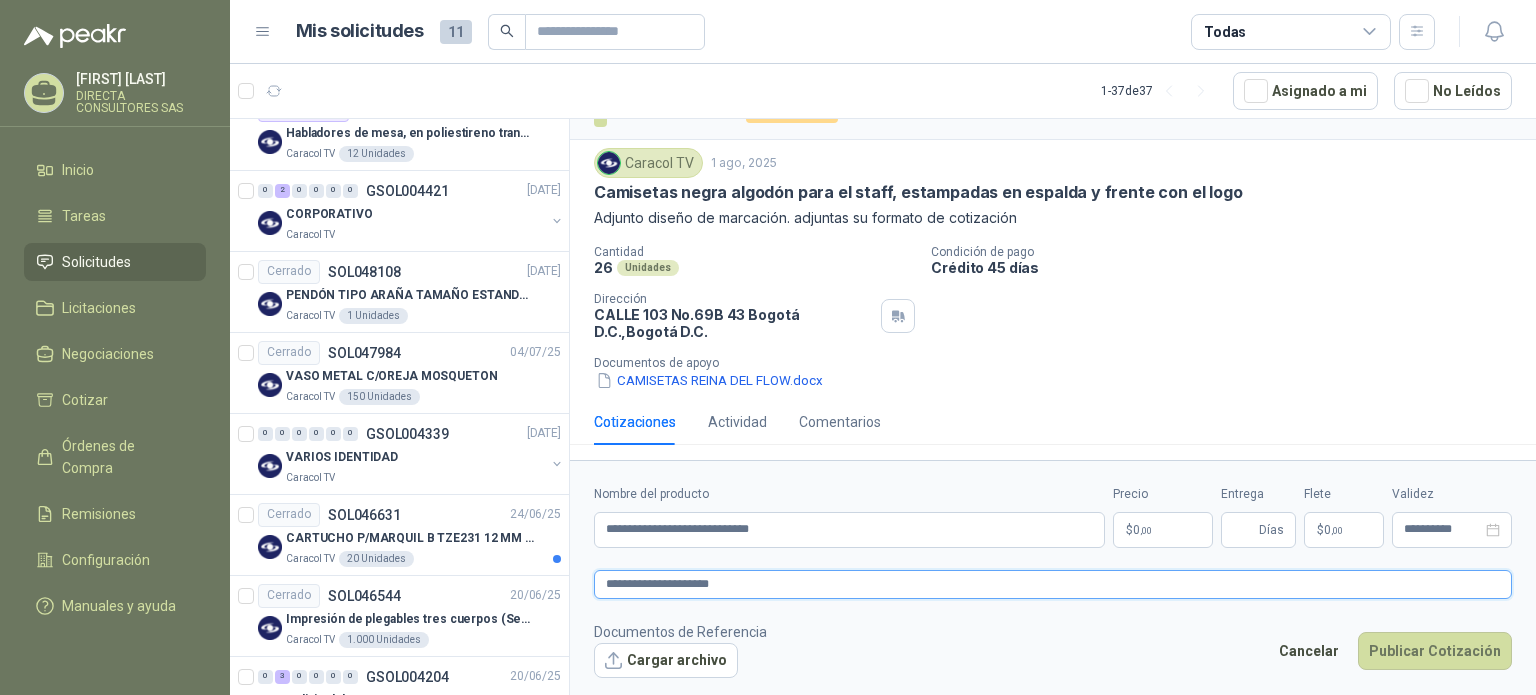 type 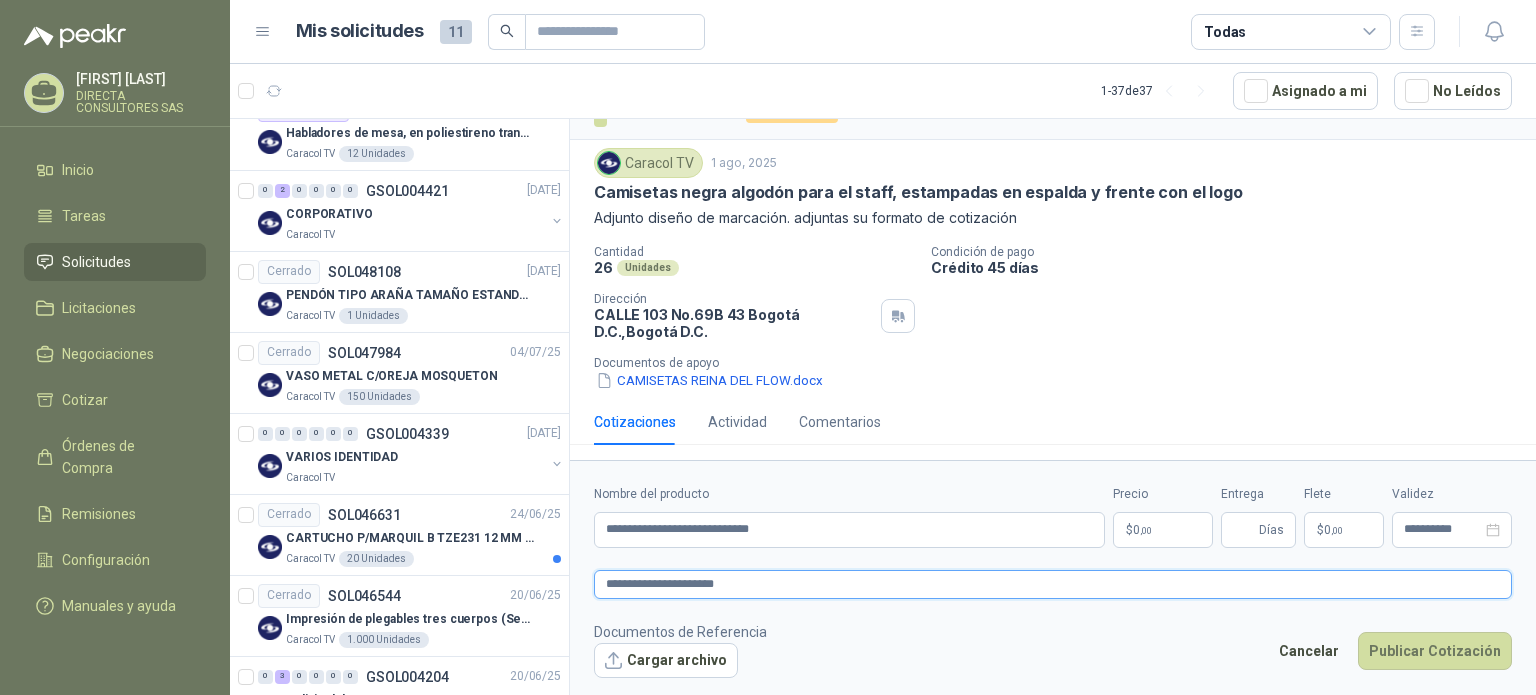type 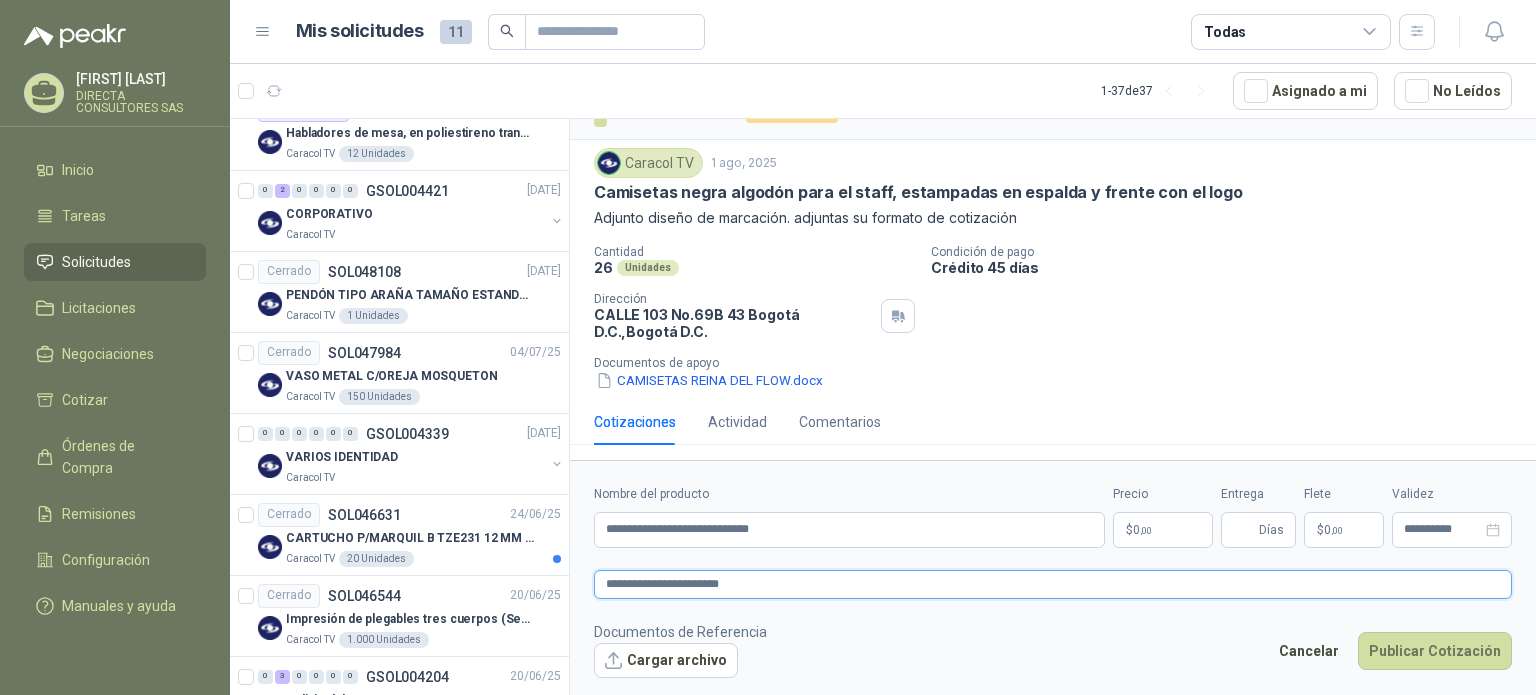 type 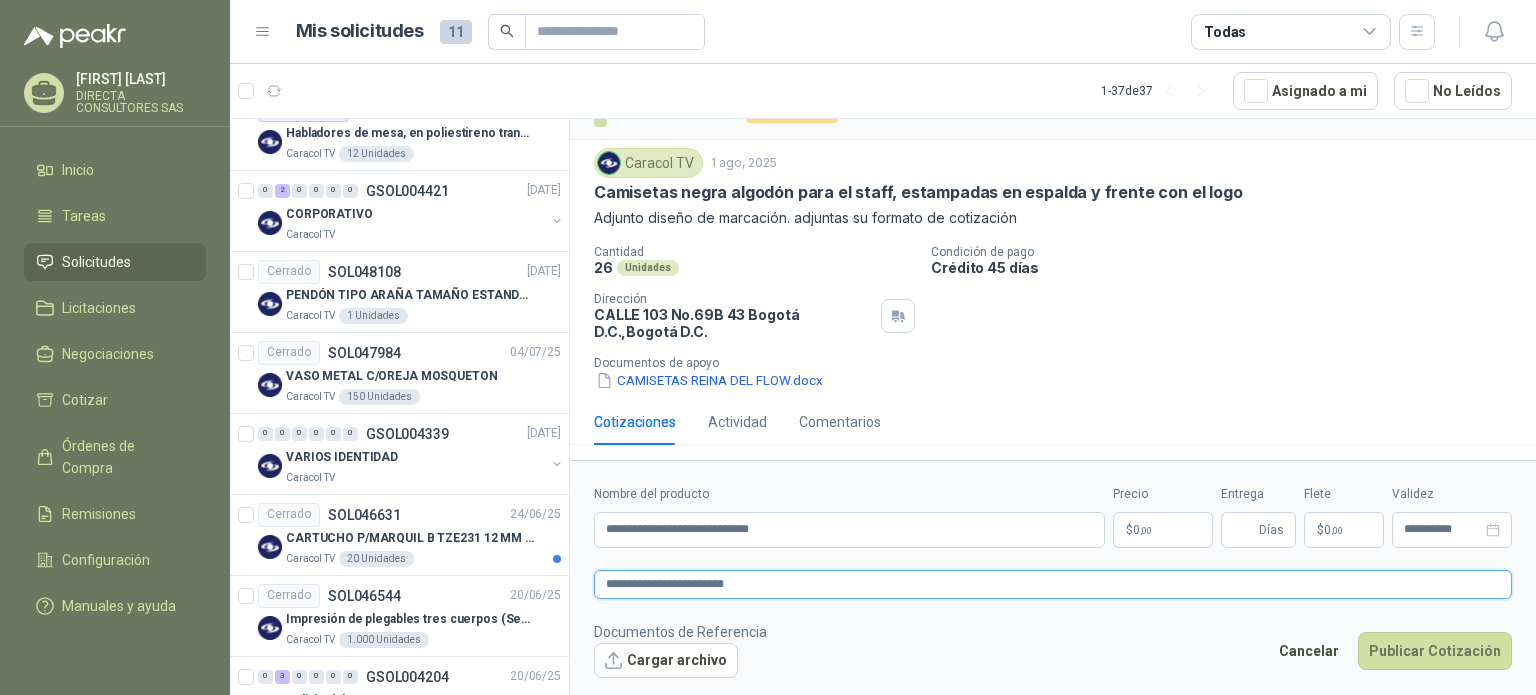 type 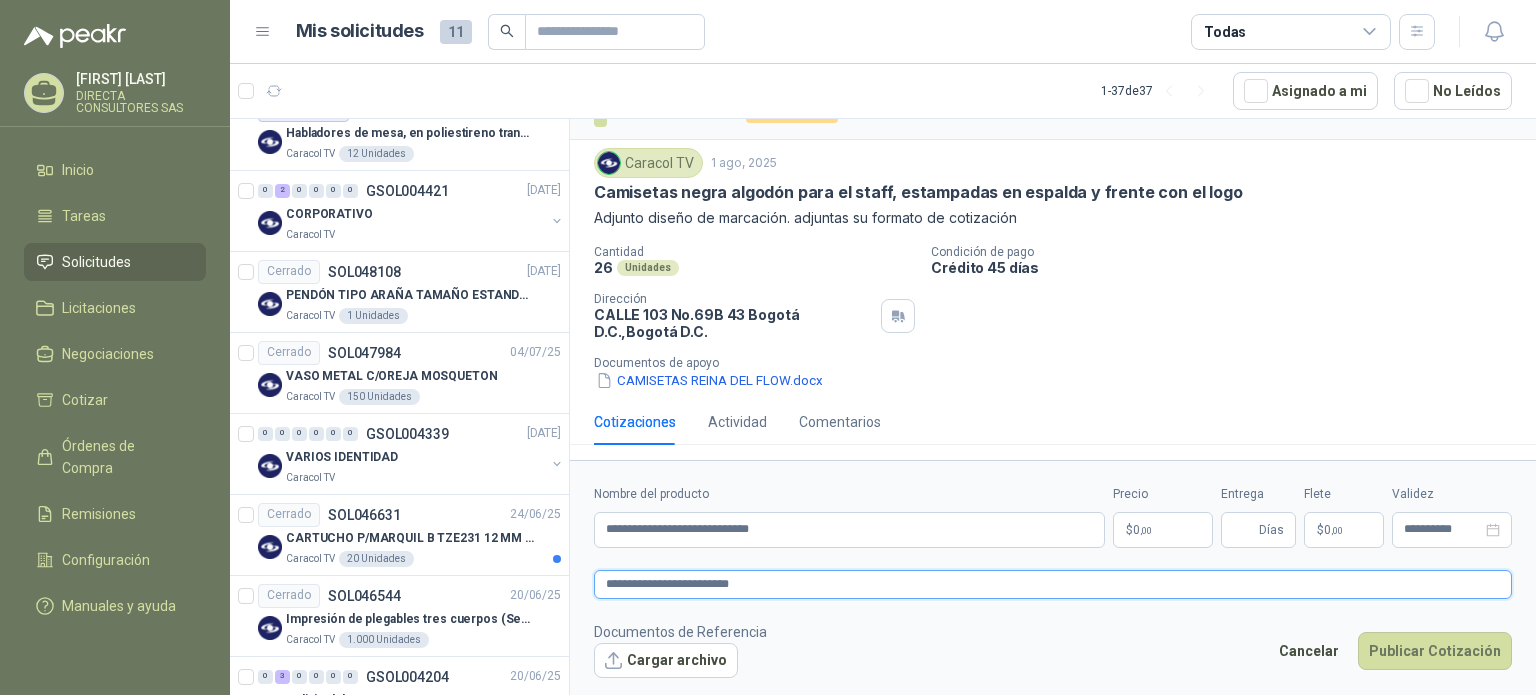 type 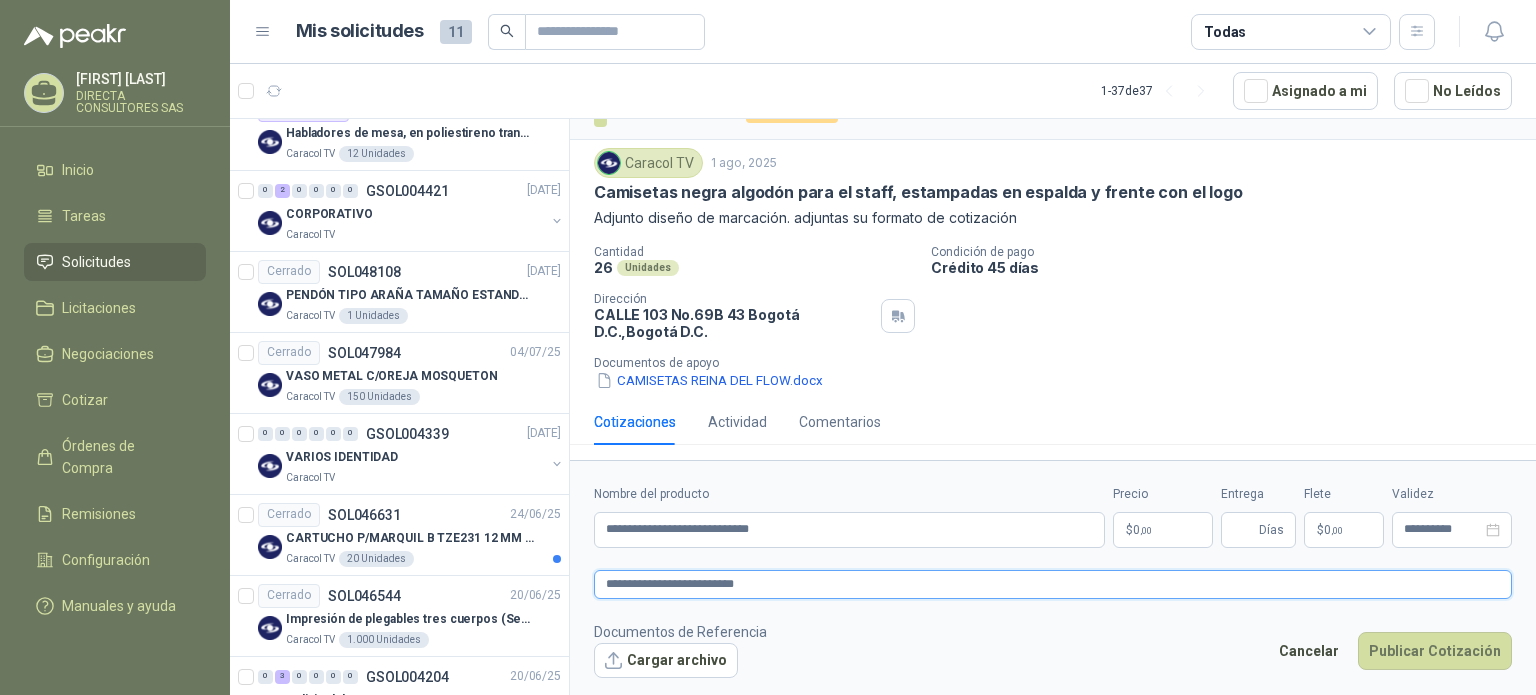 type 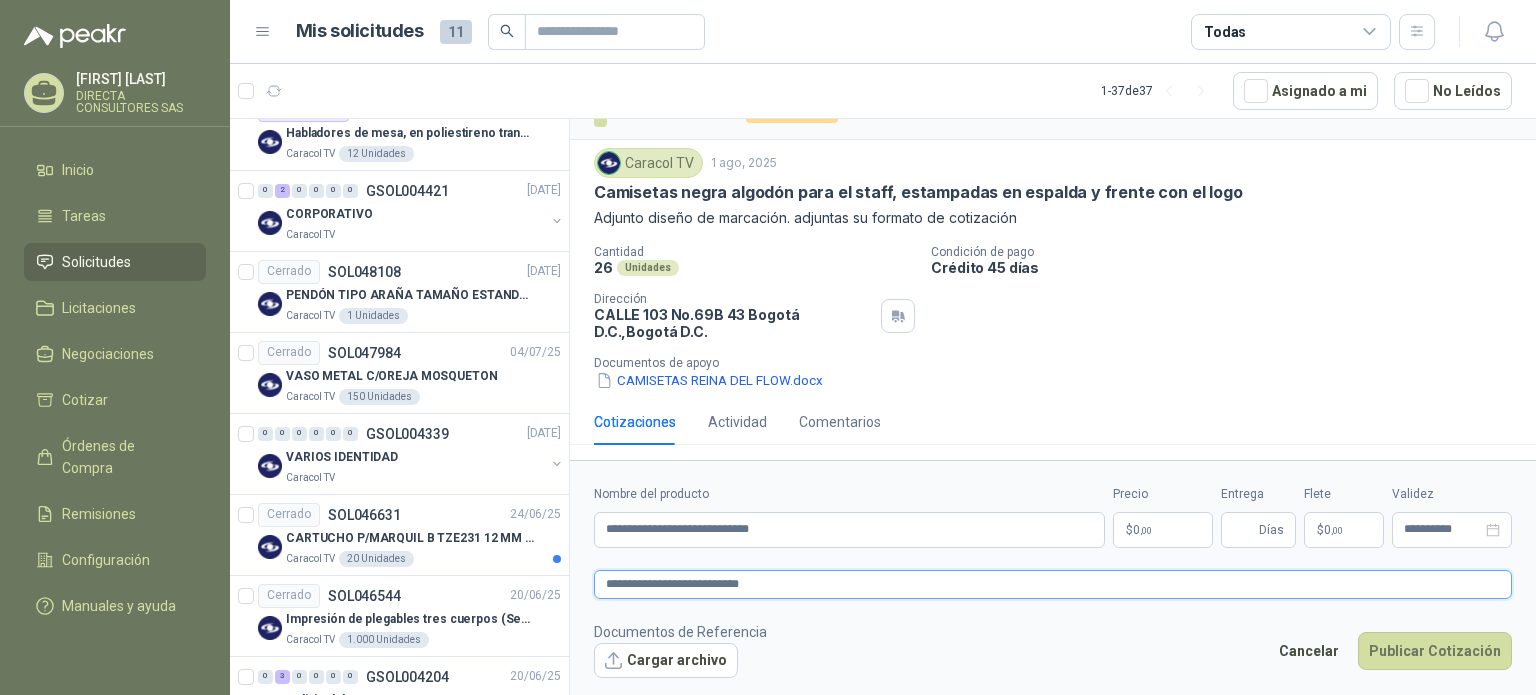 type 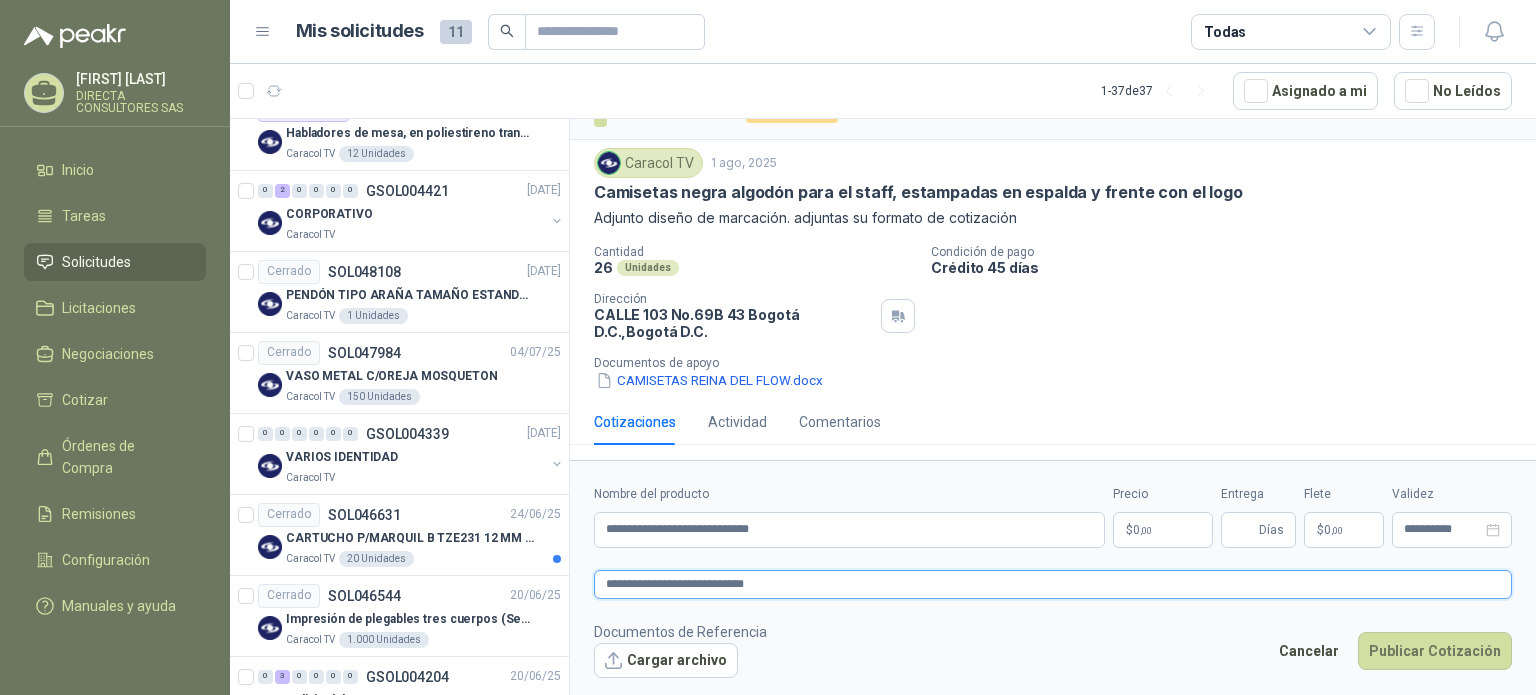 type 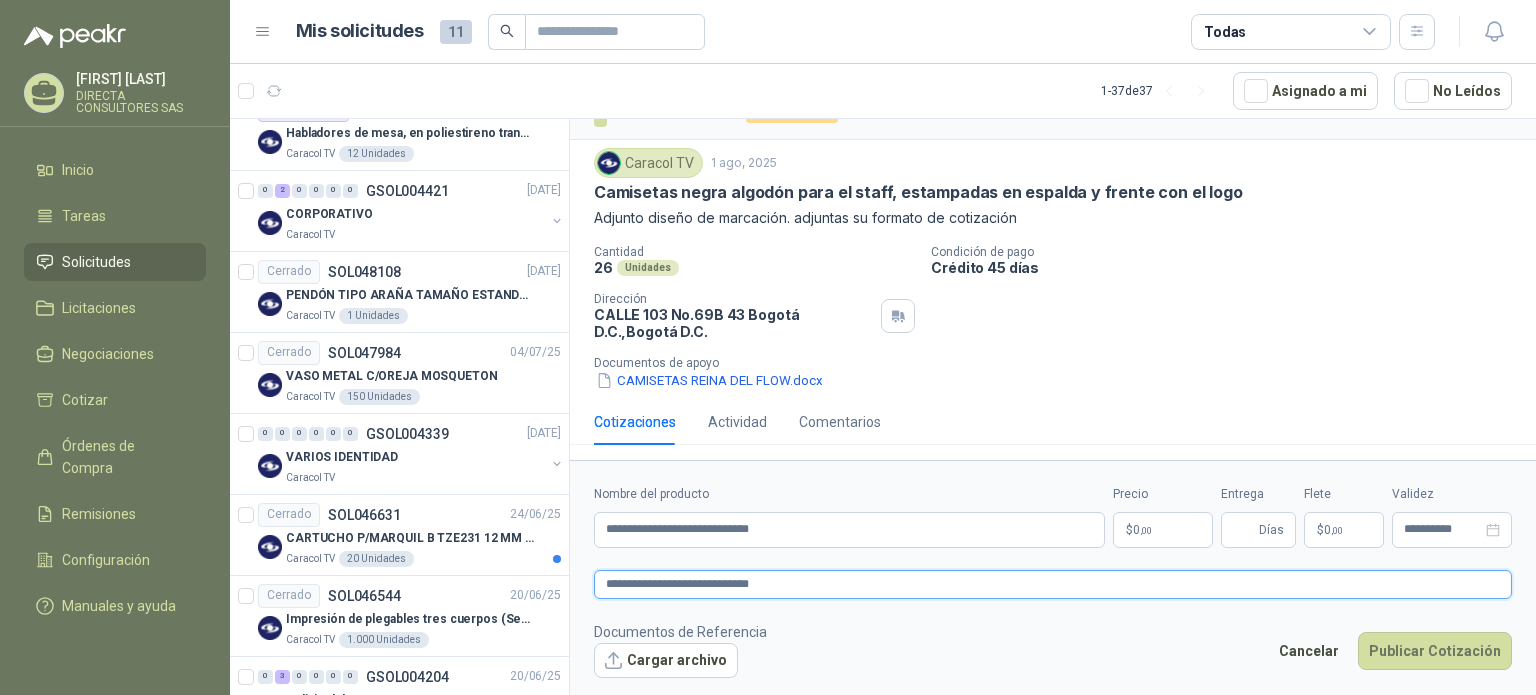 type 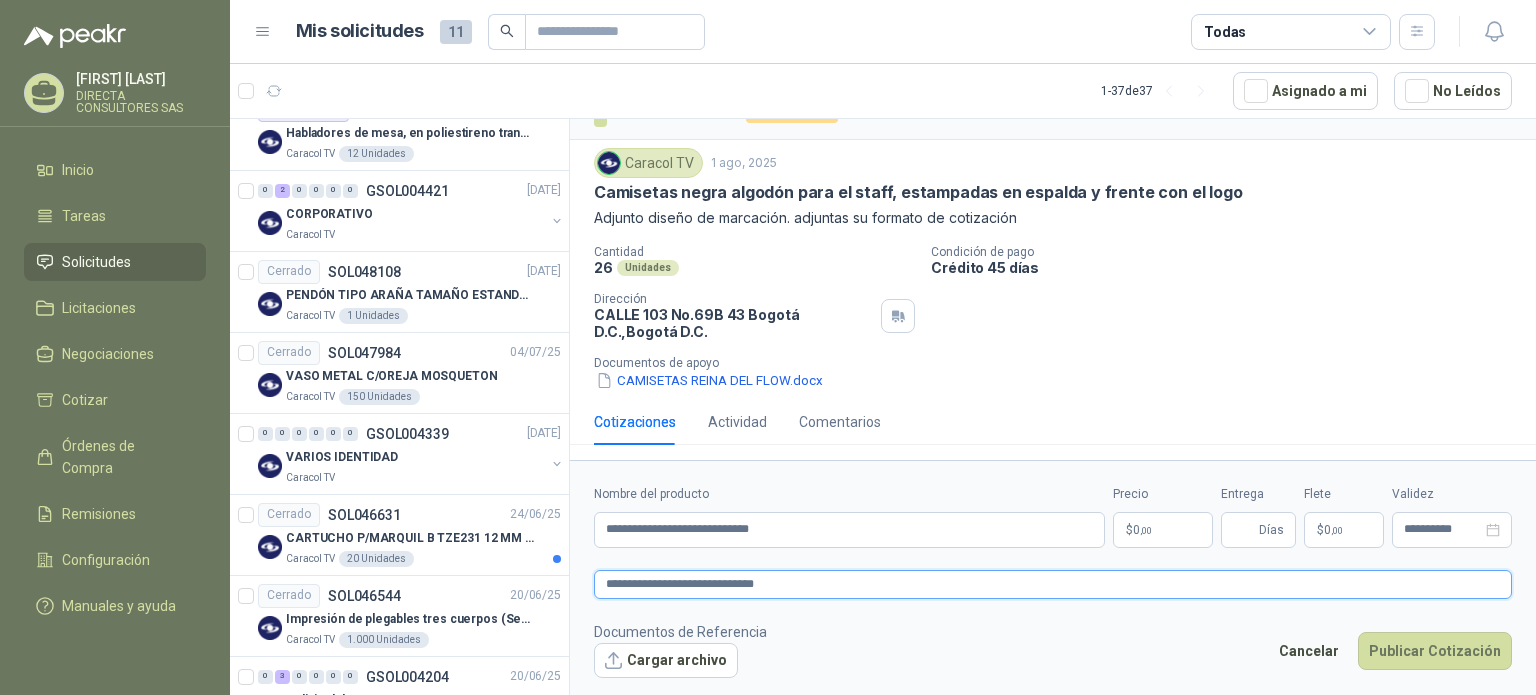 type 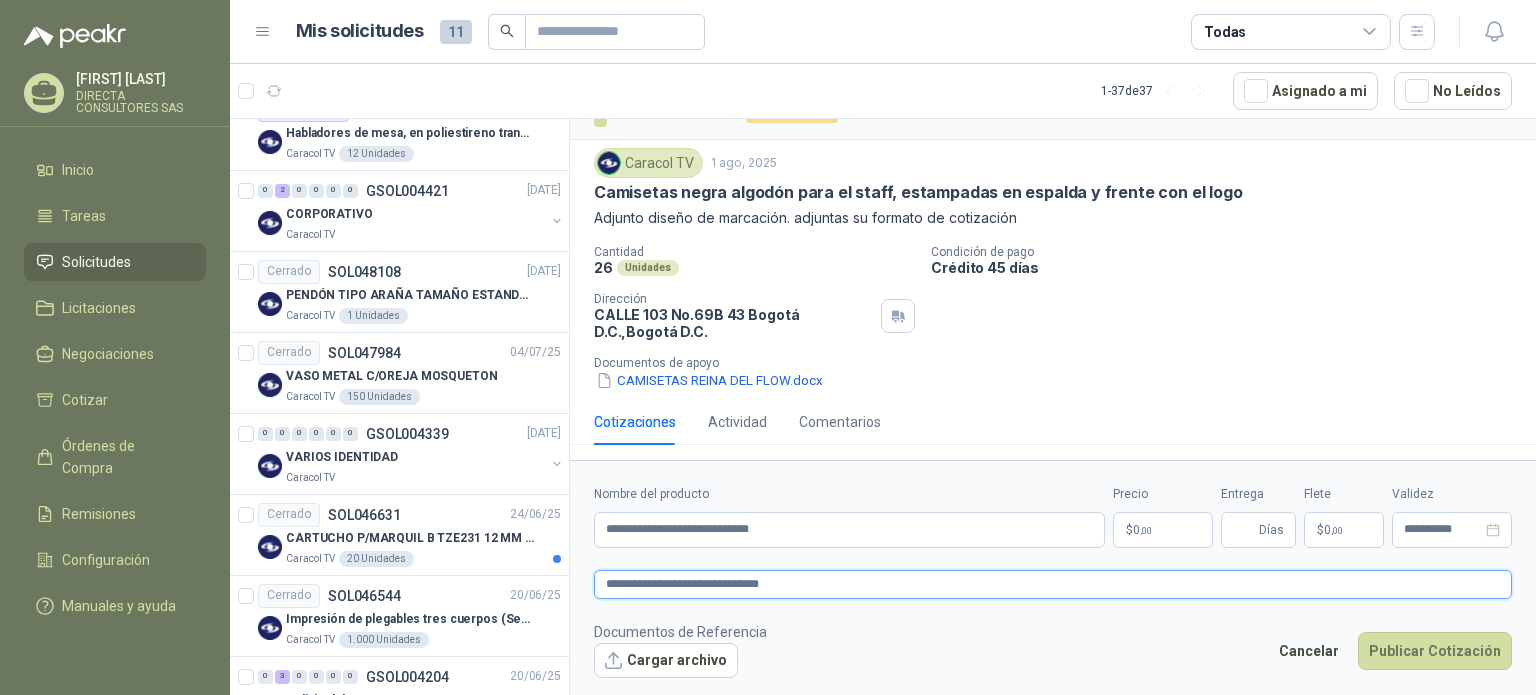 type 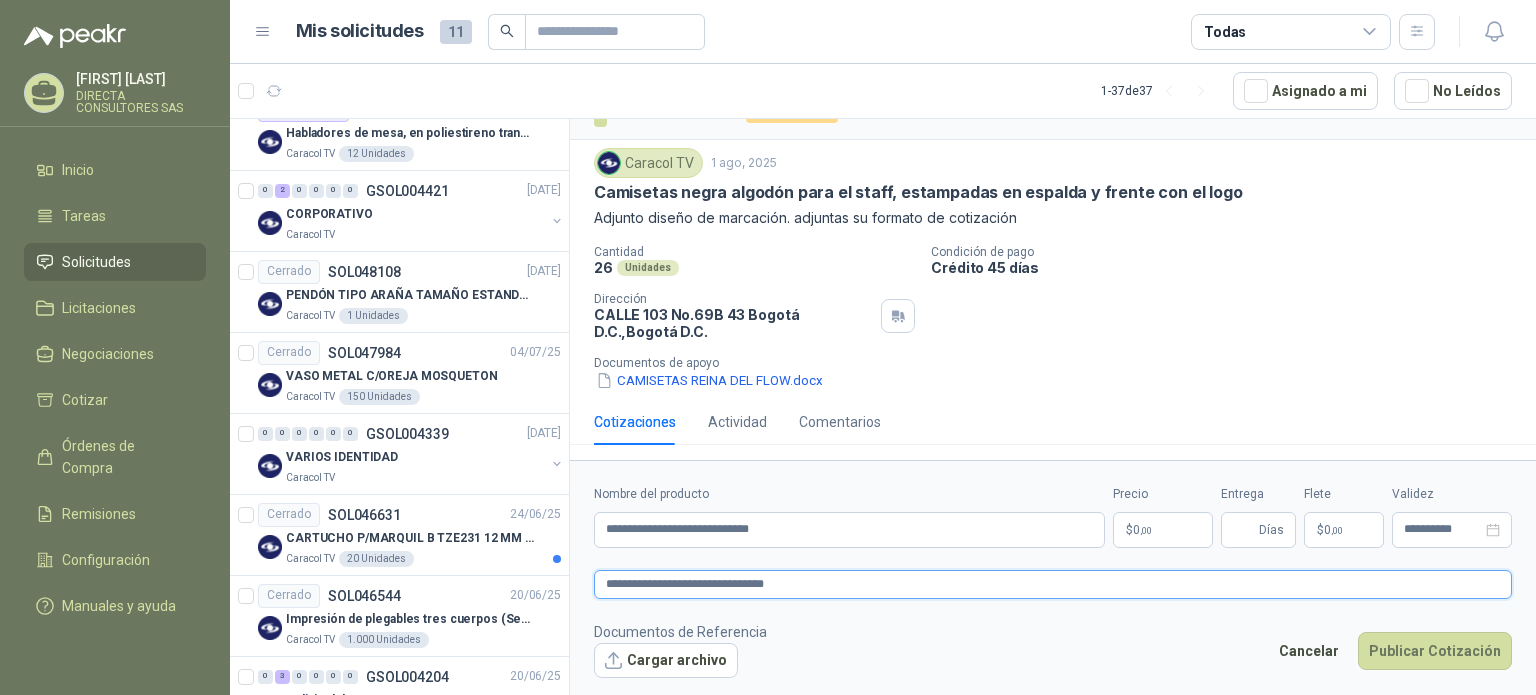 type 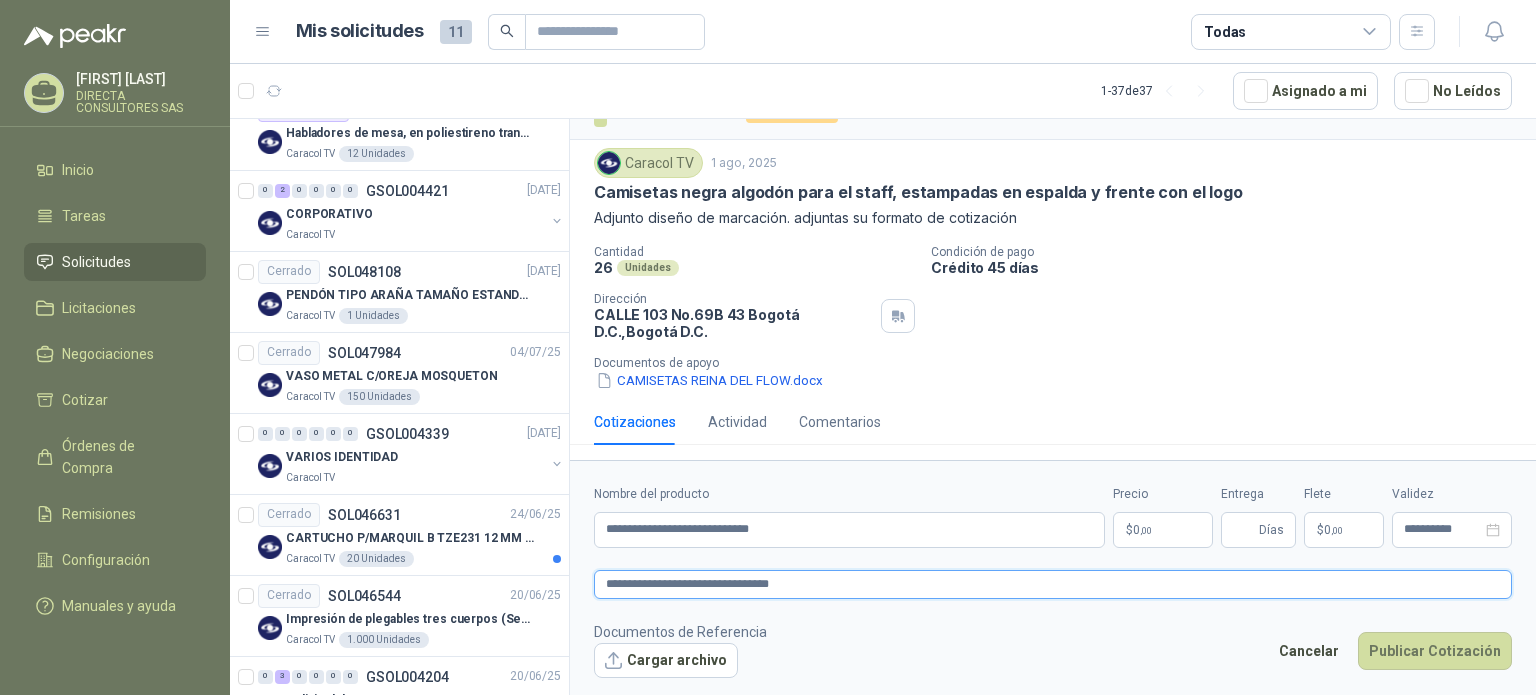 type 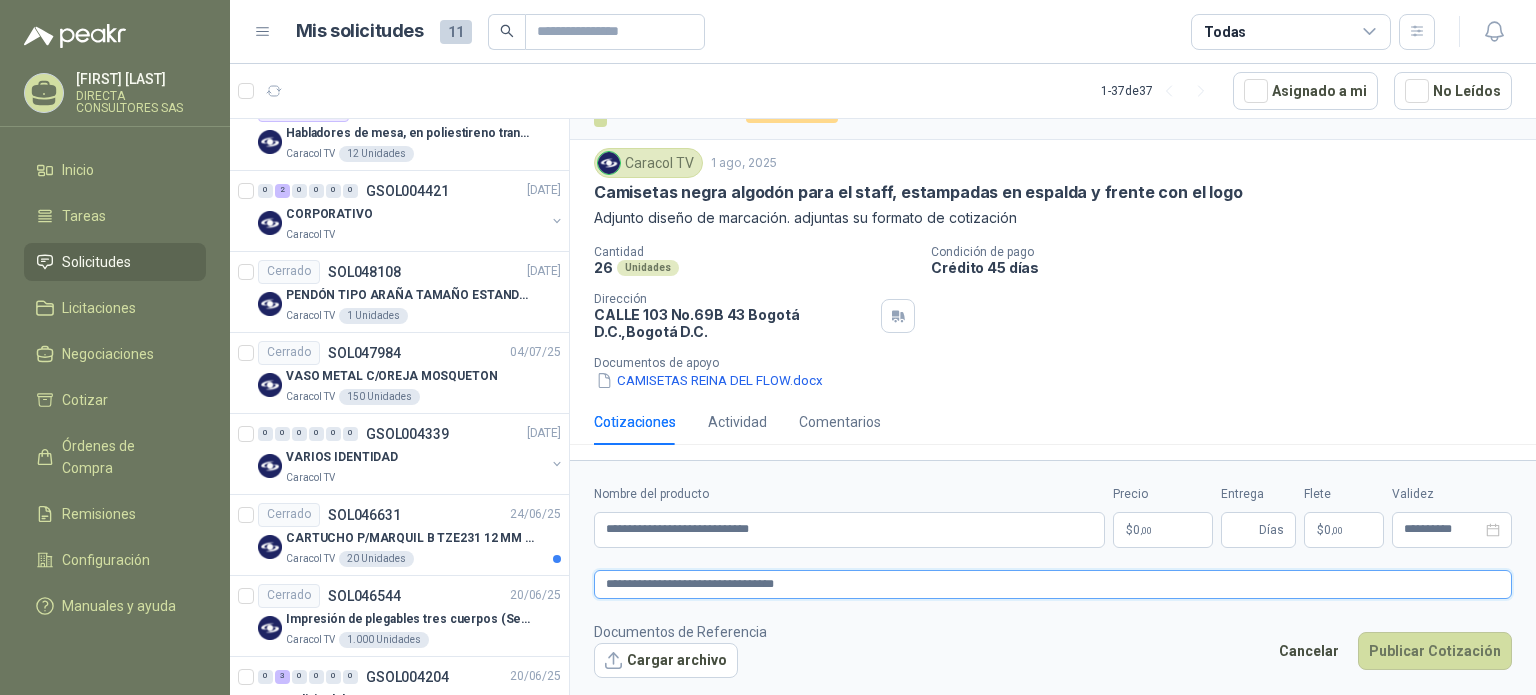 type 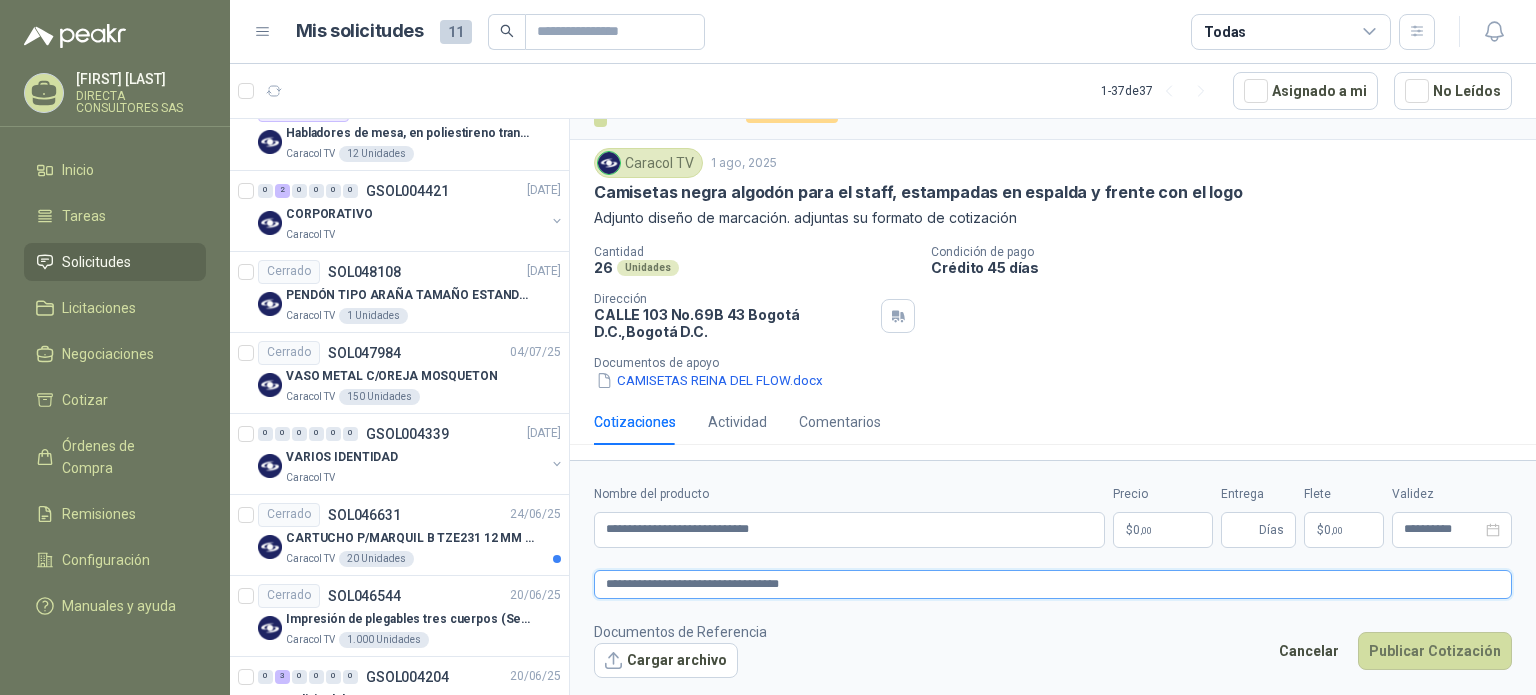 type 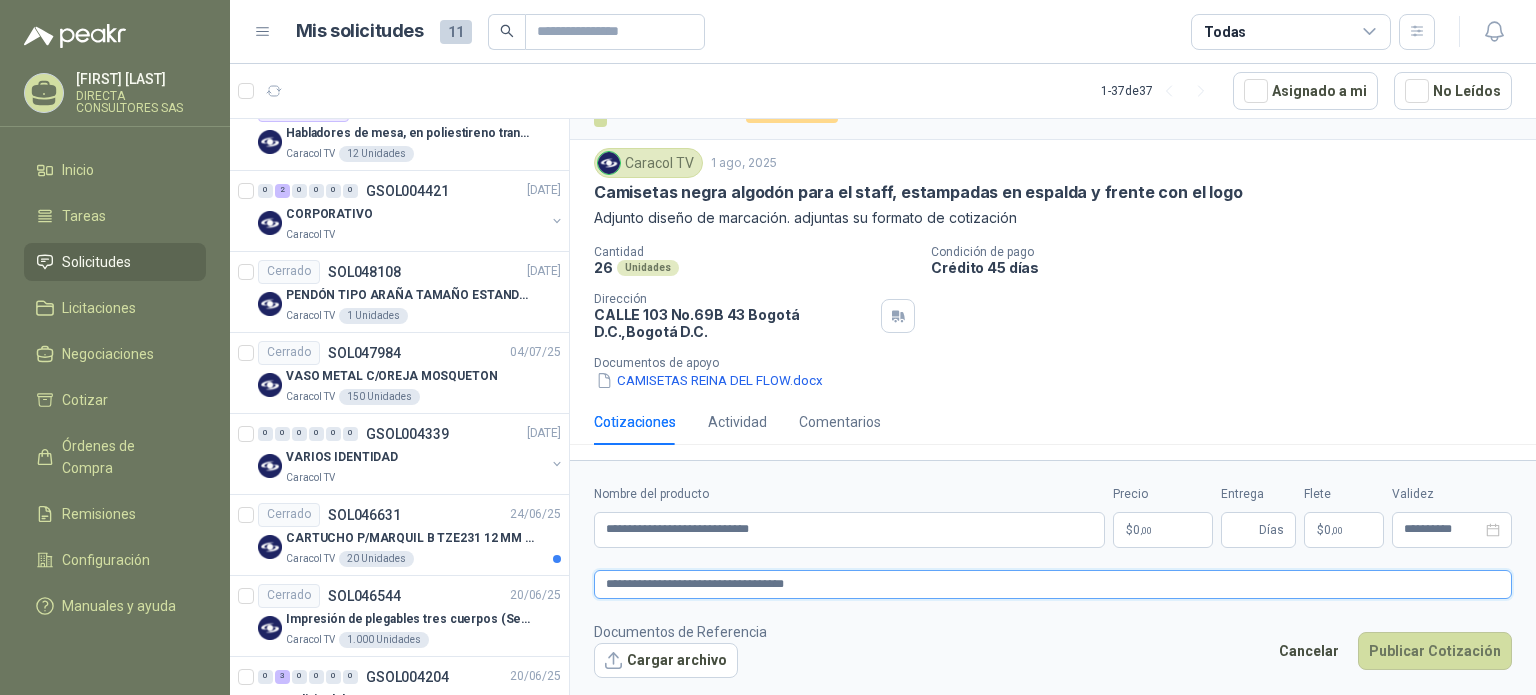type 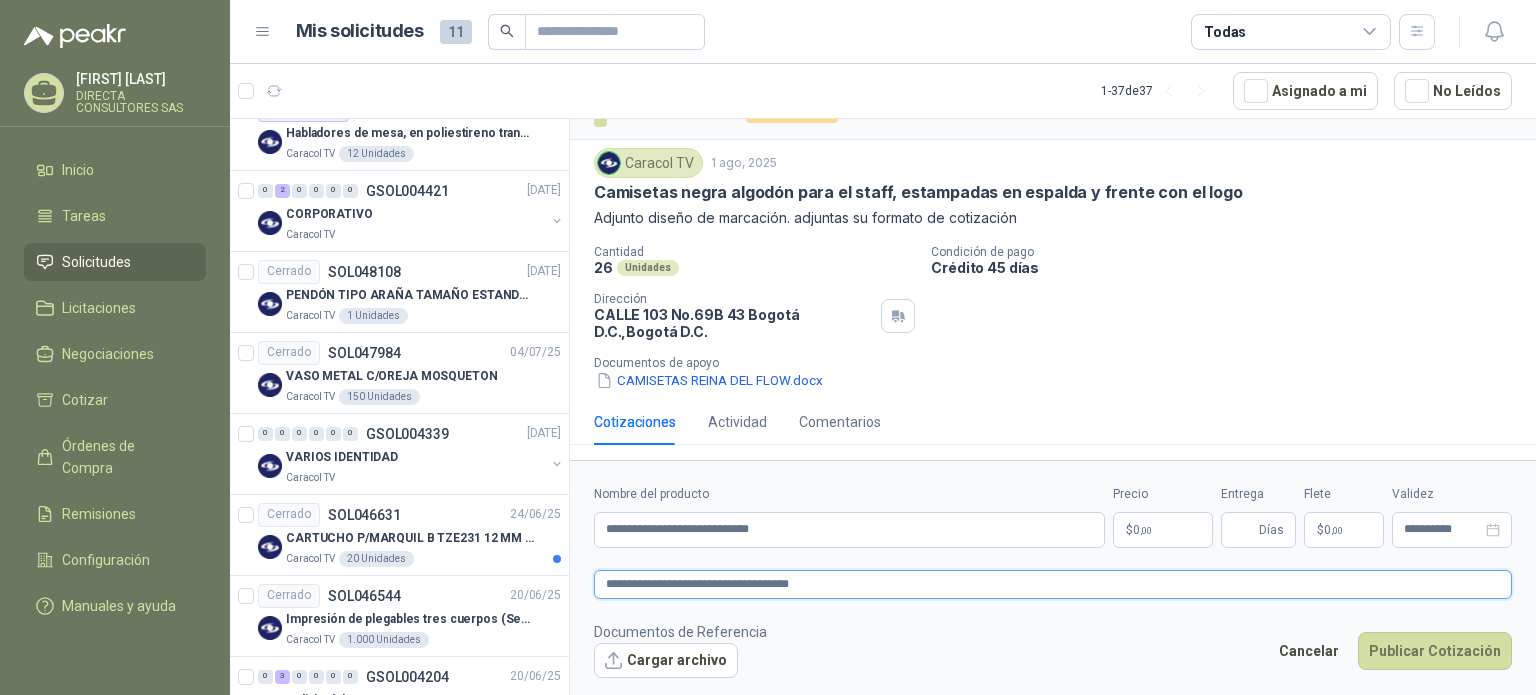 type 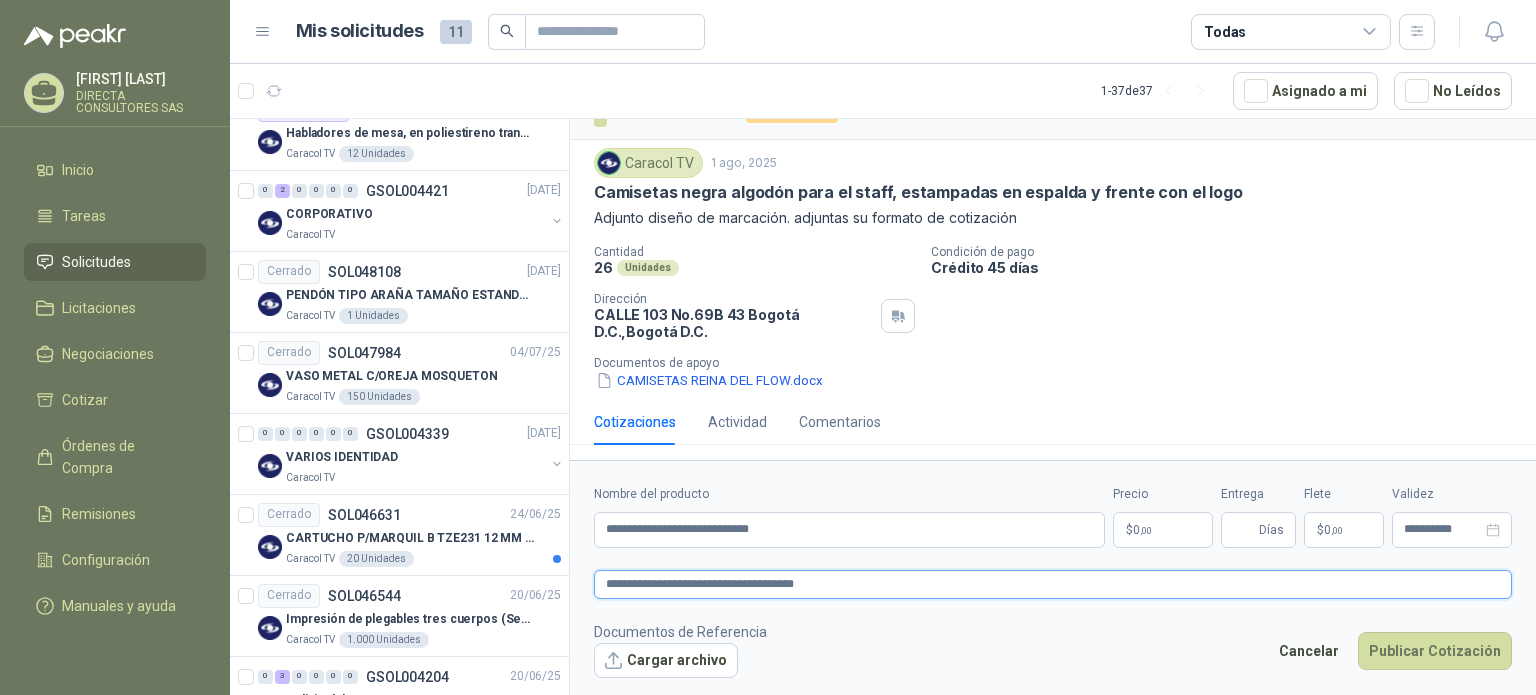 type 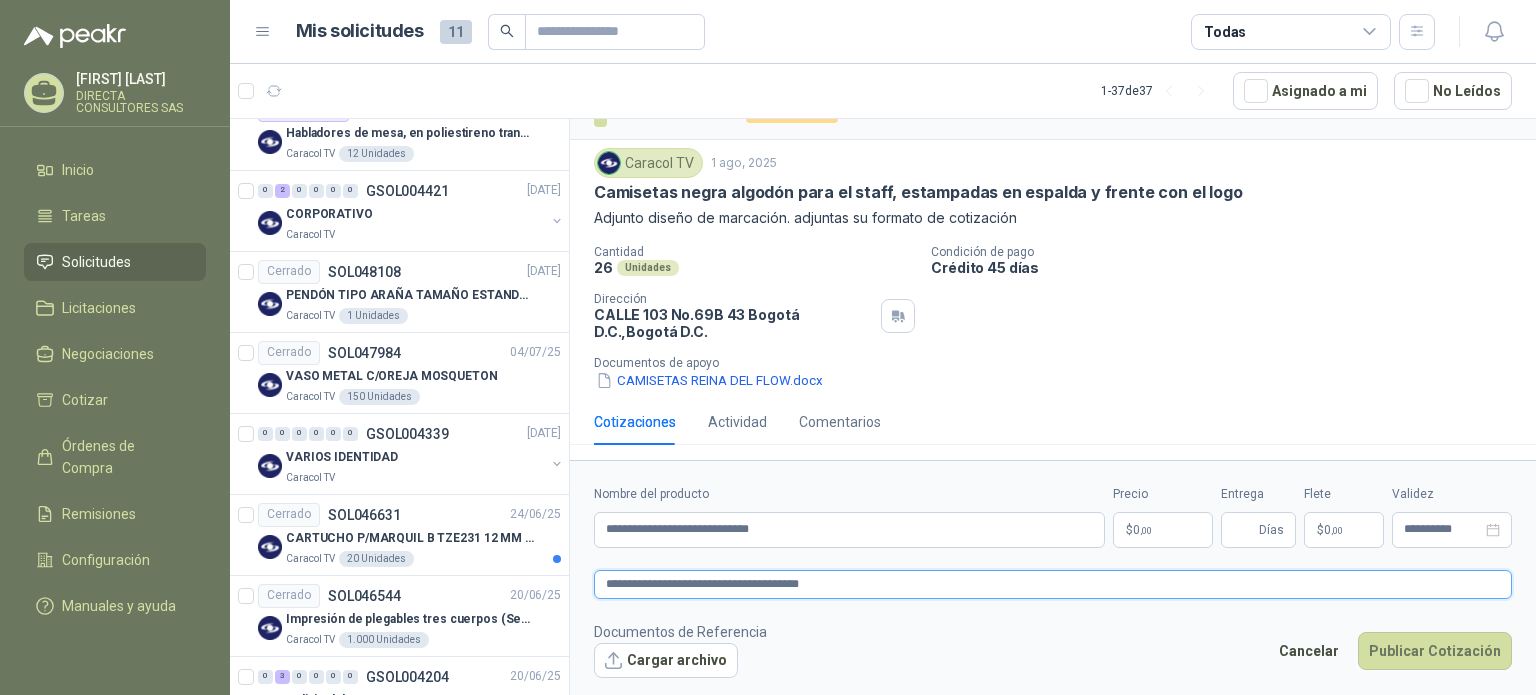 type 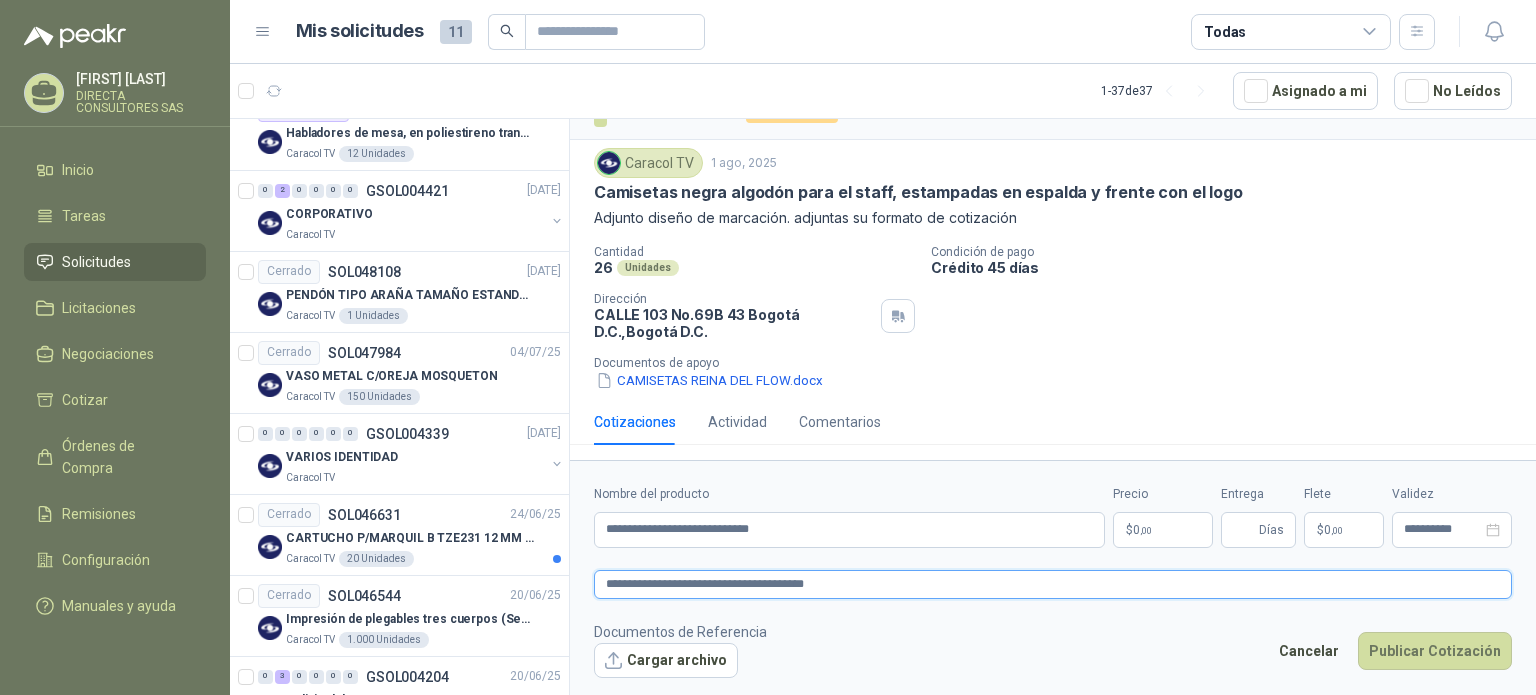 type on "**********" 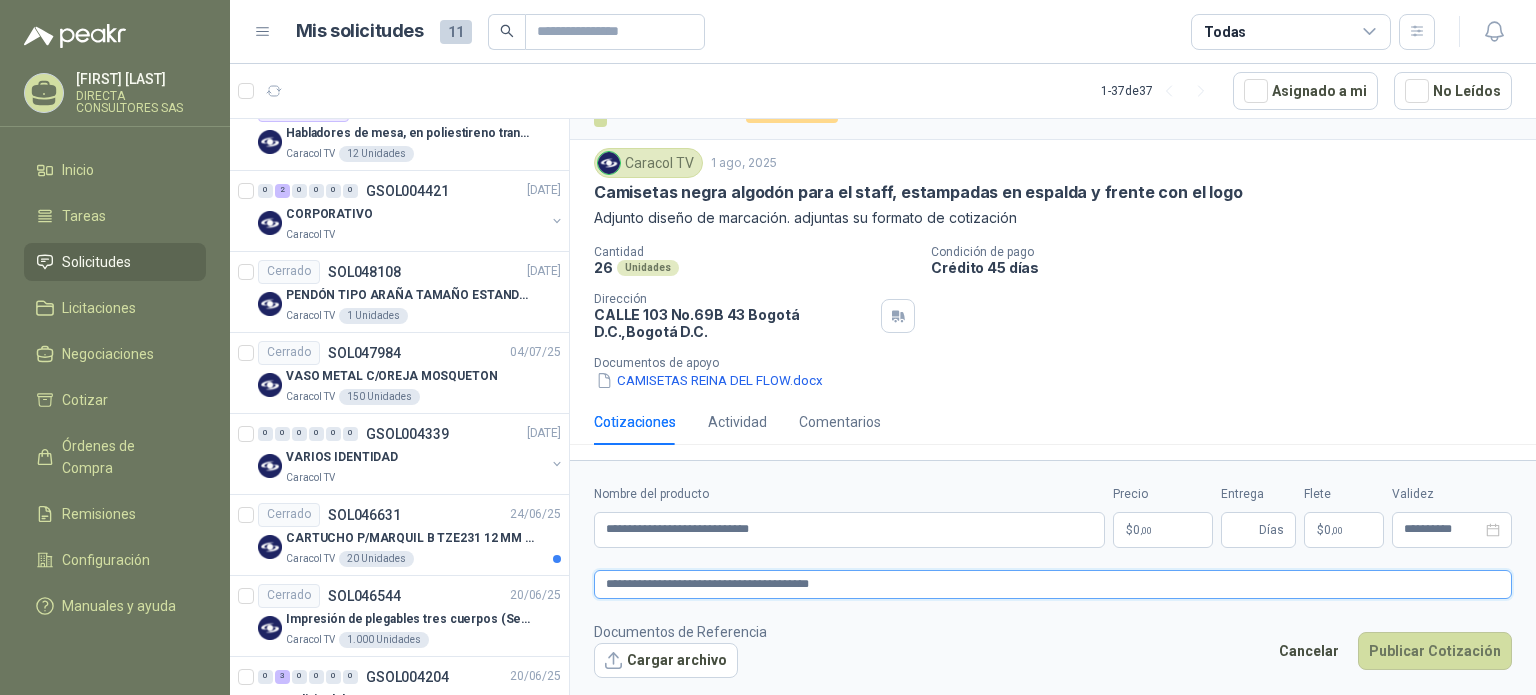 type 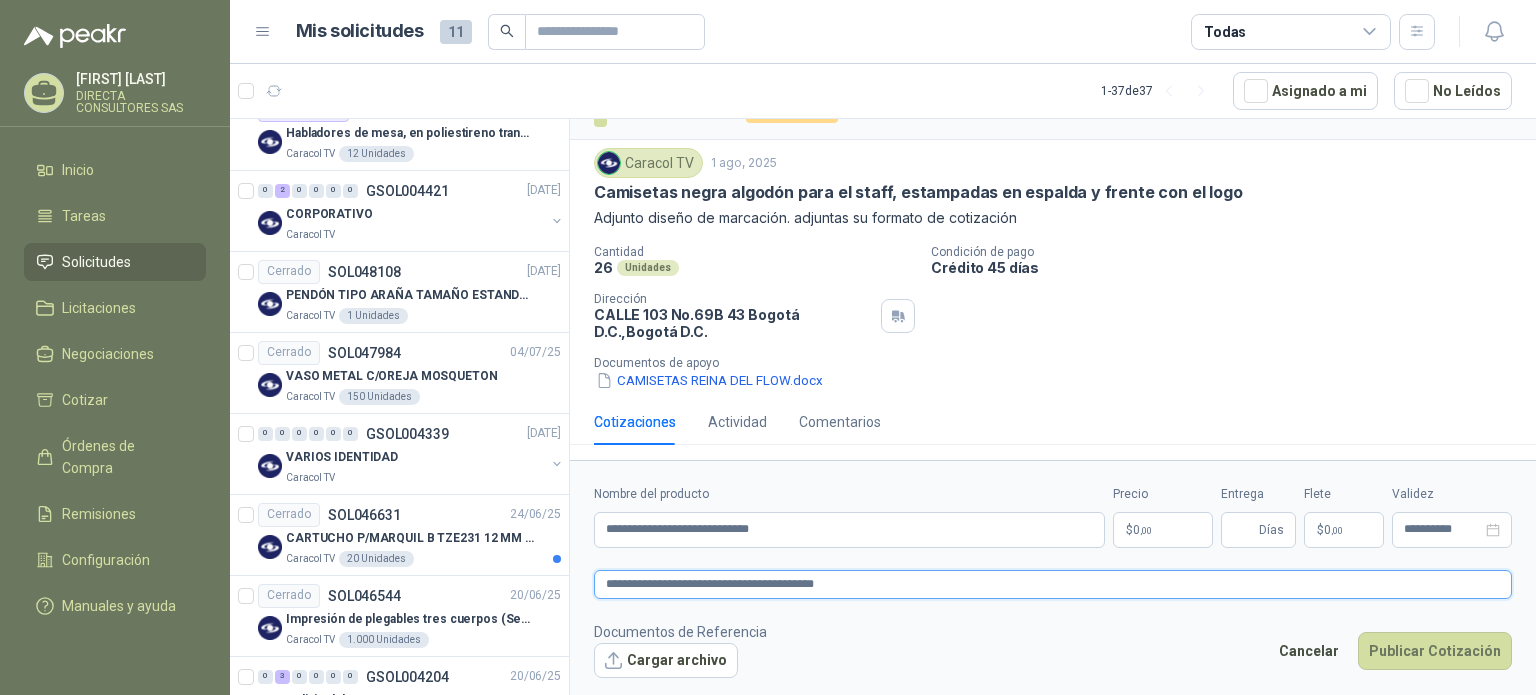 type 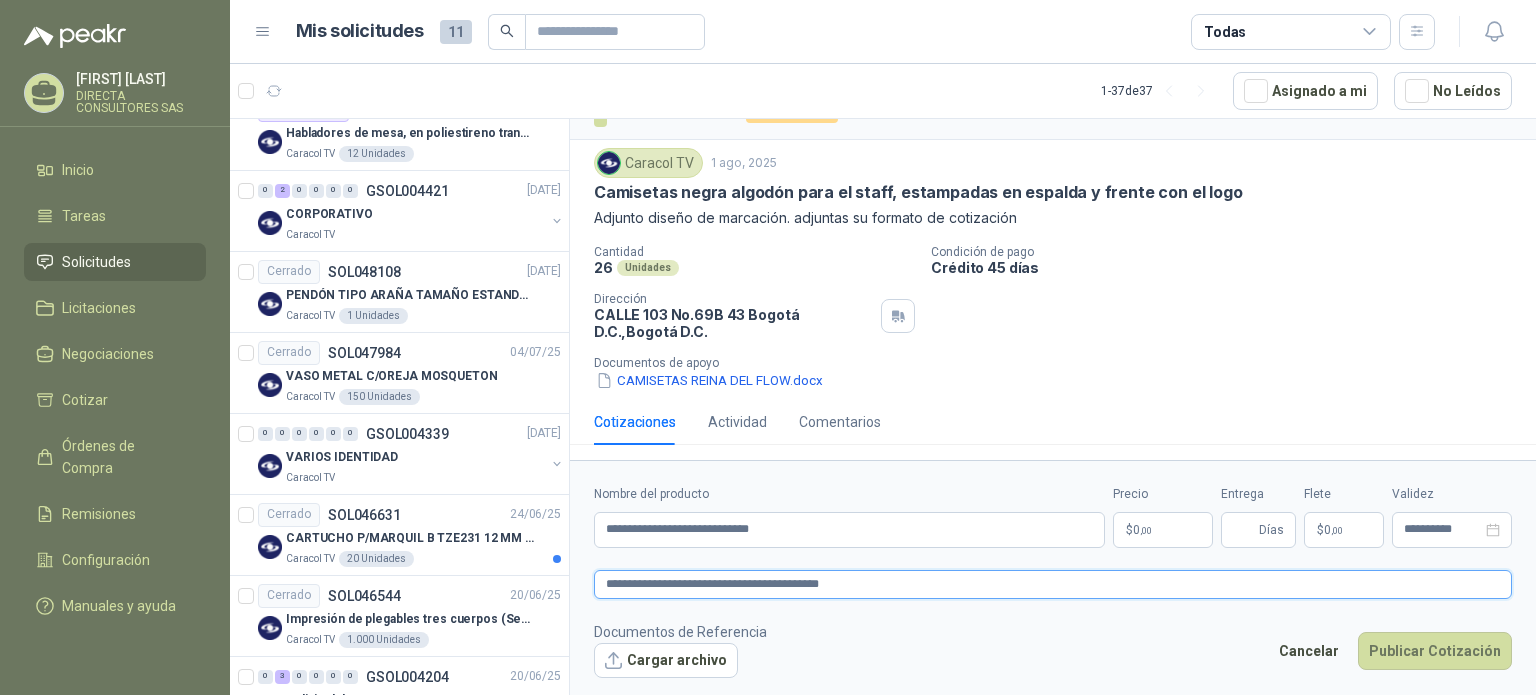 type 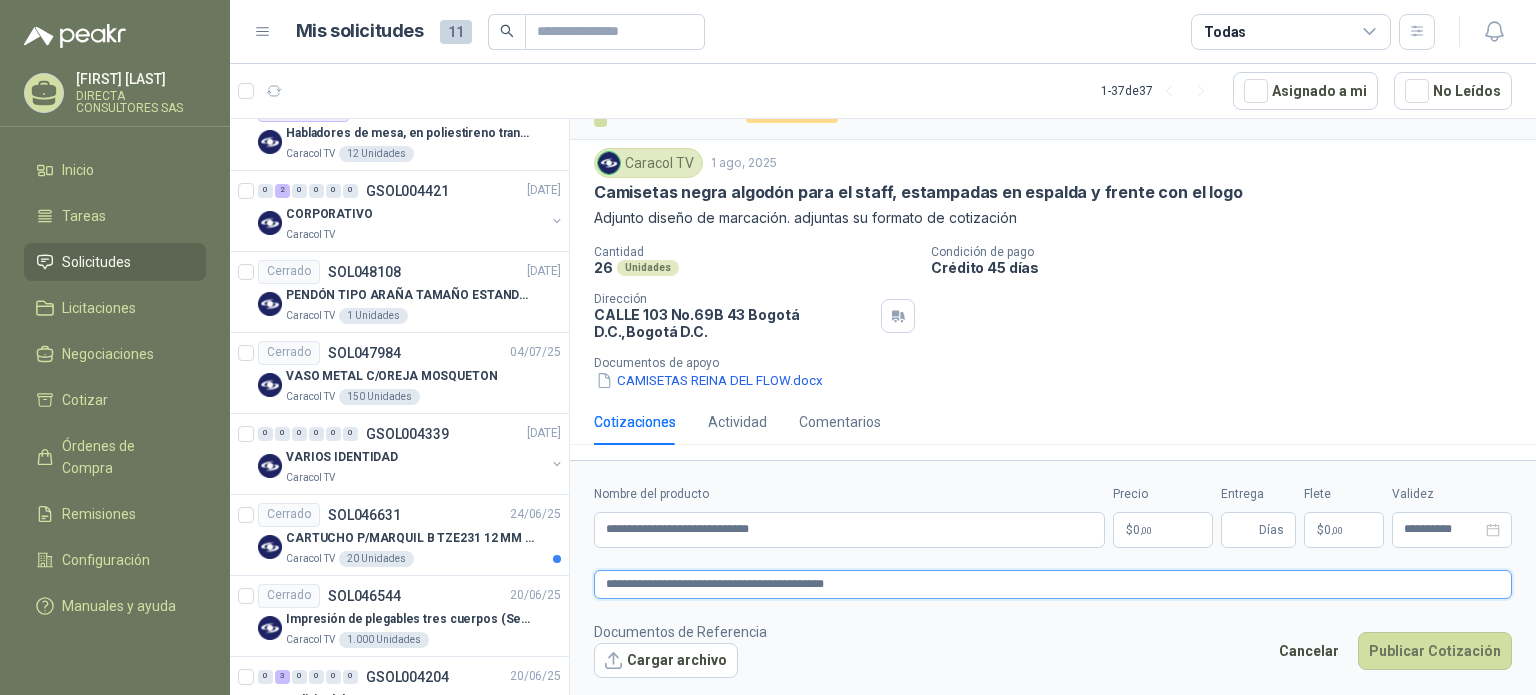 type 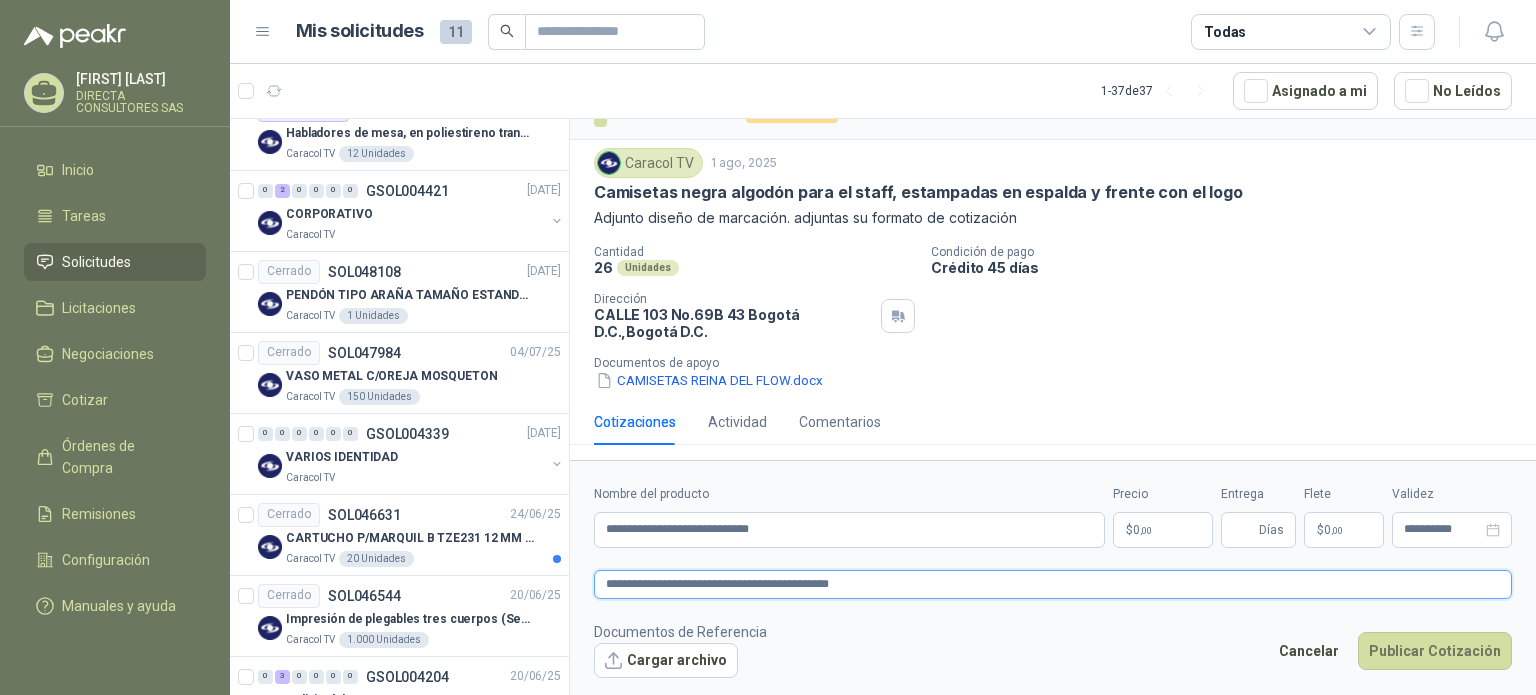 type on "**********" 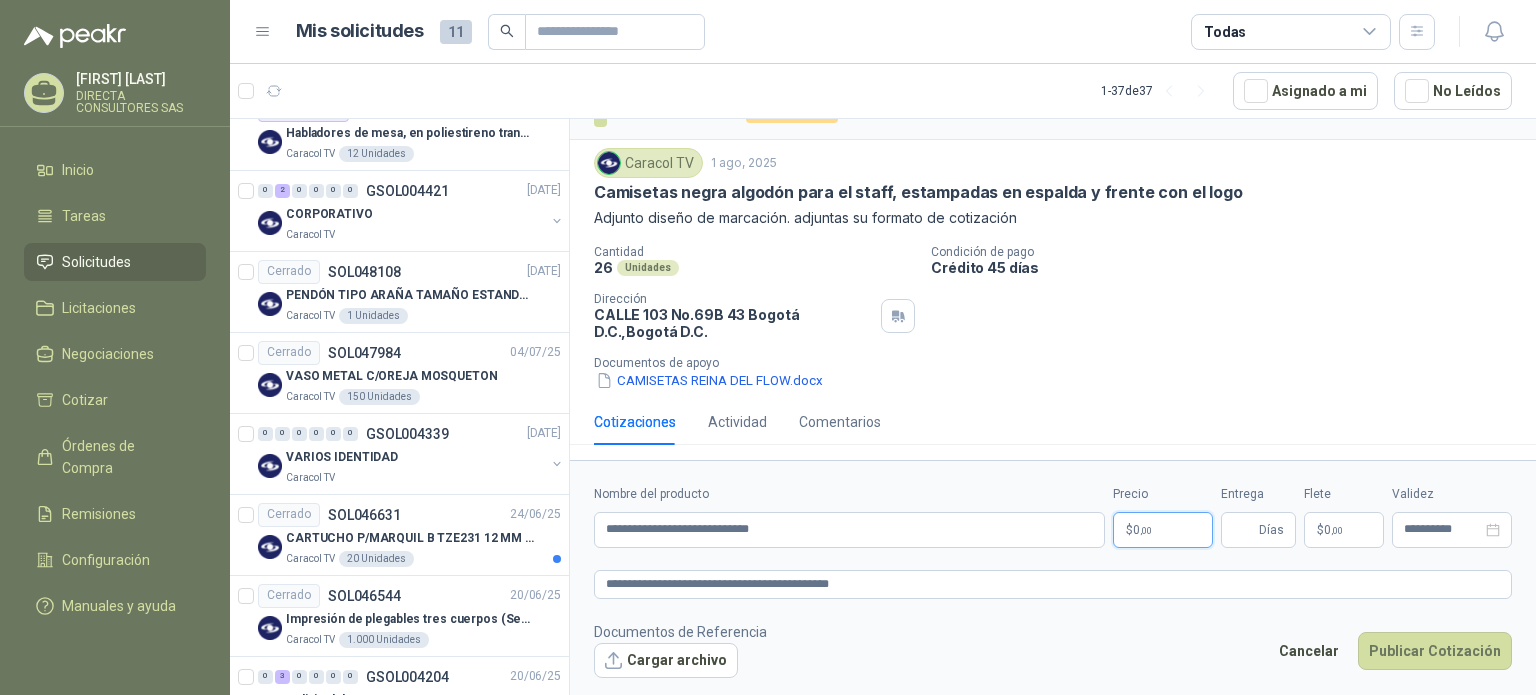 click on "0 ,00" at bounding box center (1142, 530) 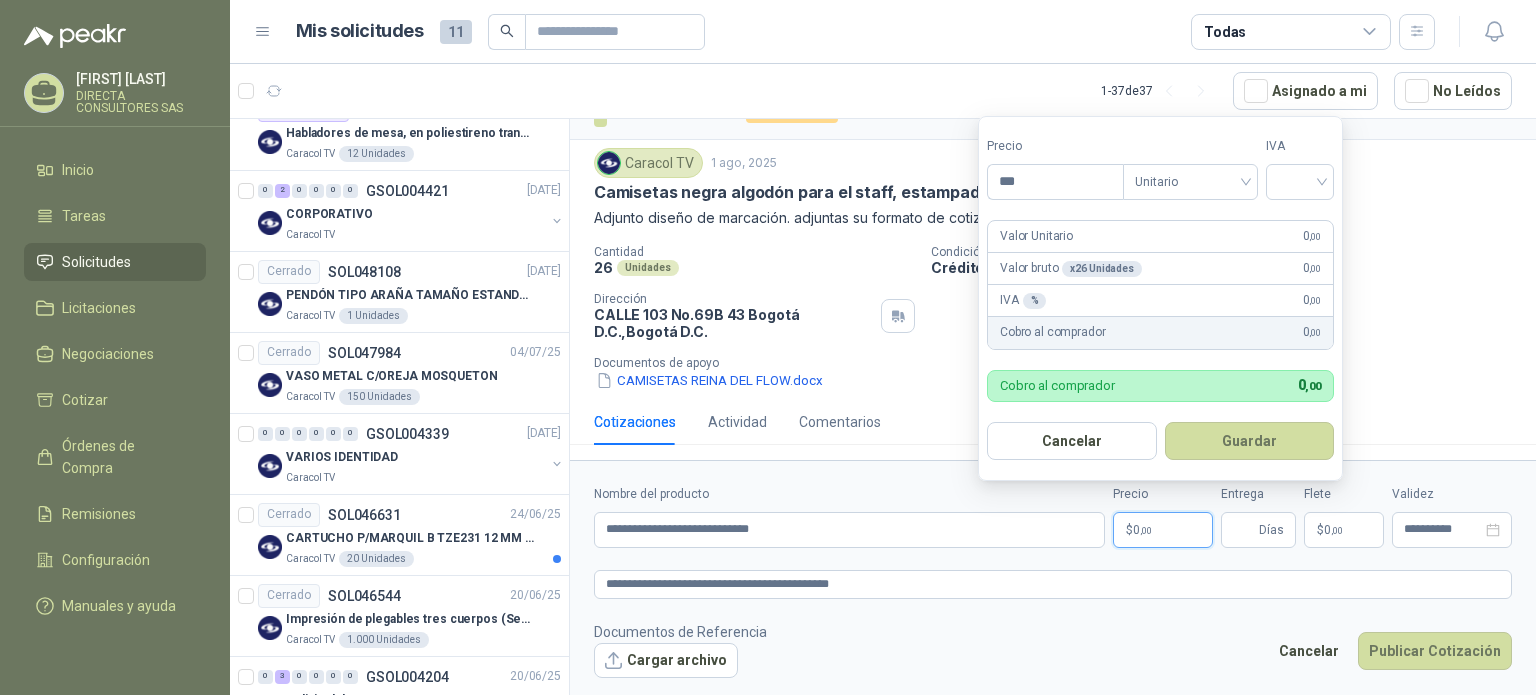 drag, startPoint x: 1040, startPoint y: 184, endPoint x: 923, endPoint y: 172, distance: 117.61378 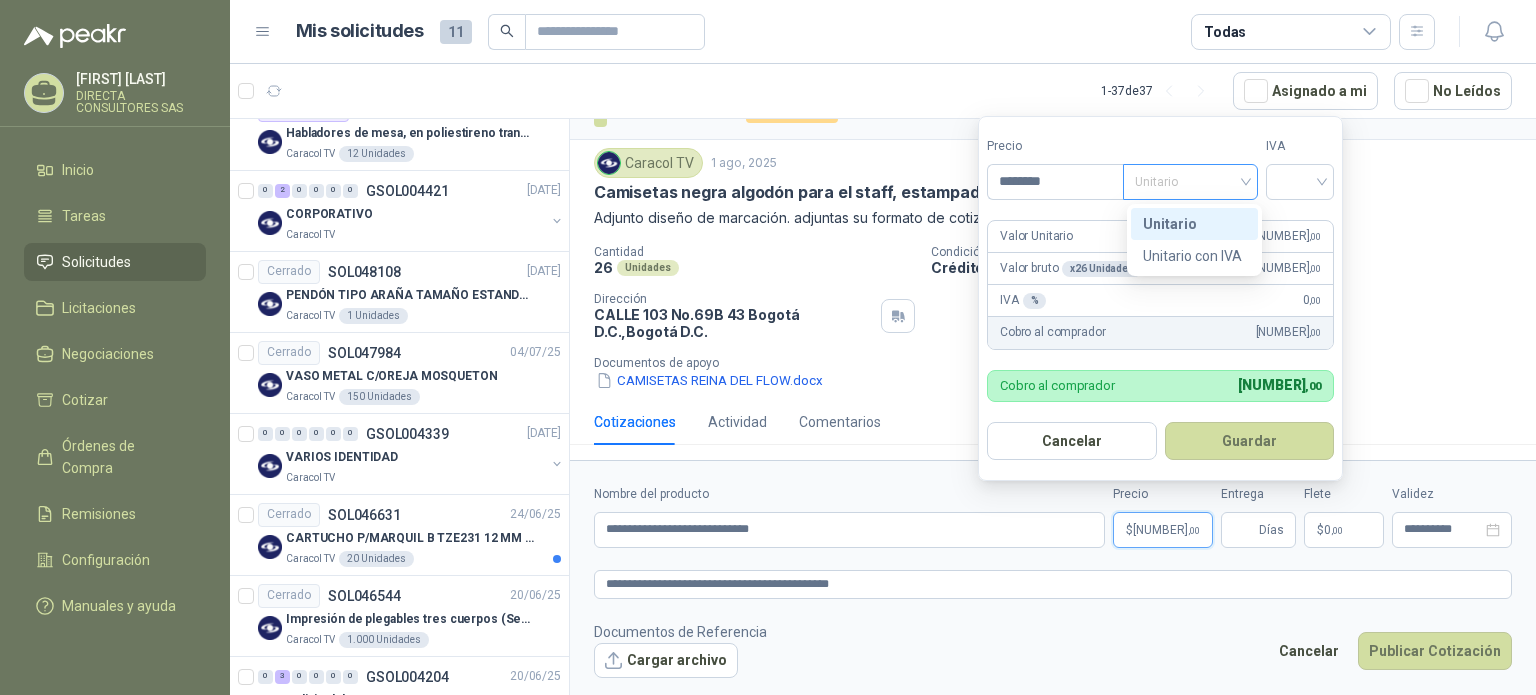 click on "Unitario" at bounding box center (1190, 182) 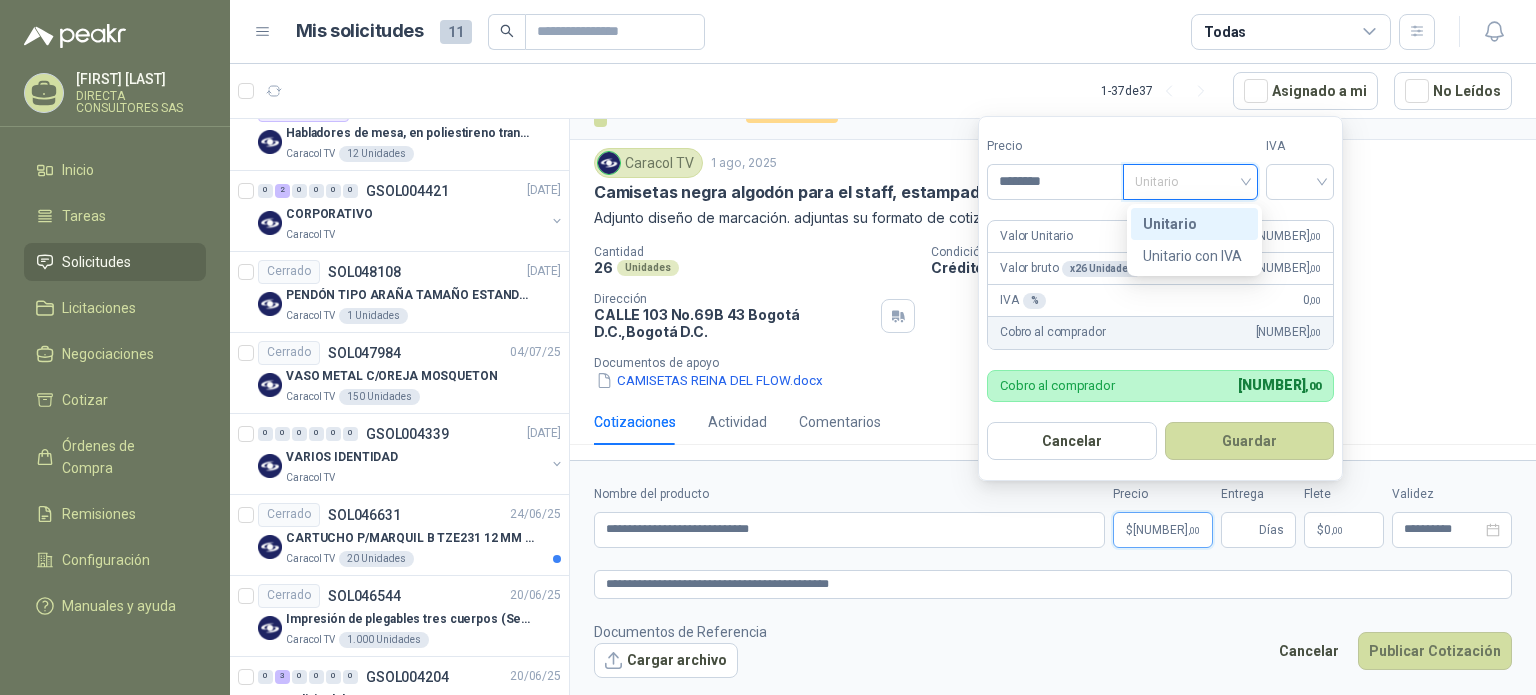 click on "Unitario" at bounding box center (1190, 182) 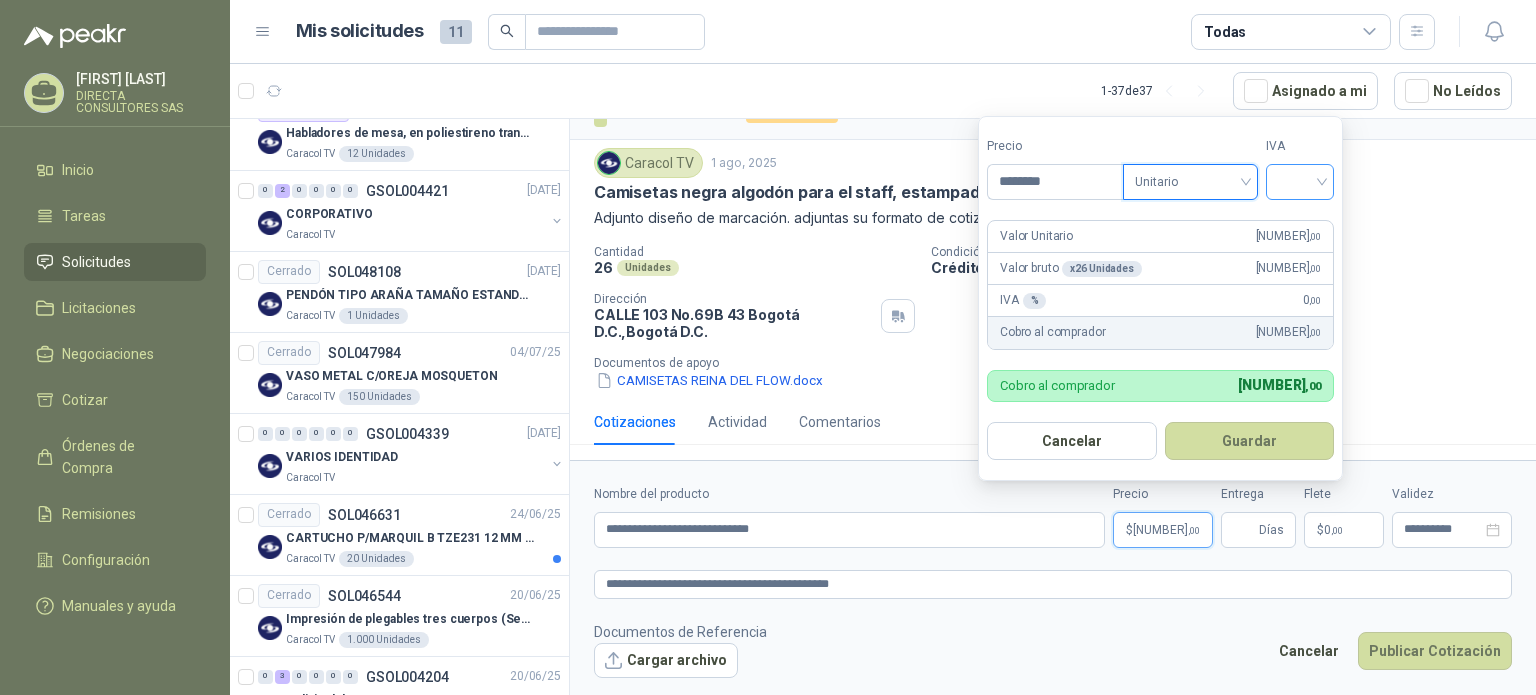 click at bounding box center (1300, 180) 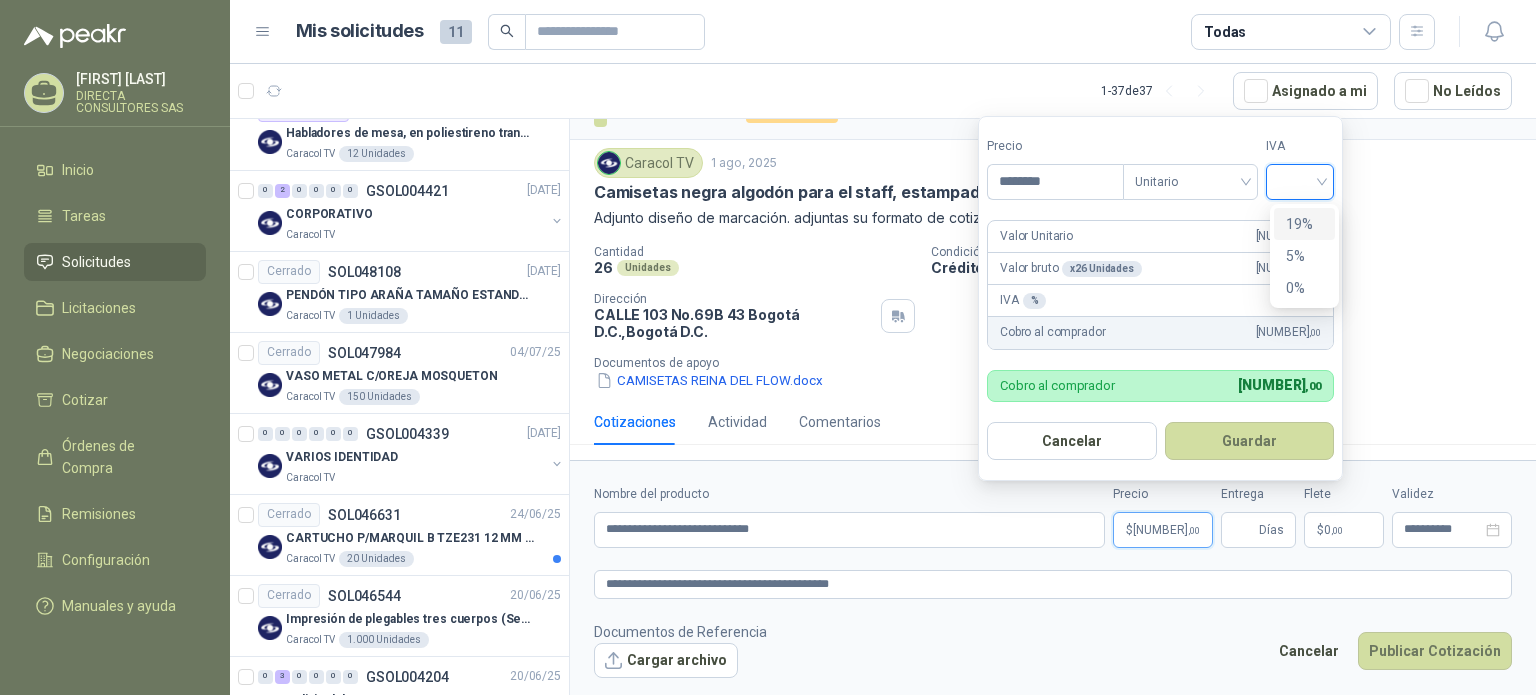 click on "19%" at bounding box center [1304, 224] 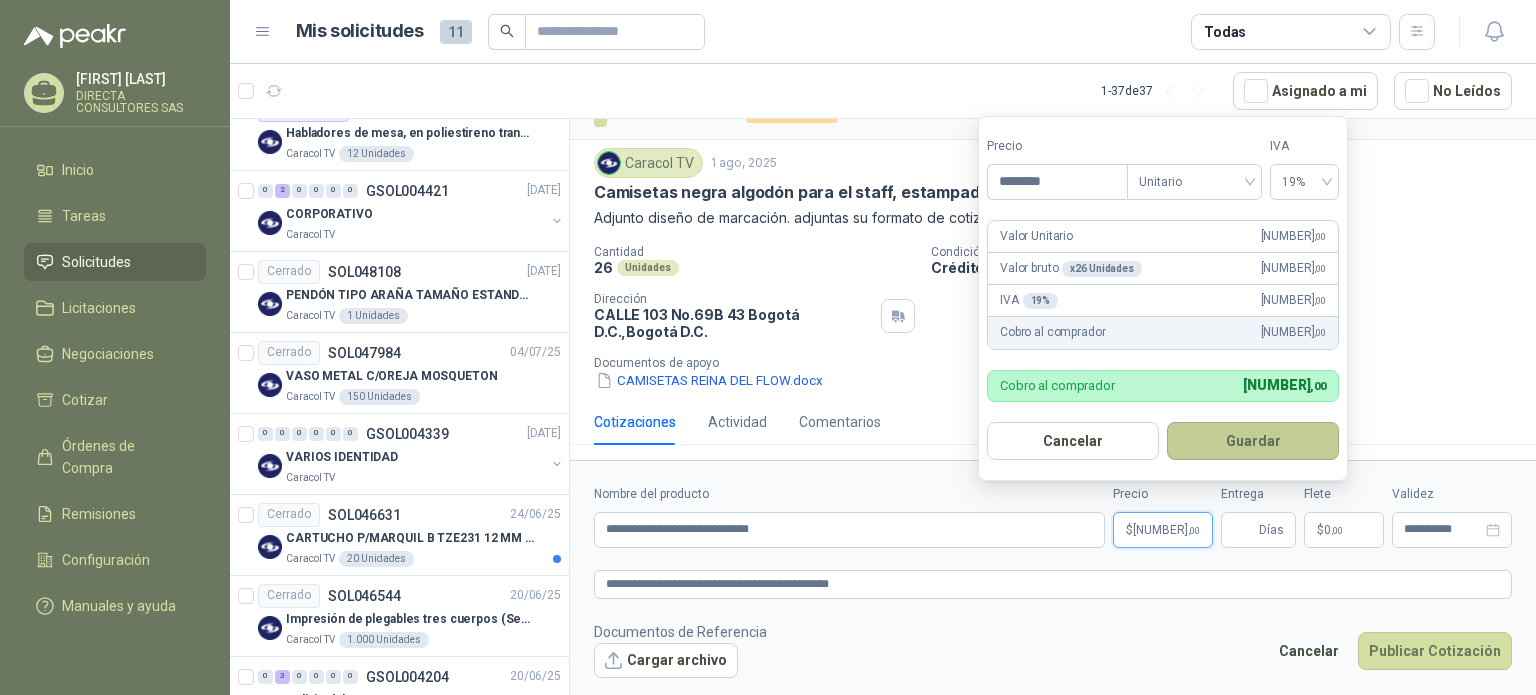click on "Guardar" at bounding box center [1253, 441] 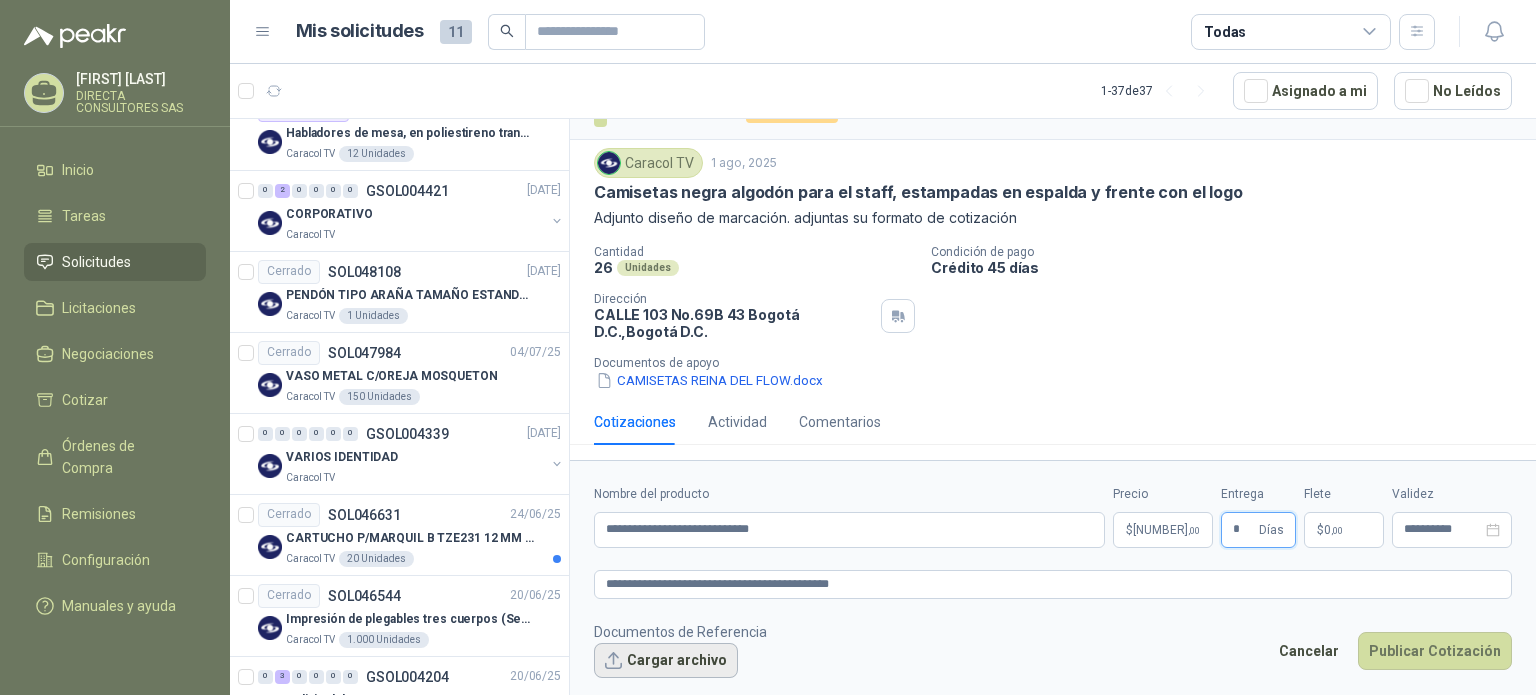 type on "*" 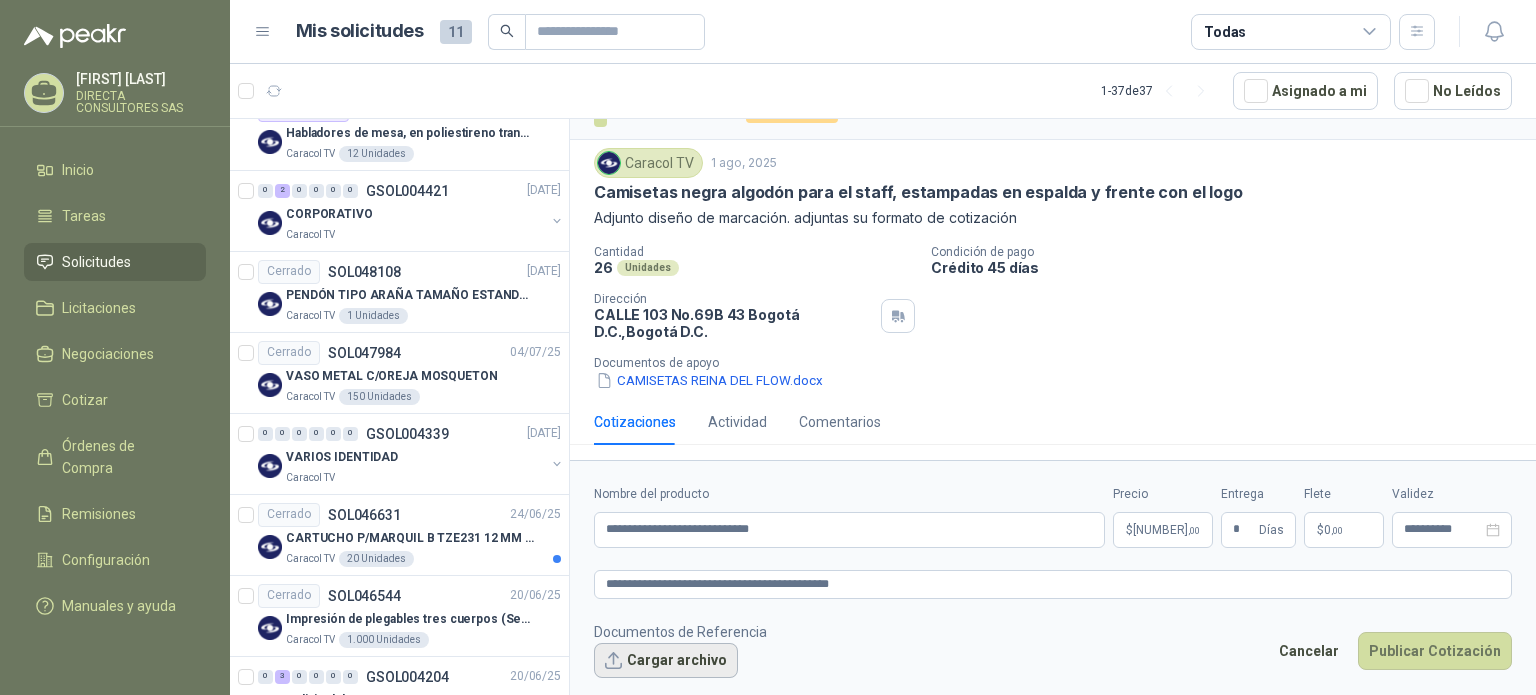 click on "Cargar archivo" at bounding box center (666, 661) 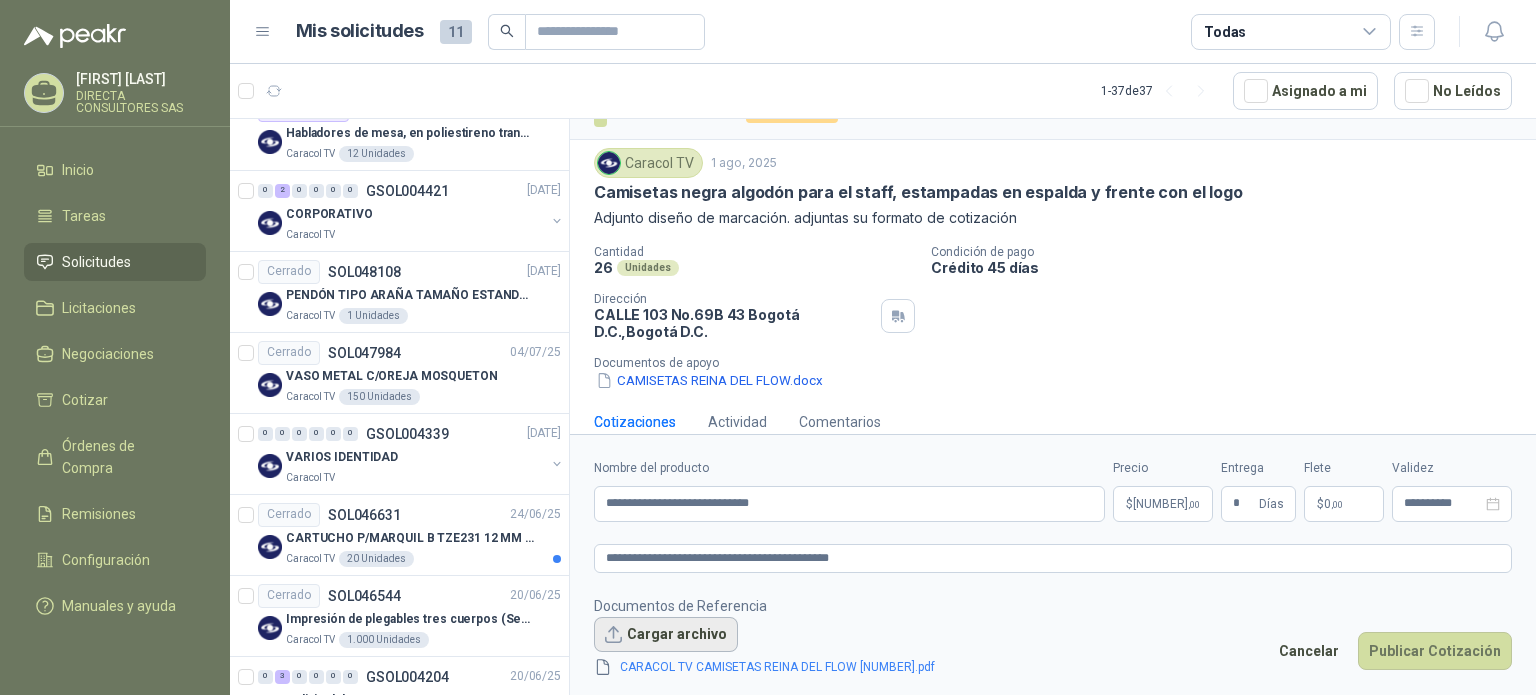 scroll, scrollTop: 49, scrollLeft: 0, axis: vertical 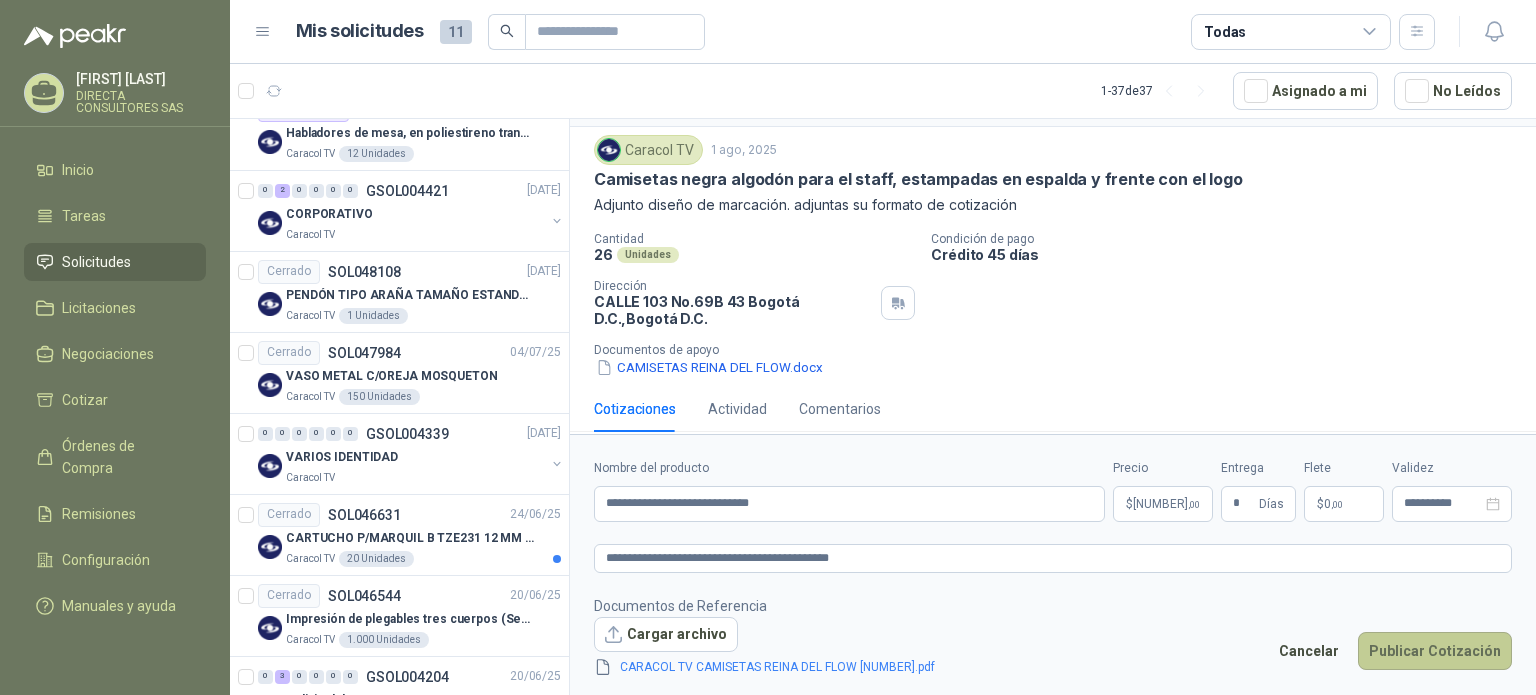 click on "Publicar Cotización" at bounding box center [1435, 651] 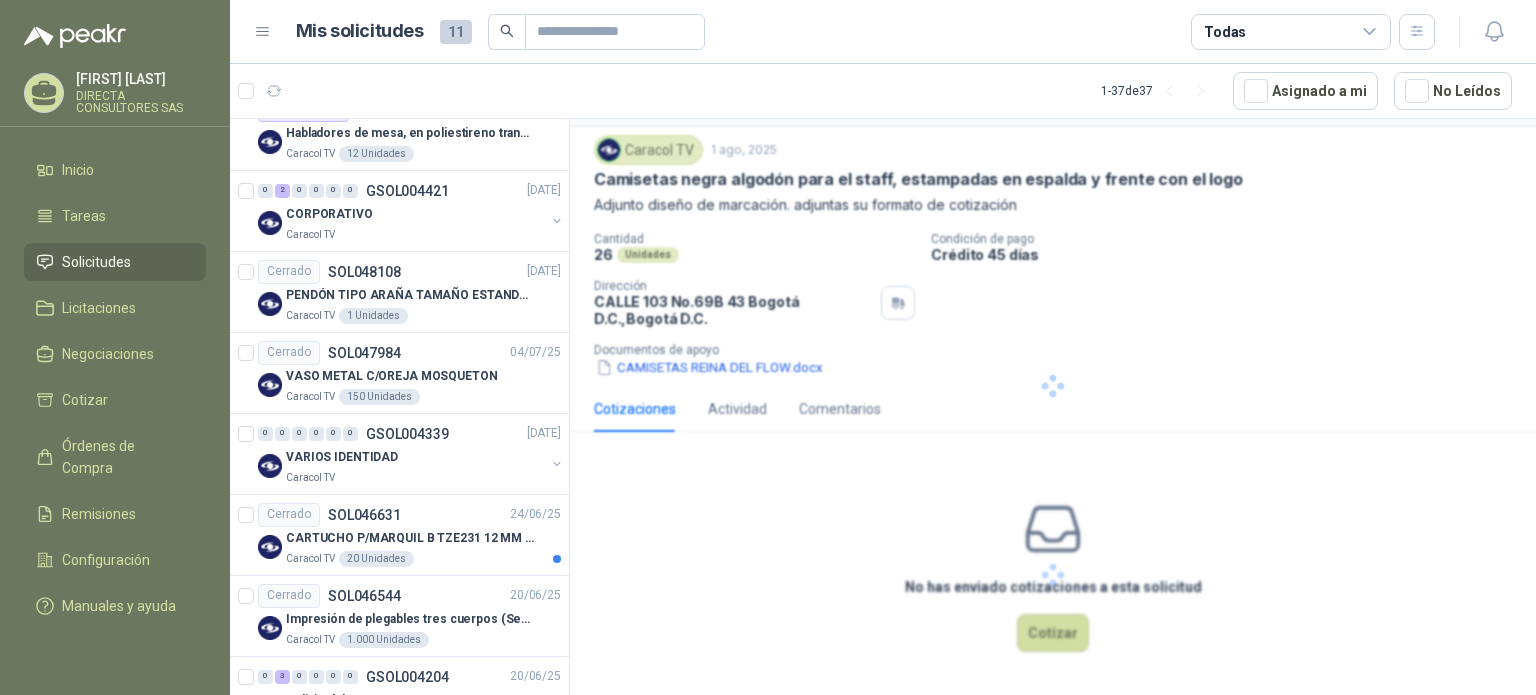 scroll, scrollTop: 0, scrollLeft: 0, axis: both 